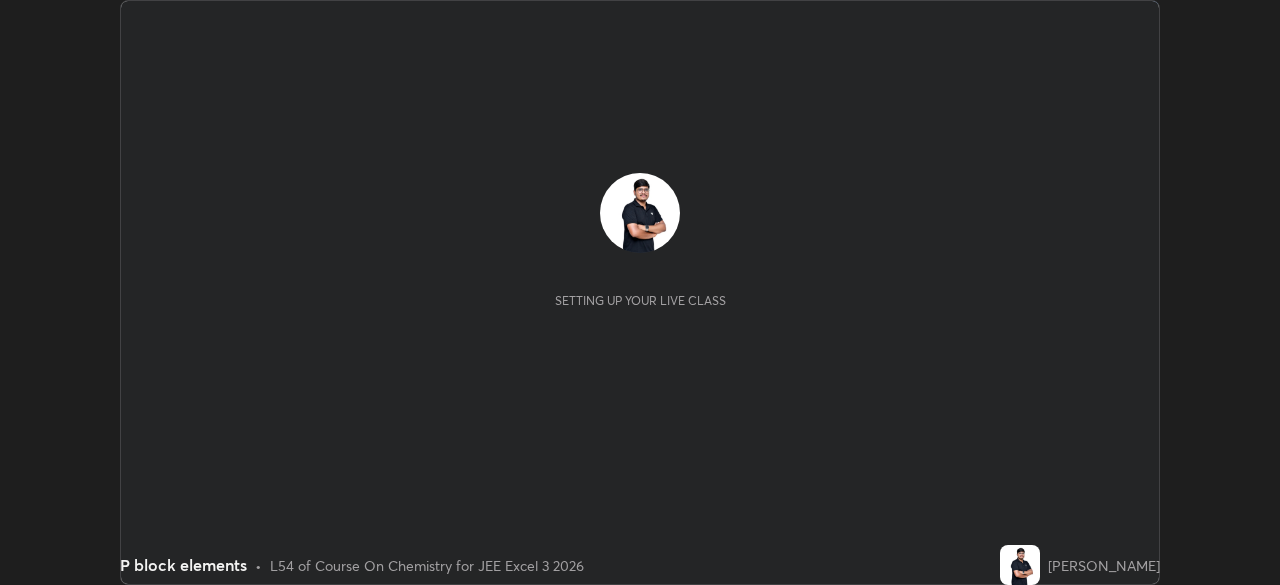 scroll, scrollTop: 0, scrollLeft: 0, axis: both 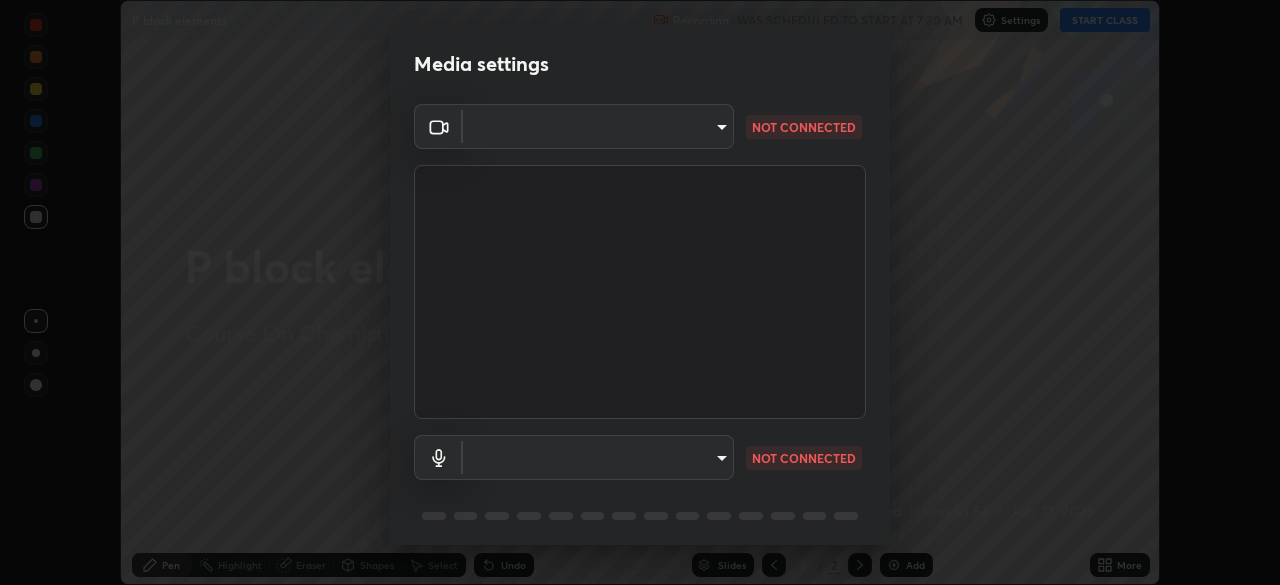 type on "0098613ca96d1cb365b3845fa694b9755ae94ec2d7c0f75973c998bbbf9ace16" 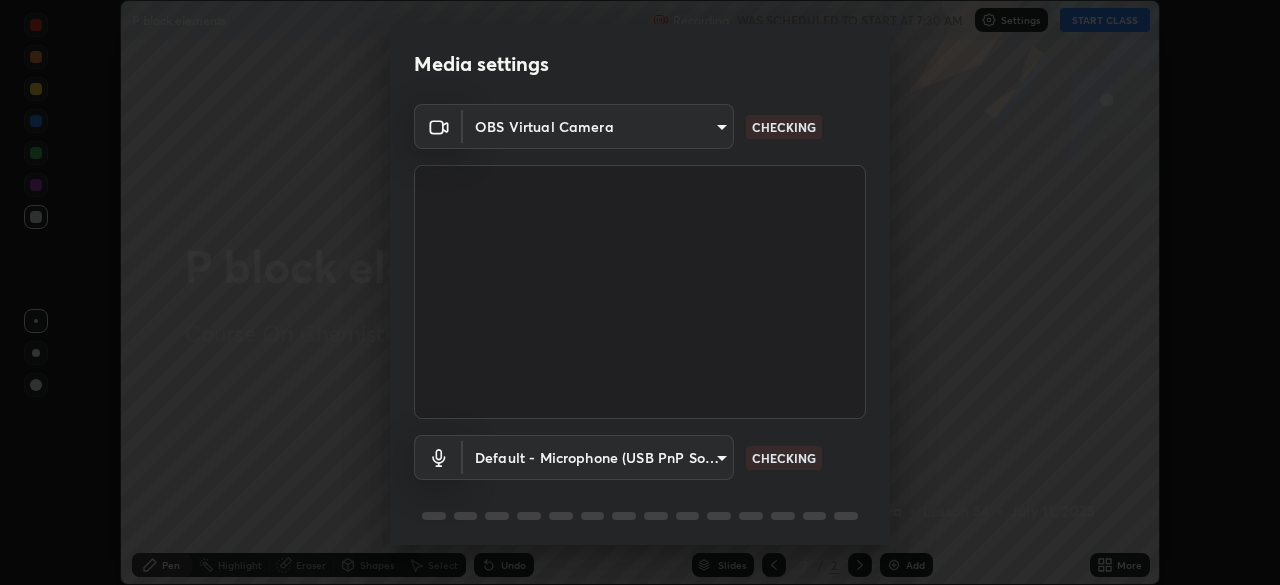 click on "Erase all P block elements Recording WAS SCHEDULED TO START AT  7:30 AM Settings START CLASS Setting up your live class P block elements • L54 of Course On Chemistry for JEE Excel 3 2026 [PERSON_NAME] Pen Highlight Eraser Shapes Select Undo Slides 2 / 2 Add More No doubts shared Encourage your learners to ask a doubt for better clarity Report an issue Reason for reporting Buffering Chat not working Audio - Video sync issue Educator video quality low ​ Attach an image Report Media settings OBS Virtual Camera 0098613ca96d1cb365b3845fa694b9755ae94ec2d7c0f75973c998bbbf9ace16 CHECKING Default - Microphone (USB PnP Sound Device) default CHECKING 1 / 5 Next" at bounding box center (640, 292) 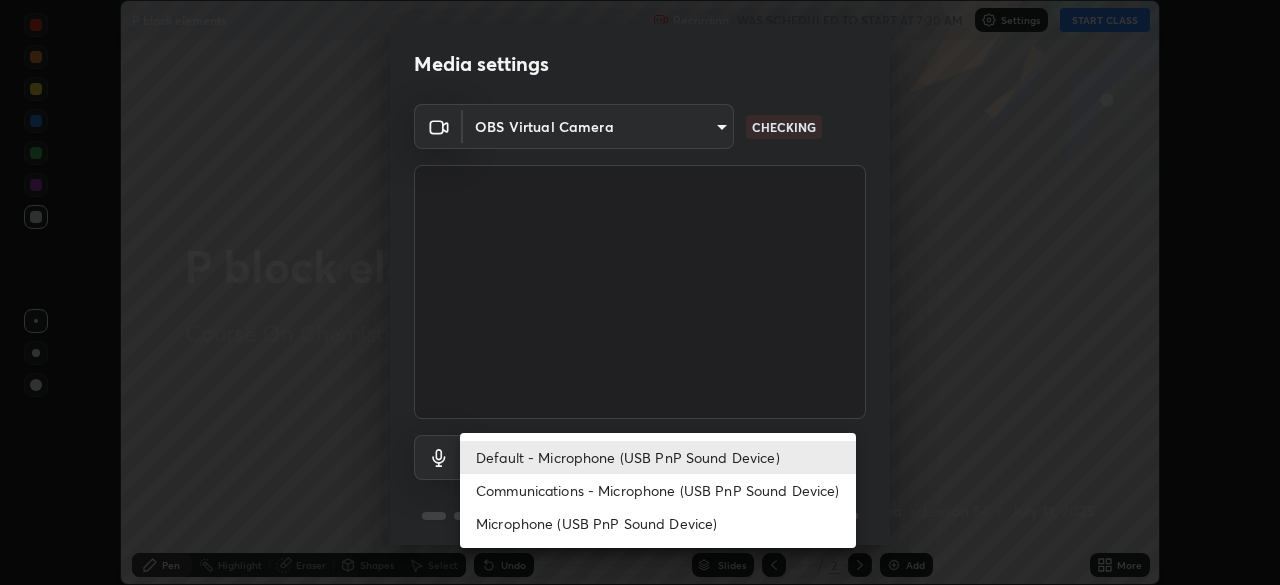 click on "Communications - Microphone (USB PnP Sound Device)" at bounding box center [658, 490] 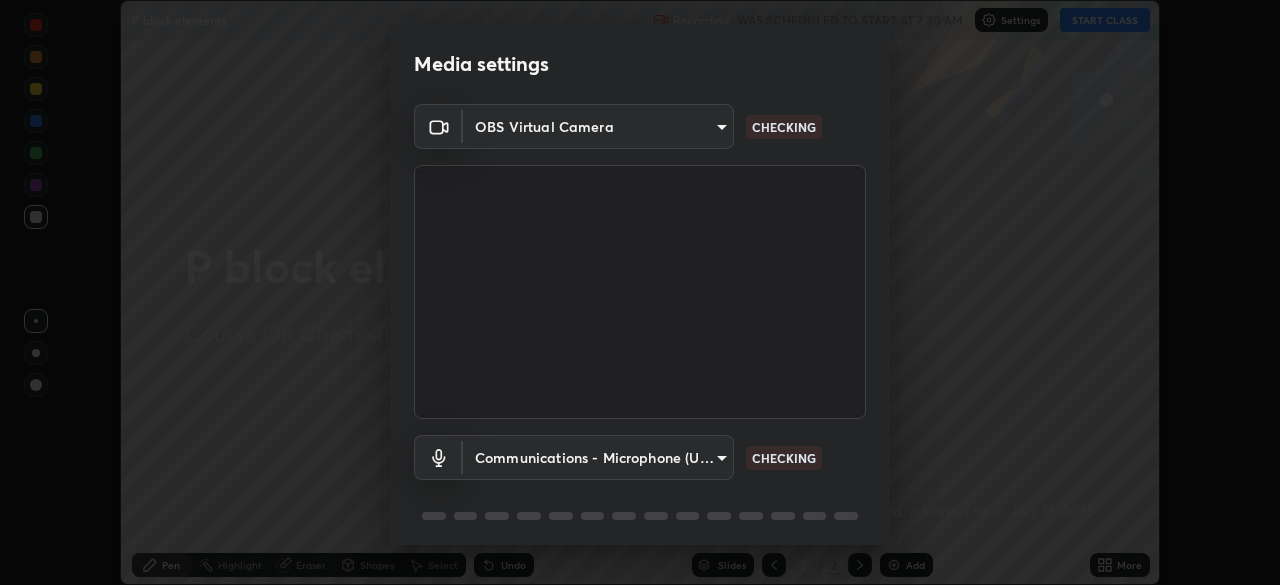 click on "Erase all P block elements Recording WAS SCHEDULED TO START AT  7:30 AM Settings START CLASS Setting up your live class P block elements • L54 of Course On Chemistry for JEE Excel 3 2026 [PERSON_NAME] Pen Highlight Eraser Shapes Select Undo Slides 2 / 2 Add More No doubts shared Encourage your learners to ask a doubt for better clarity Report an issue Reason for reporting Buffering Chat not working Audio - Video sync issue Educator video quality low ​ Attach an image Report Media settings OBS Virtual Camera 0098613ca96d1cb365b3845fa694b9755ae94ec2d7c0f75973c998bbbf9ace16 CHECKING Communications - Microphone (USB PnP Sound Device) communications CHECKING 1 / 5 Next" at bounding box center [640, 292] 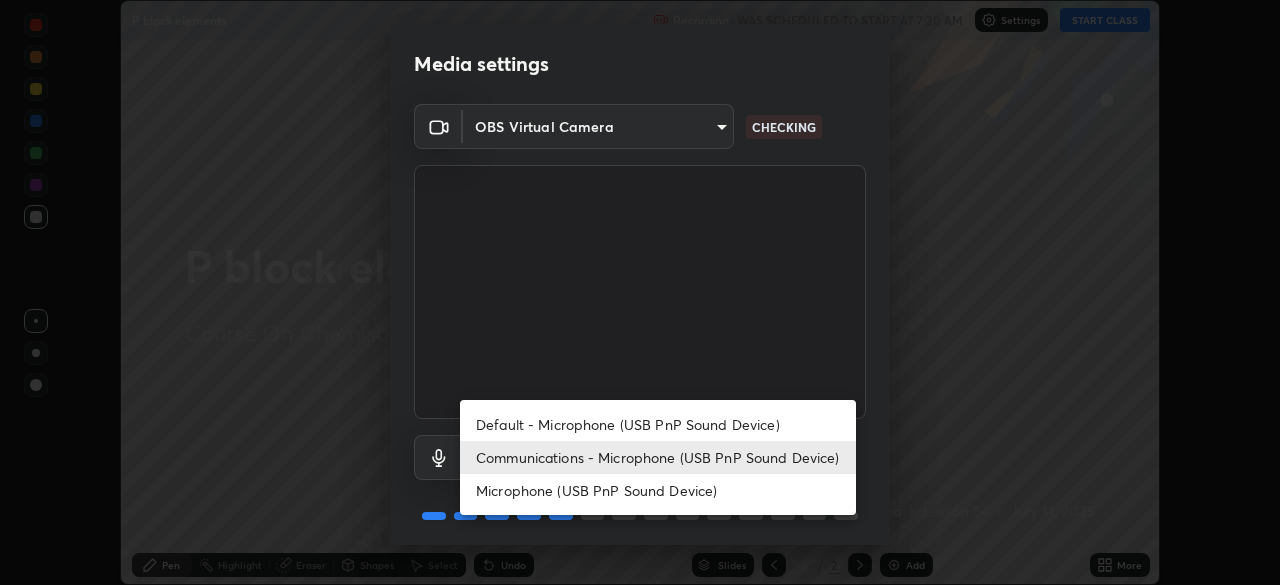 click on "Default - Microphone (USB PnP Sound Device)" at bounding box center [658, 424] 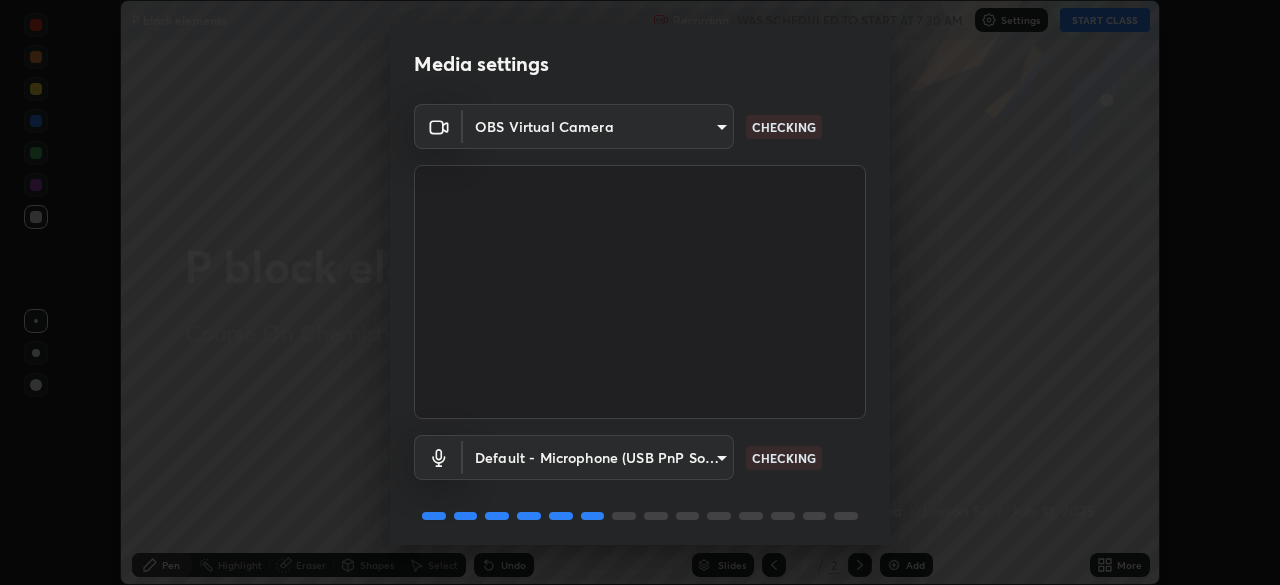 scroll, scrollTop: 71, scrollLeft: 0, axis: vertical 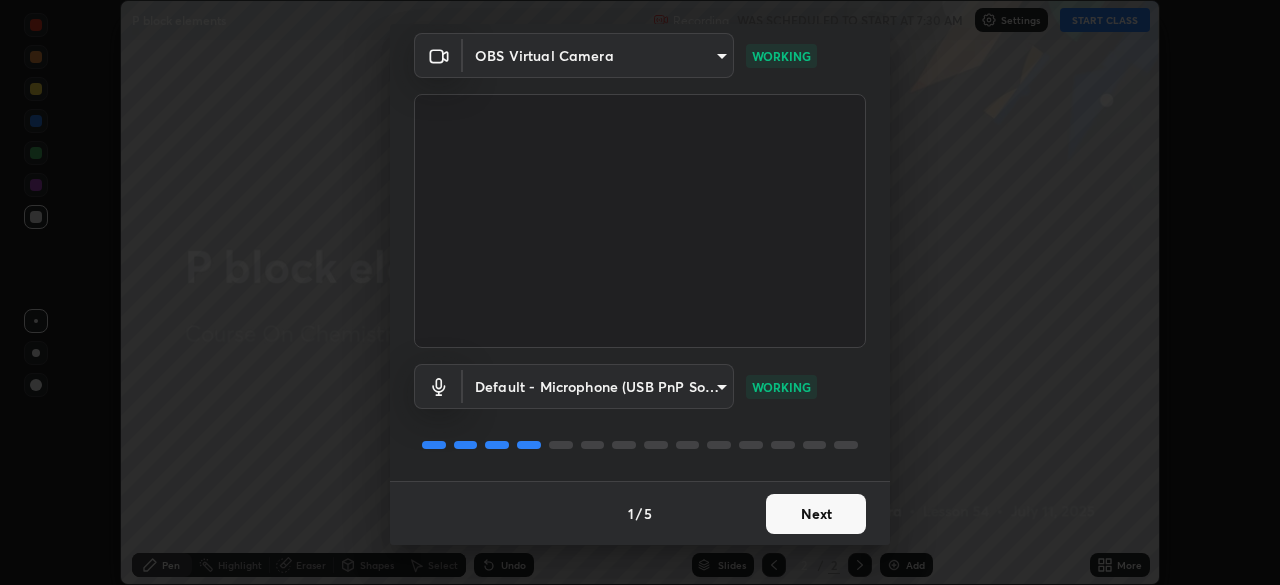 click on "Next" at bounding box center [816, 514] 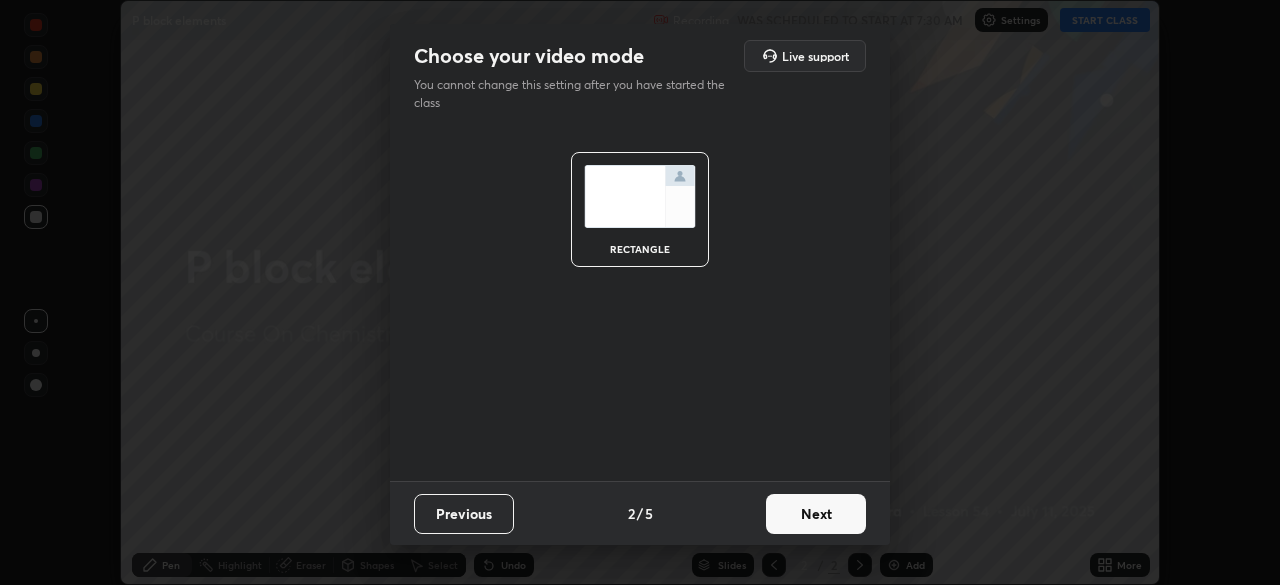 scroll, scrollTop: 0, scrollLeft: 0, axis: both 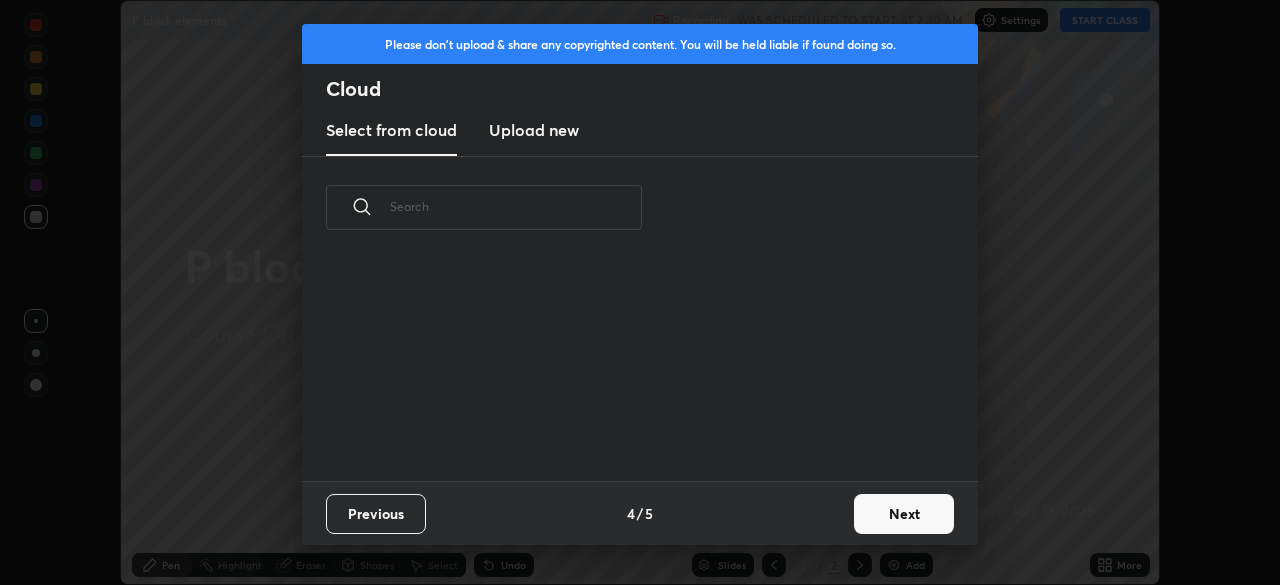 click on "Previous 4 / 5 Next" at bounding box center [640, 513] 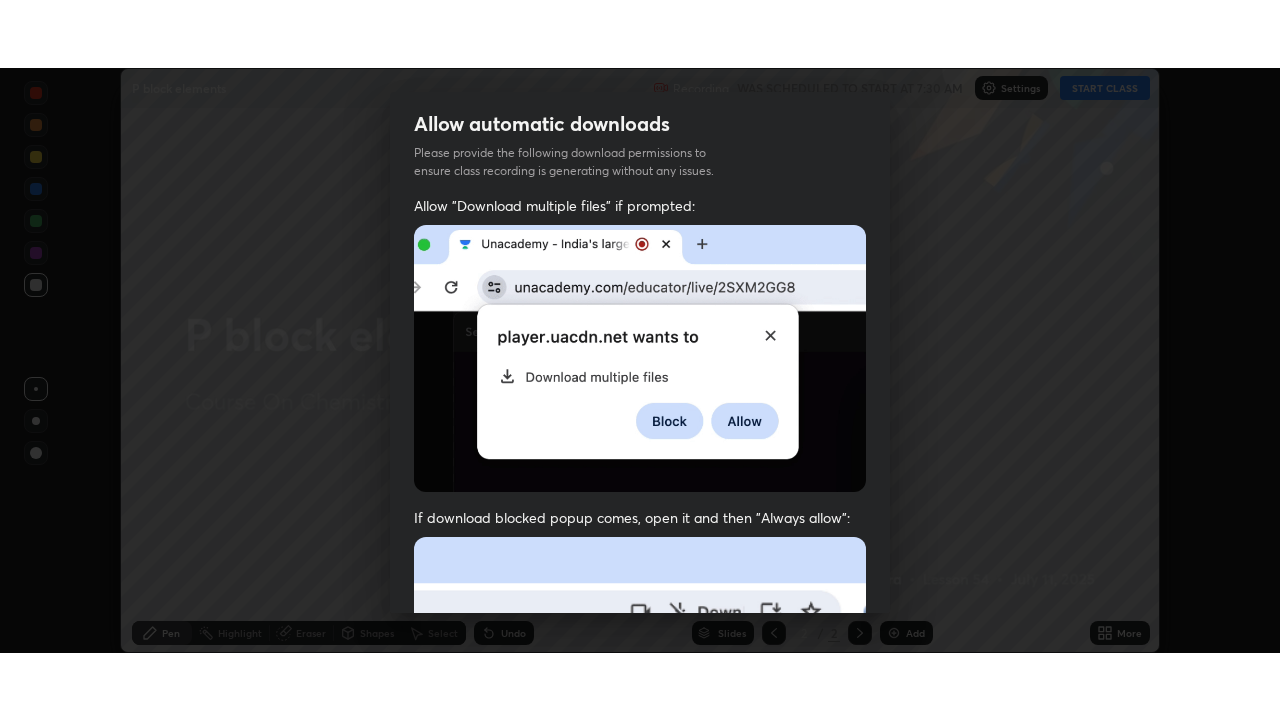 scroll, scrollTop: 479, scrollLeft: 0, axis: vertical 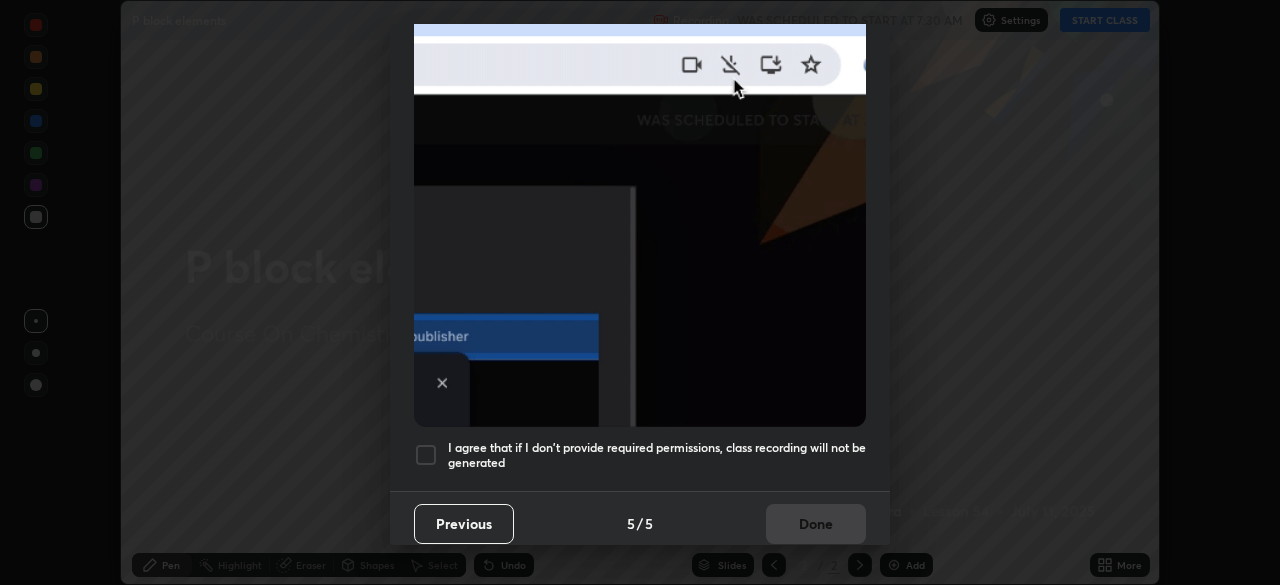 click at bounding box center (426, 455) 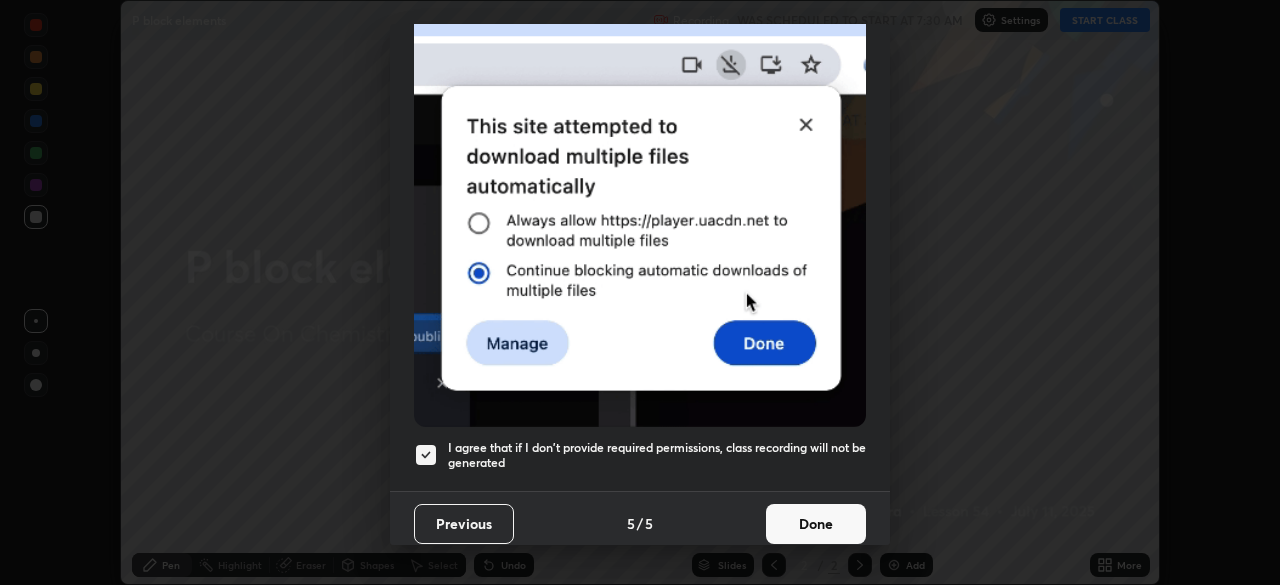 click on "Done" at bounding box center (816, 524) 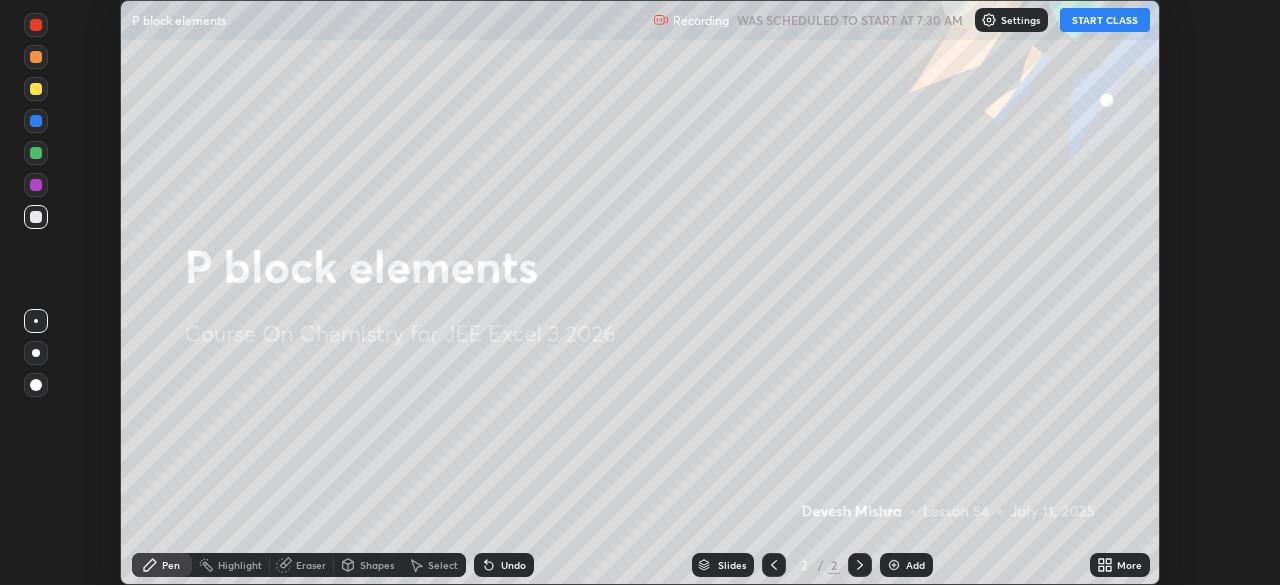 click on "START CLASS" at bounding box center (1105, 20) 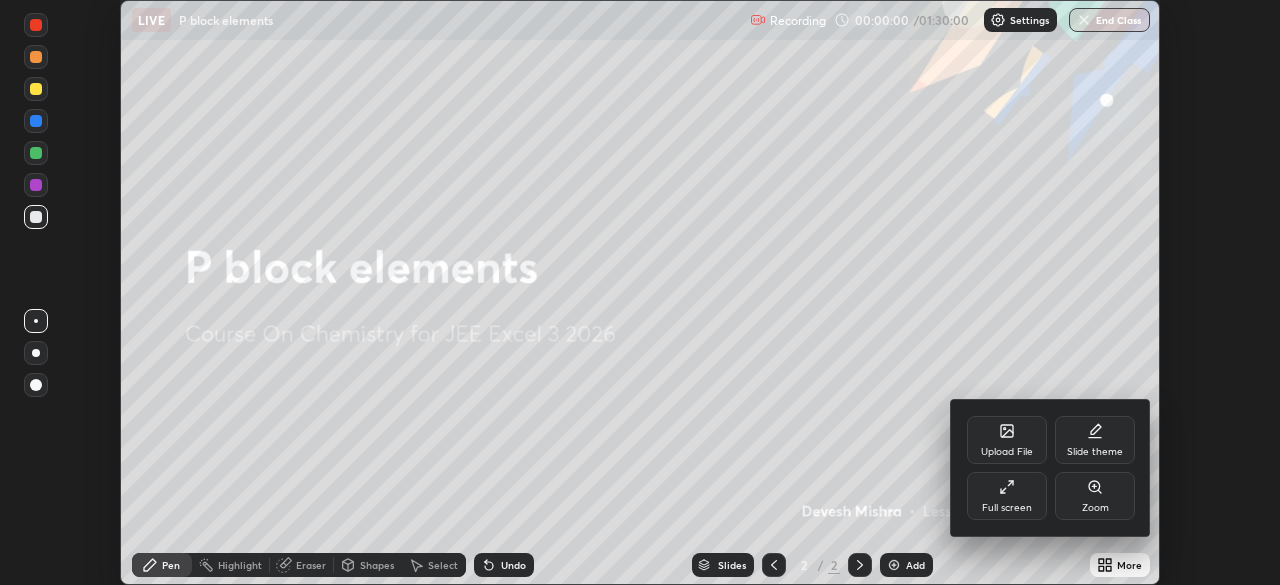 click on "Full screen" at bounding box center (1007, 508) 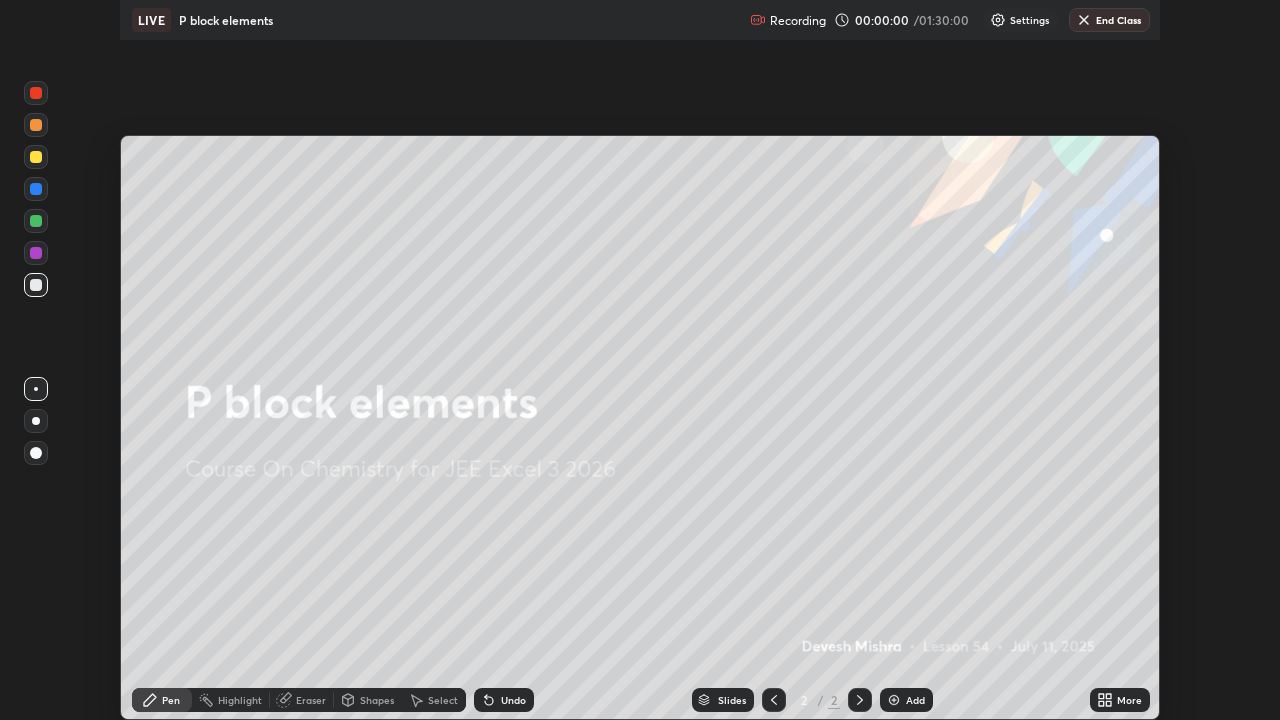 scroll, scrollTop: 99280, scrollLeft: 98720, axis: both 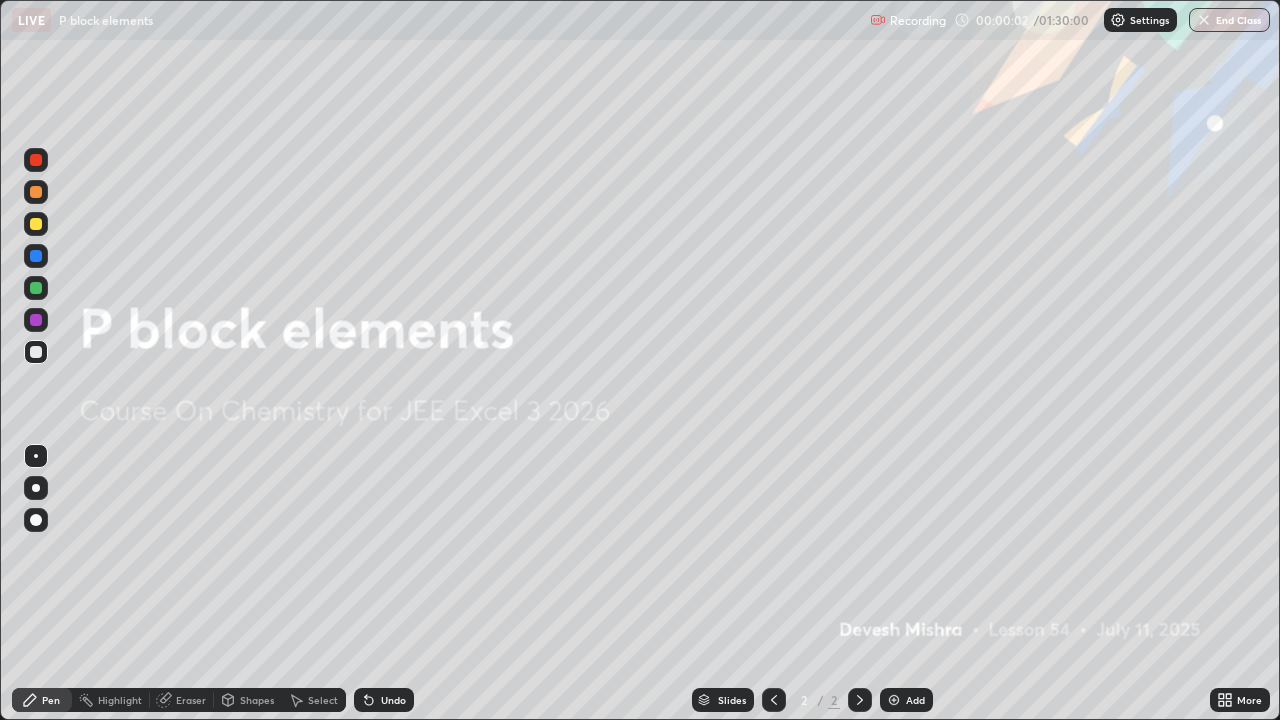 click 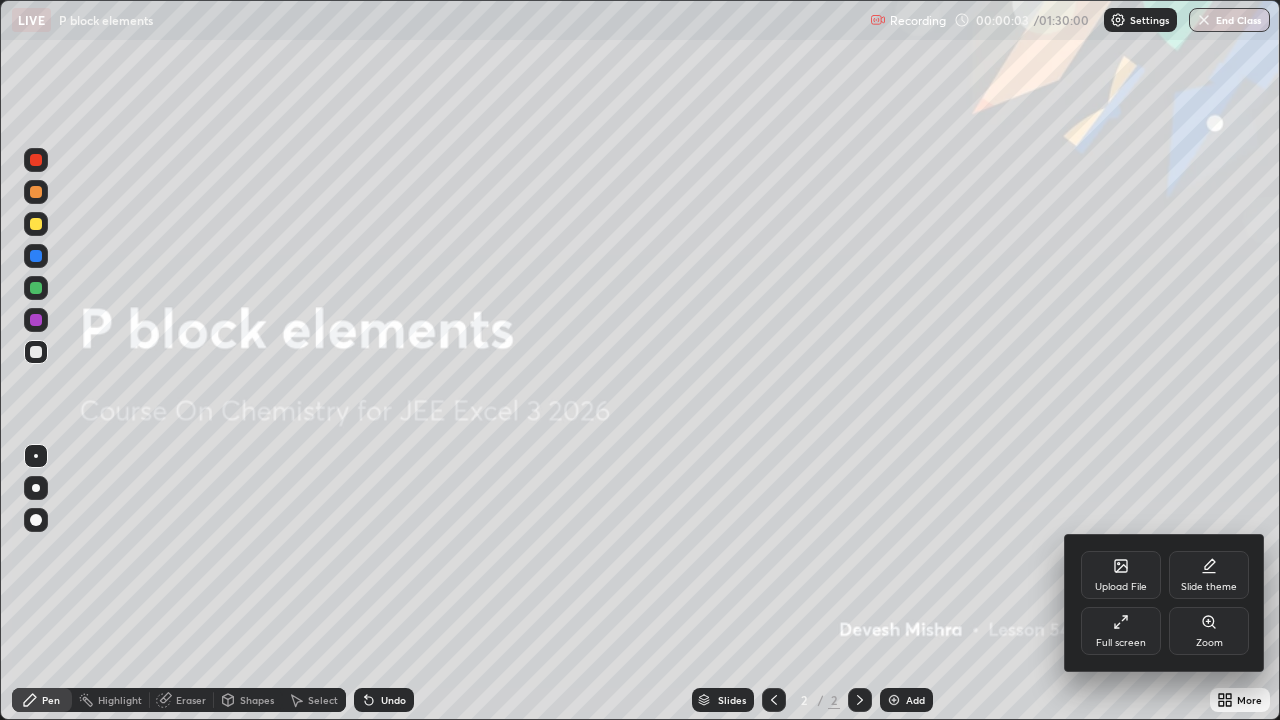 click on "Upload File" at bounding box center (1121, 587) 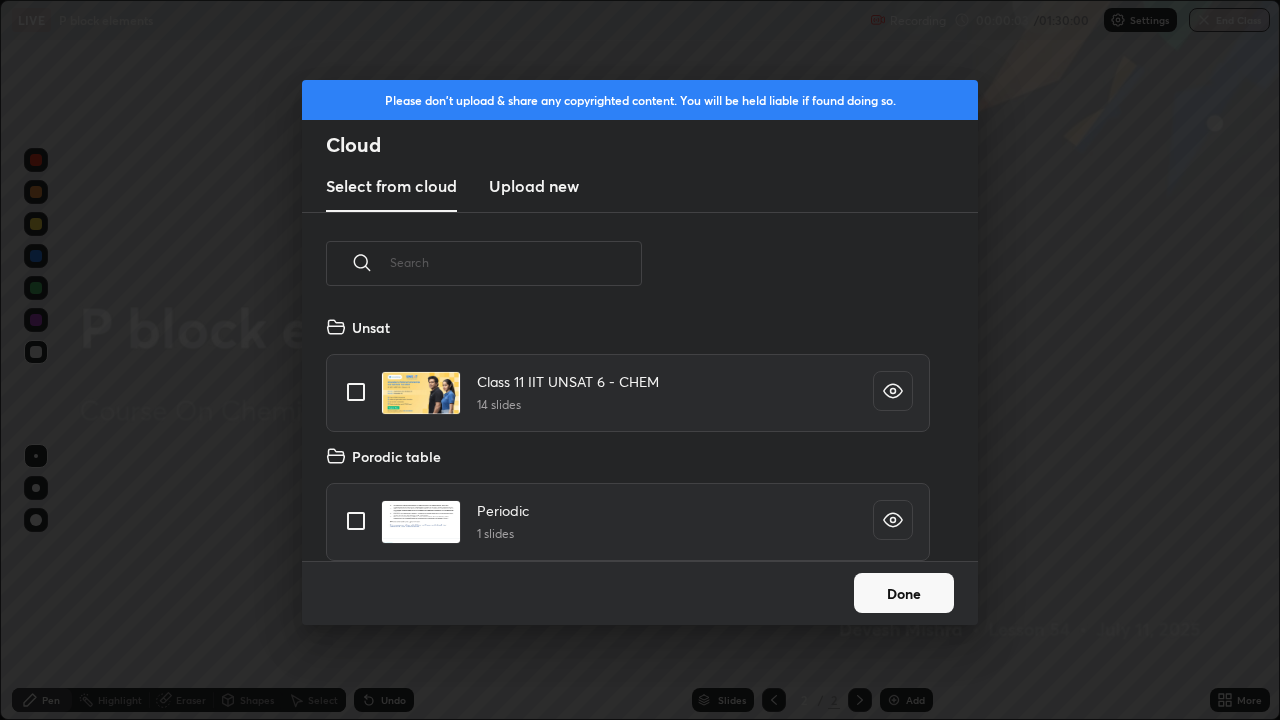 scroll, scrollTop: 7, scrollLeft: 11, axis: both 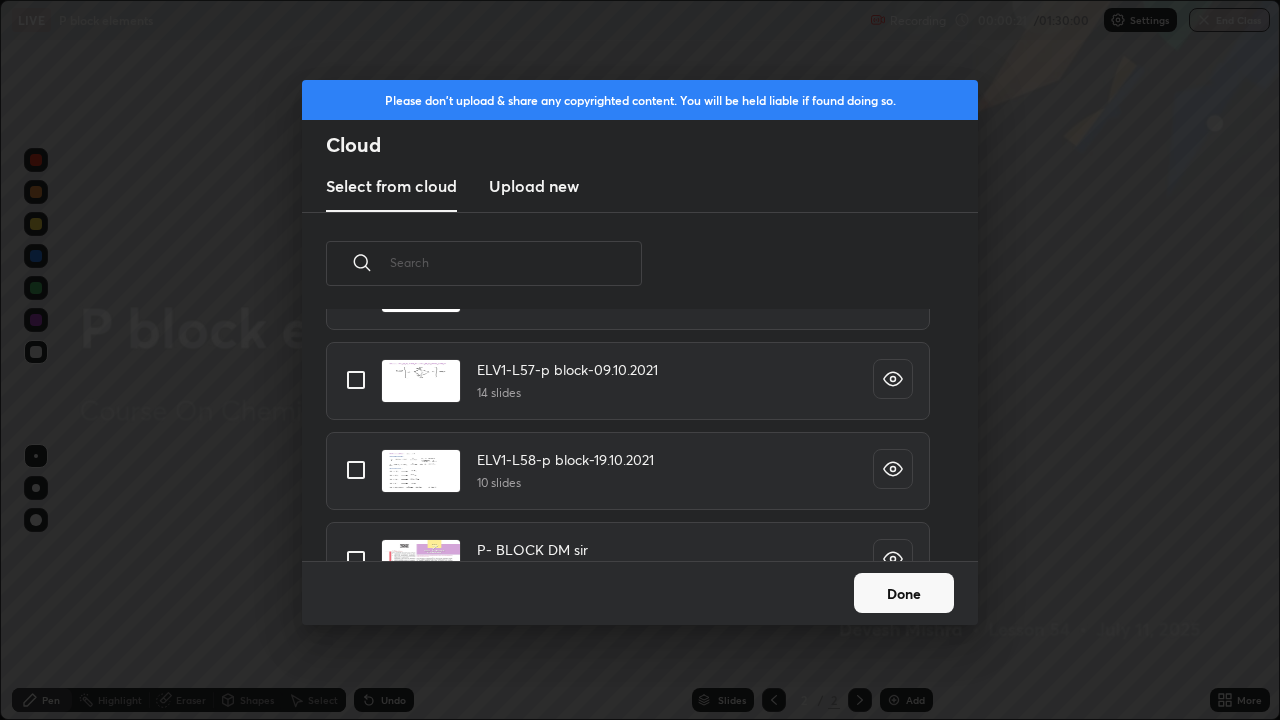 click at bounding box center [356, 380] 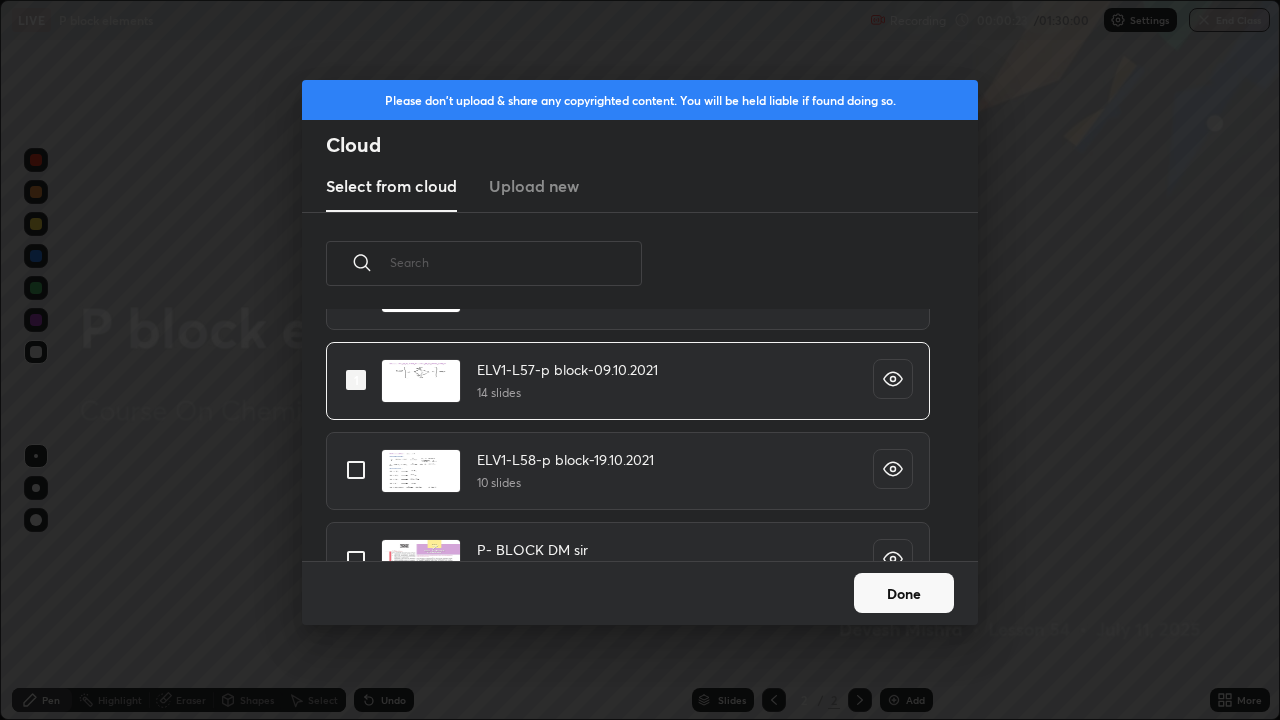 click on "Done" at bounding box center [904, 593] 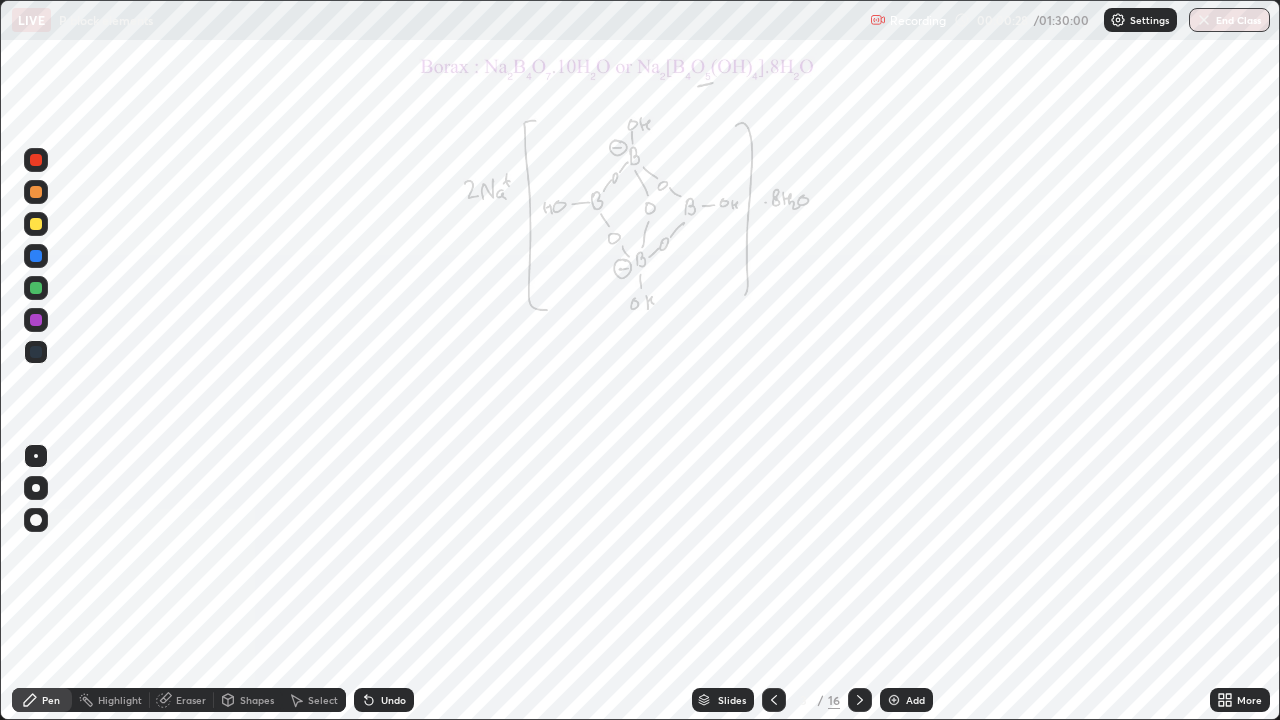 click on "Slides" at bounding box center [723, 700] 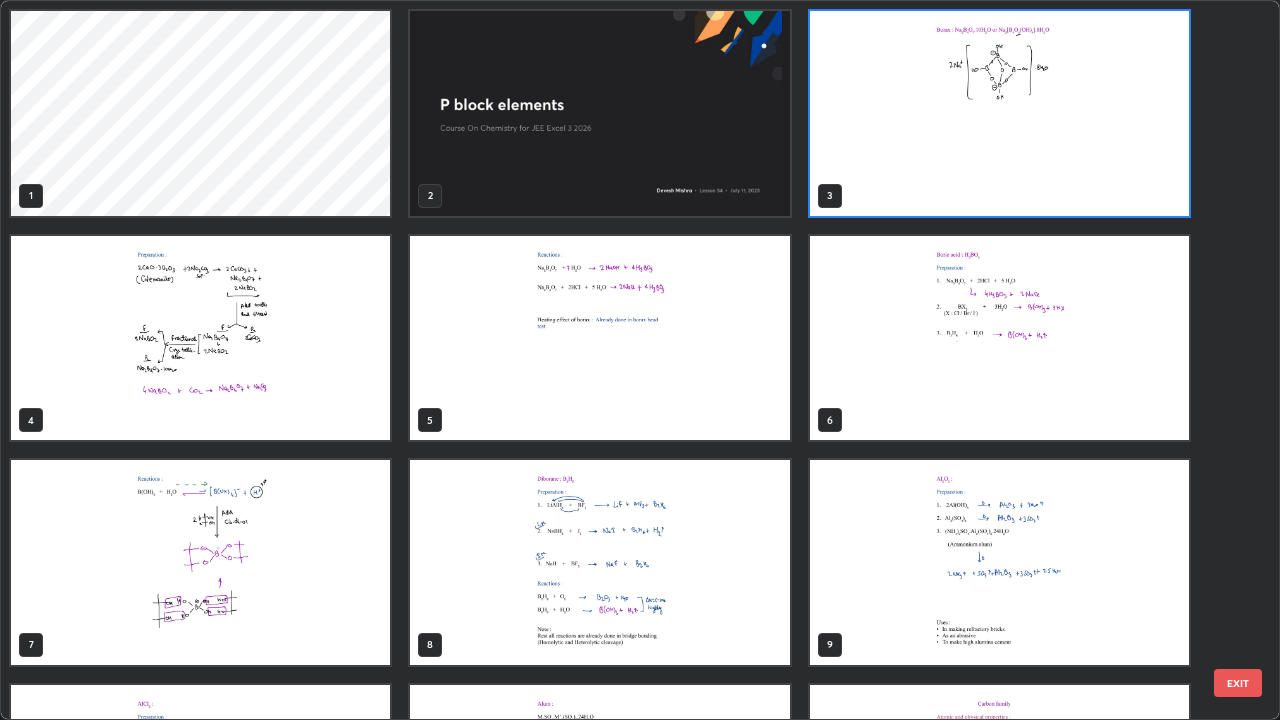 scroll, scrollTop: 7, scrollLeft: 11, axis: both 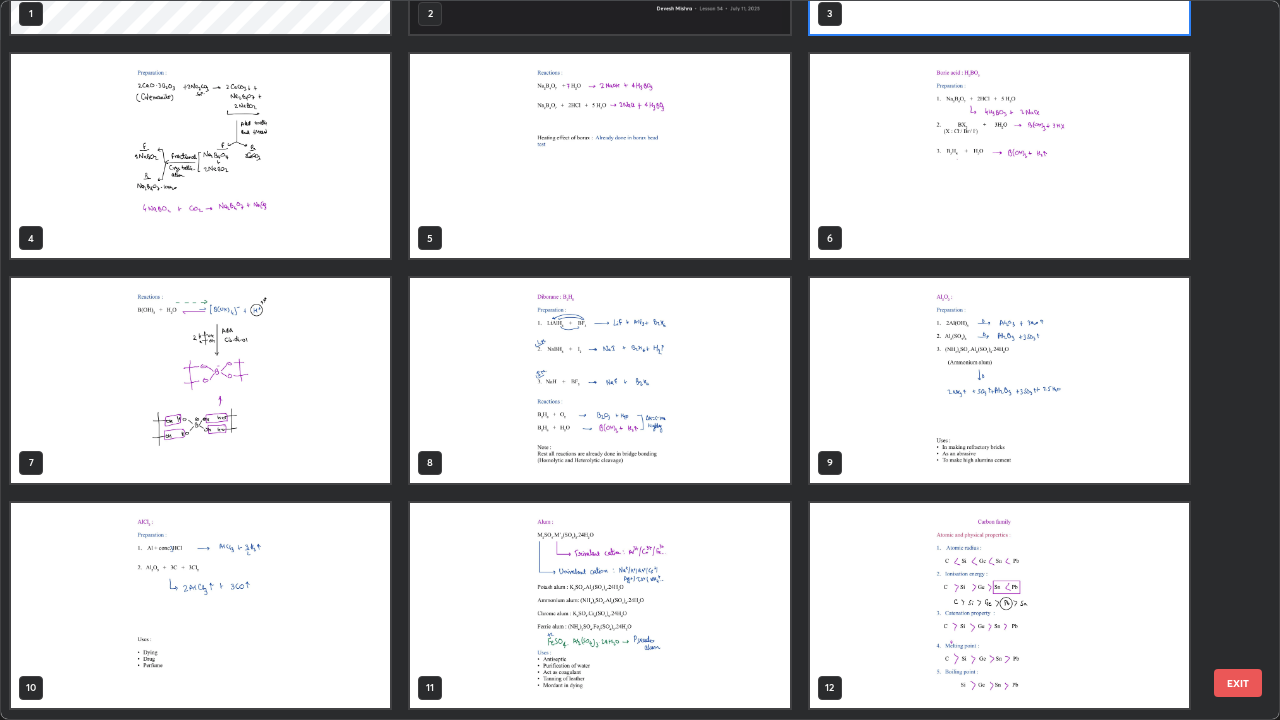 click at bounding box center (599, 380) 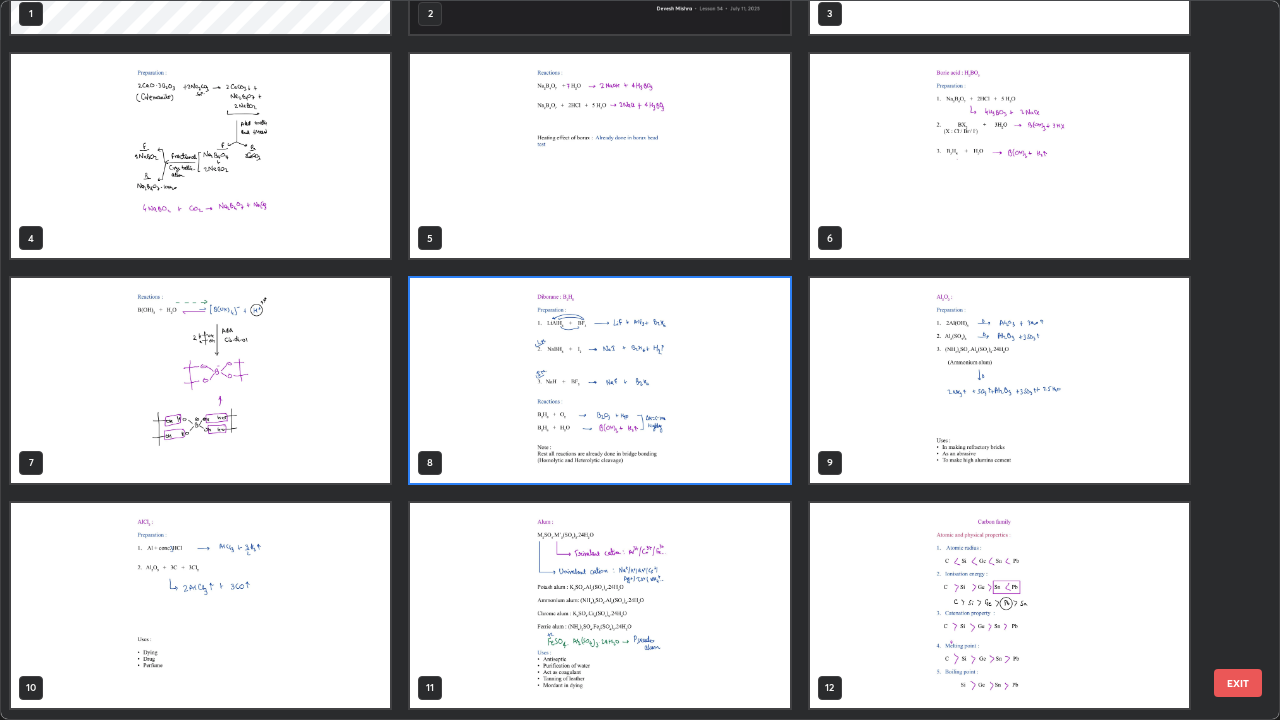 click at bounding box center [599, 380] 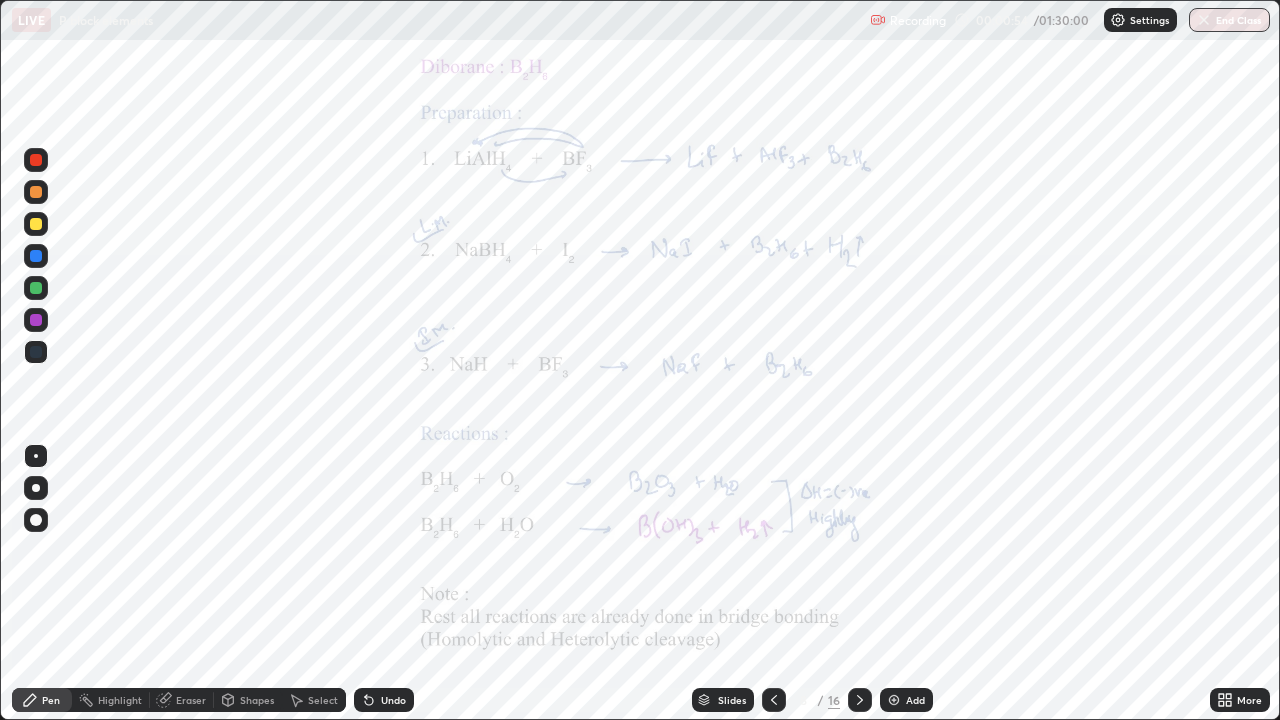 click 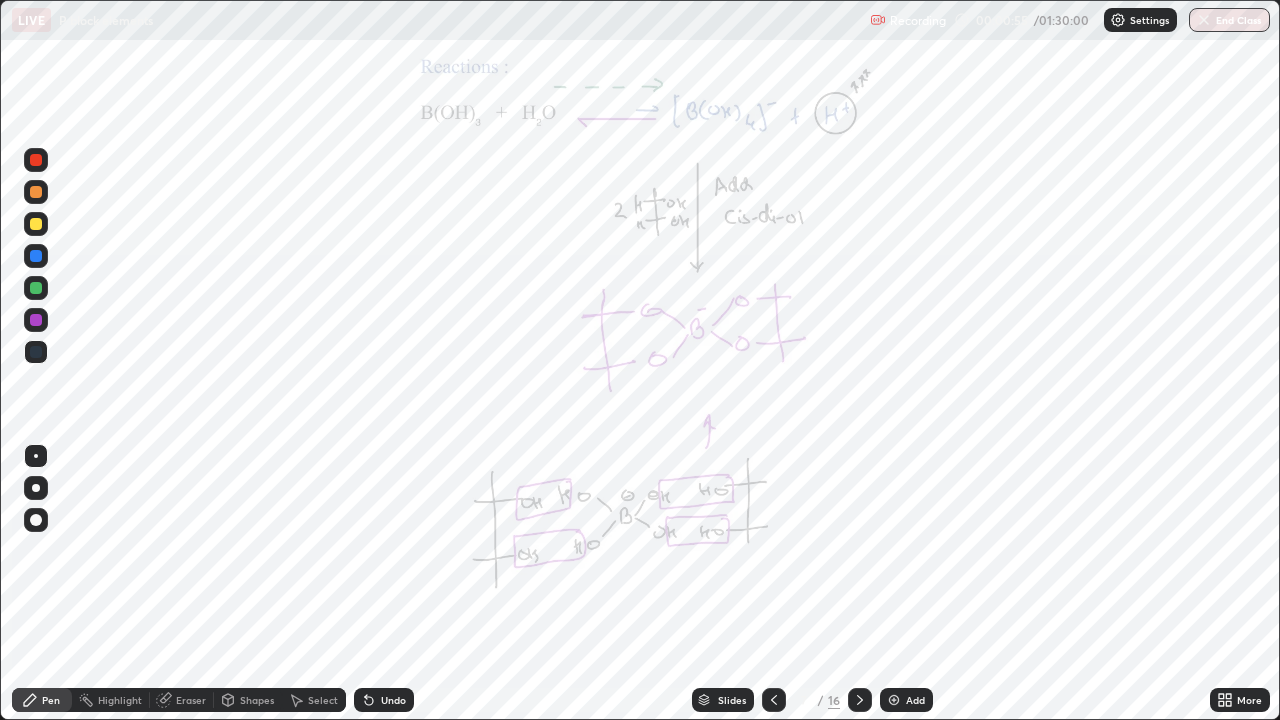 click 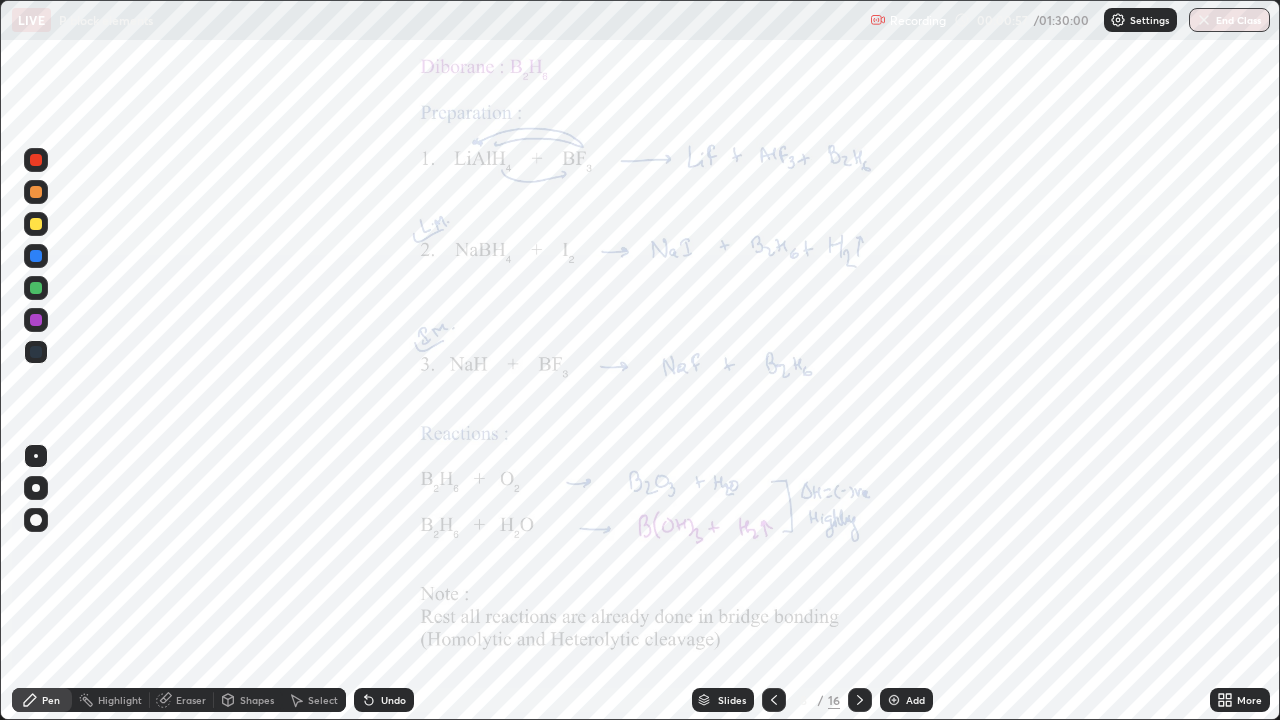click 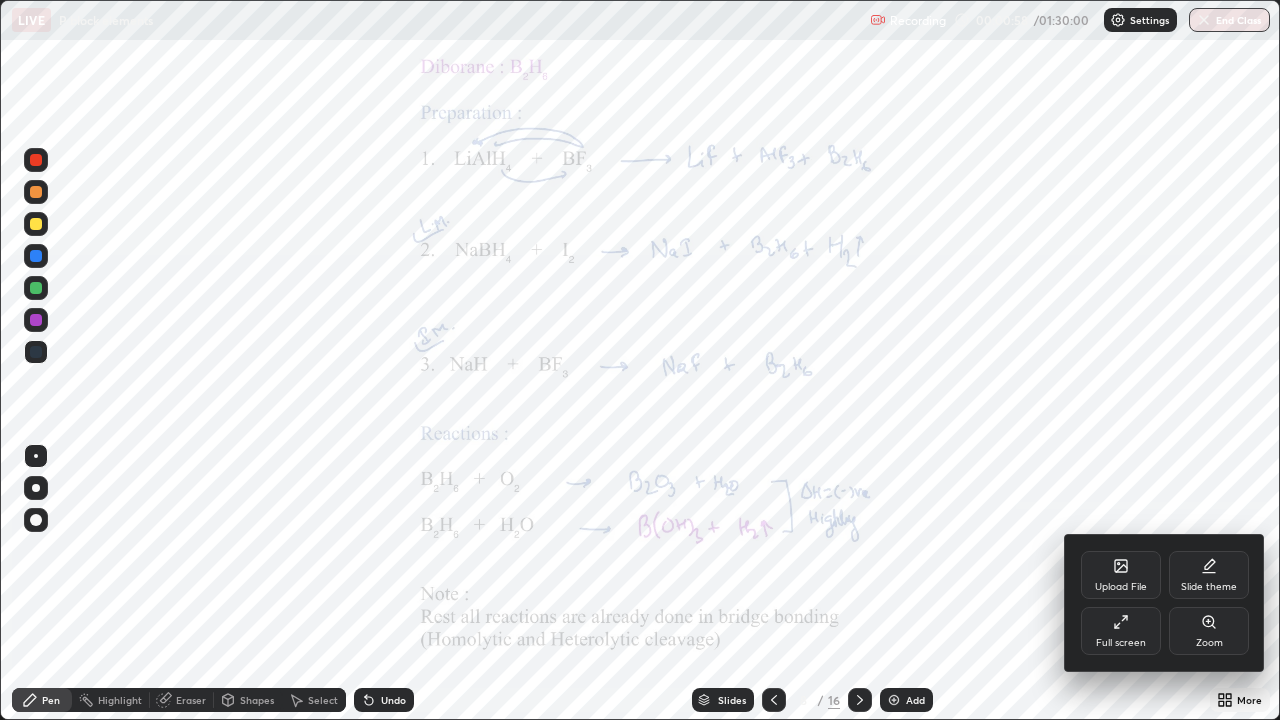 click on "Zoom" at bounding box center [1209, 643] 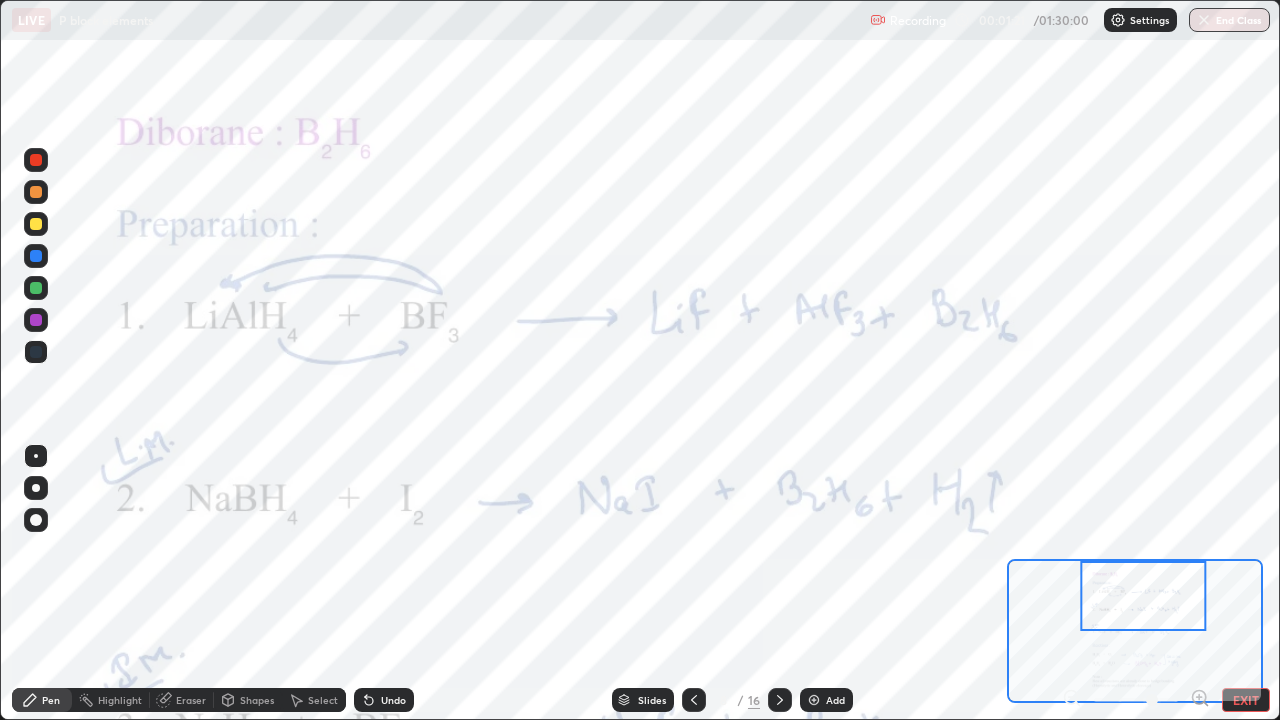 click at bounding box center [36, 224] 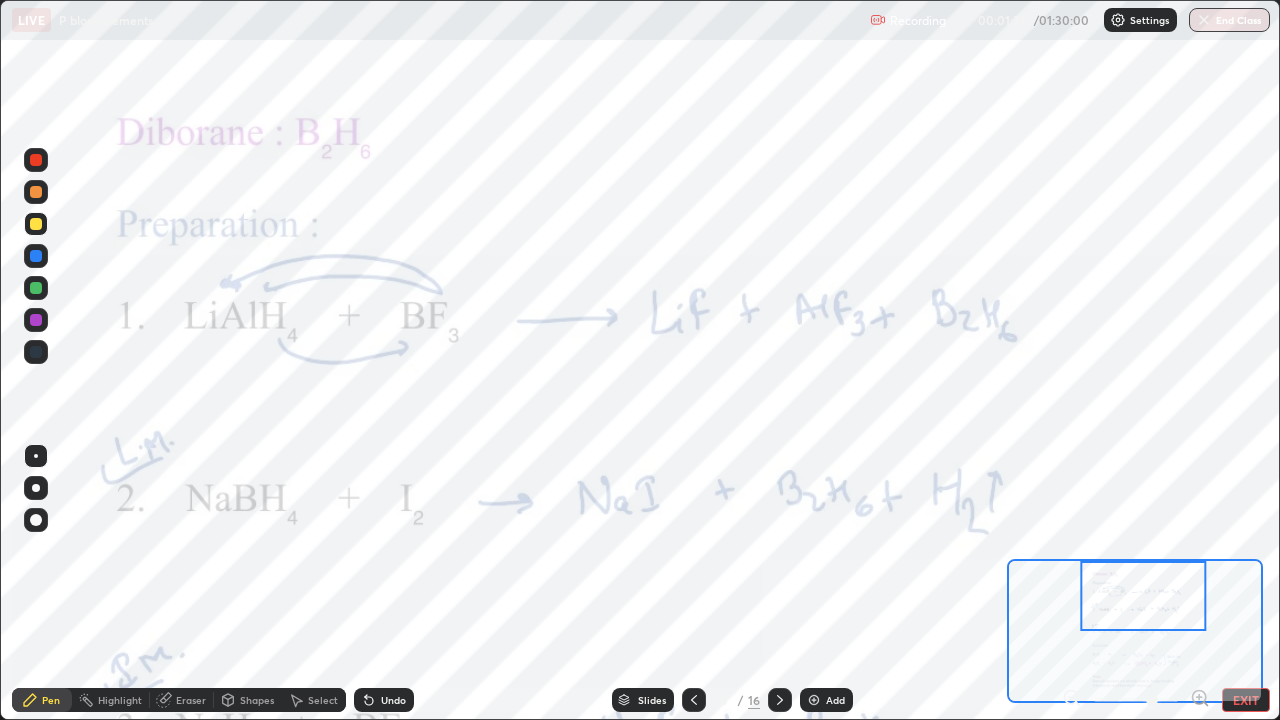 click at bounding box center [36, 160] 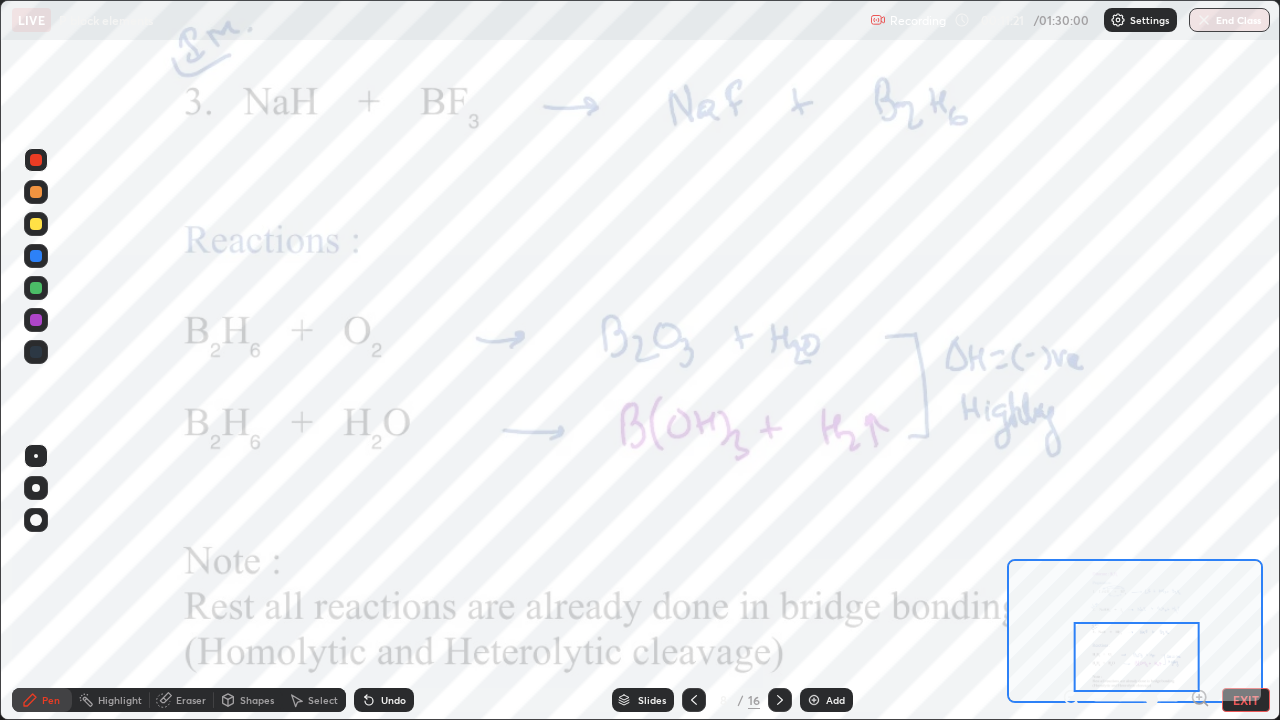 click 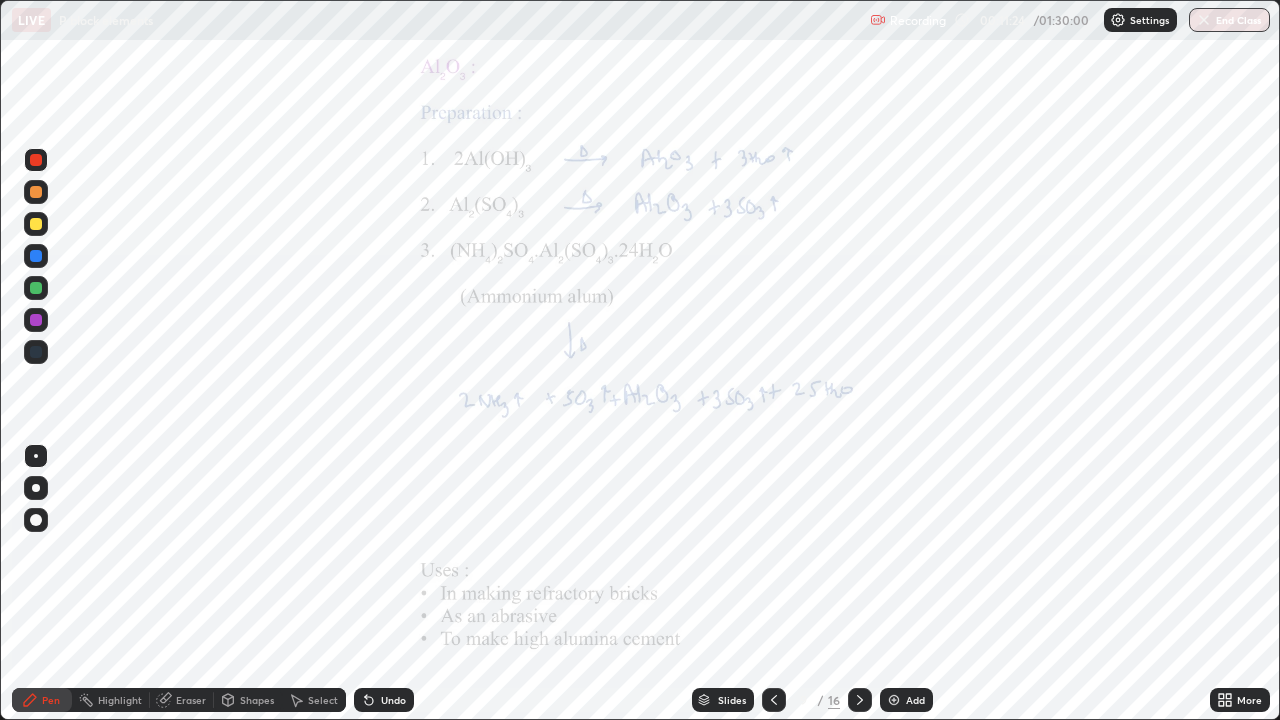 click 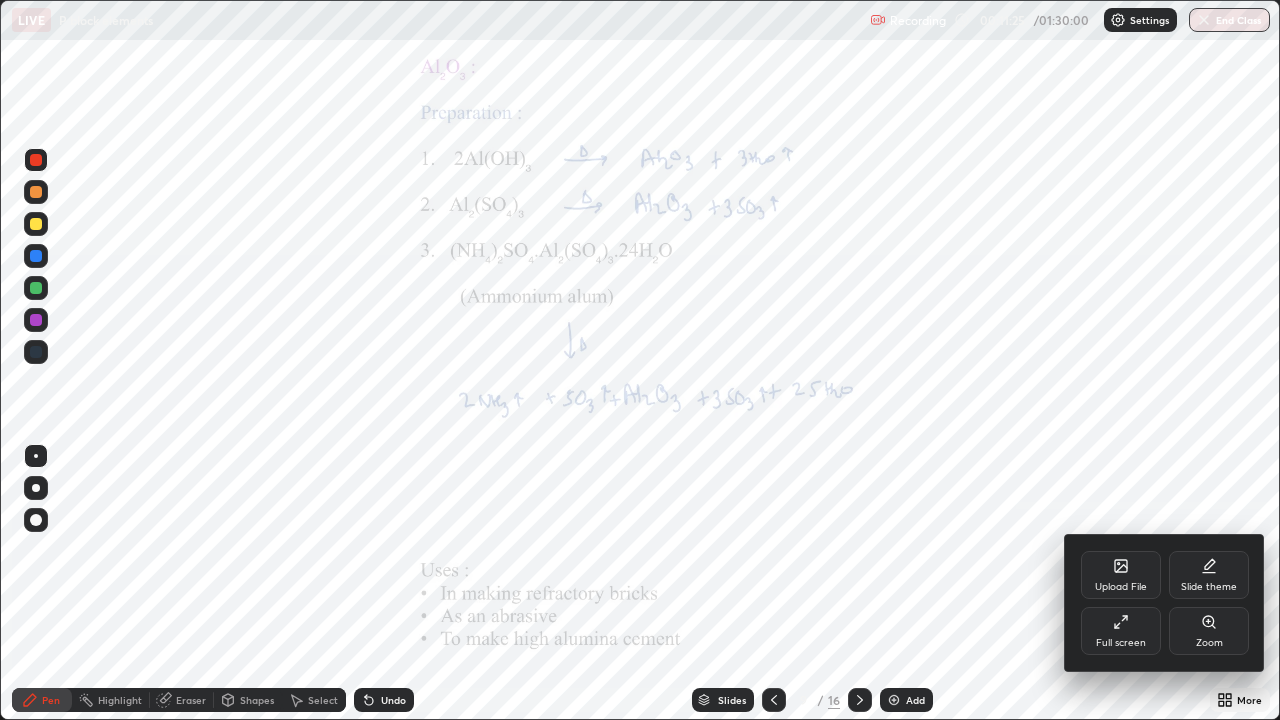 click on "Zoom" at bounding box center [1209, 643] 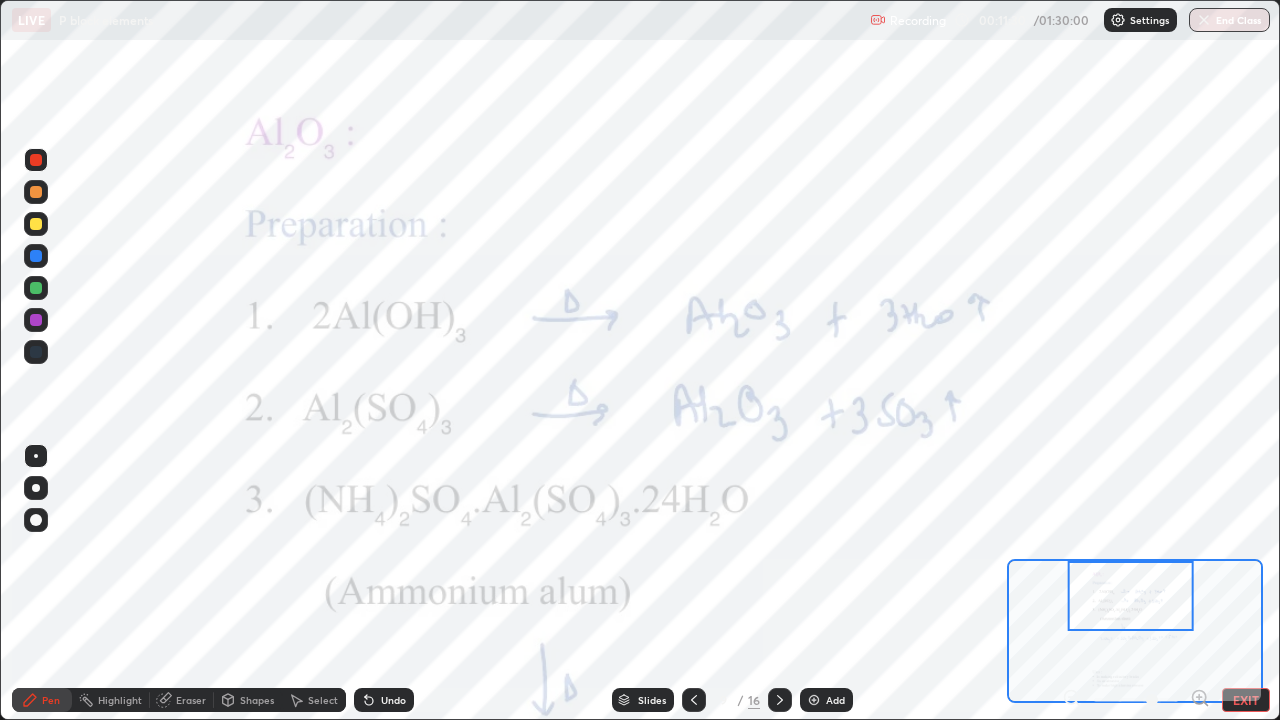 click at bounding box center (36, 320) 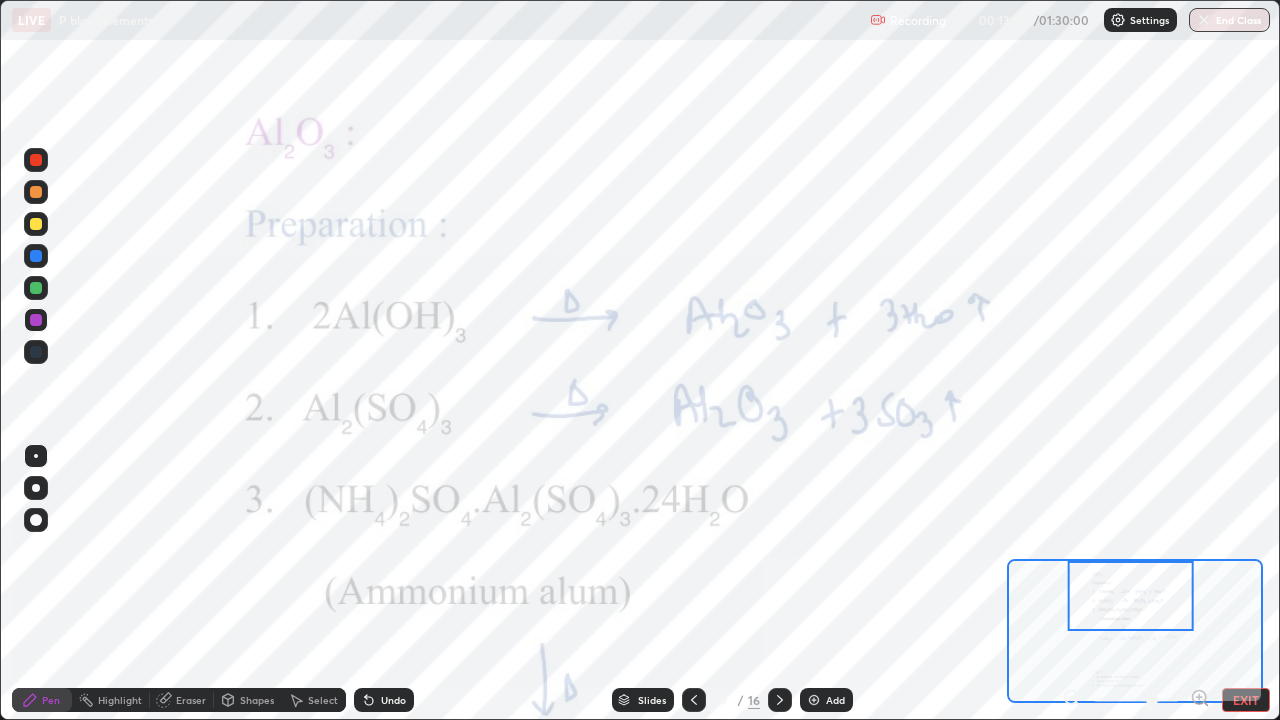 click 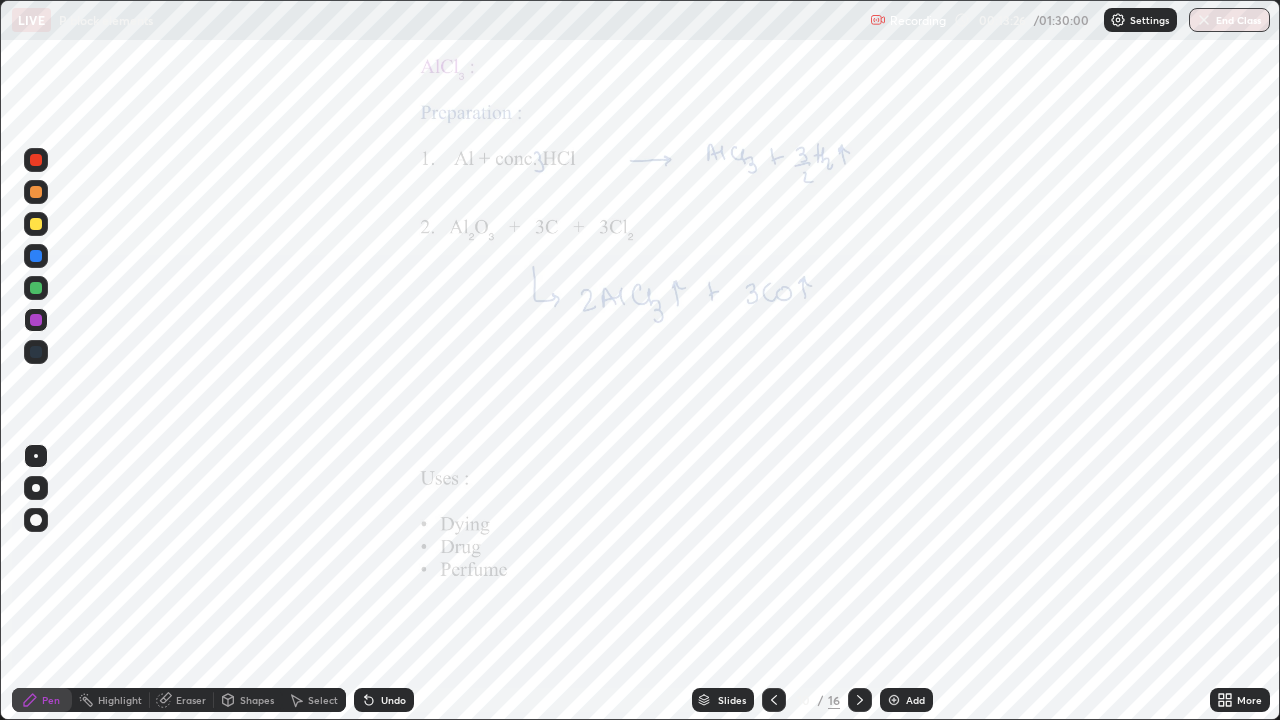 click 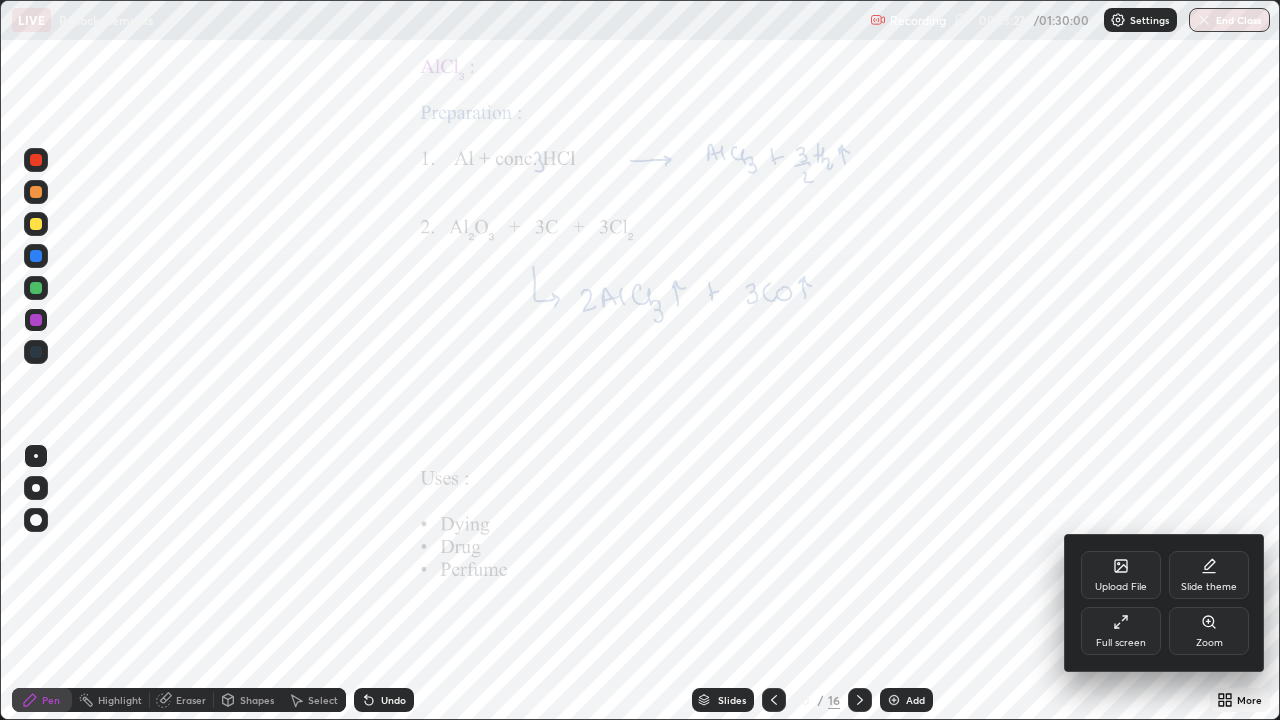 click on "Zoom" at bounding box center (1209, 631) 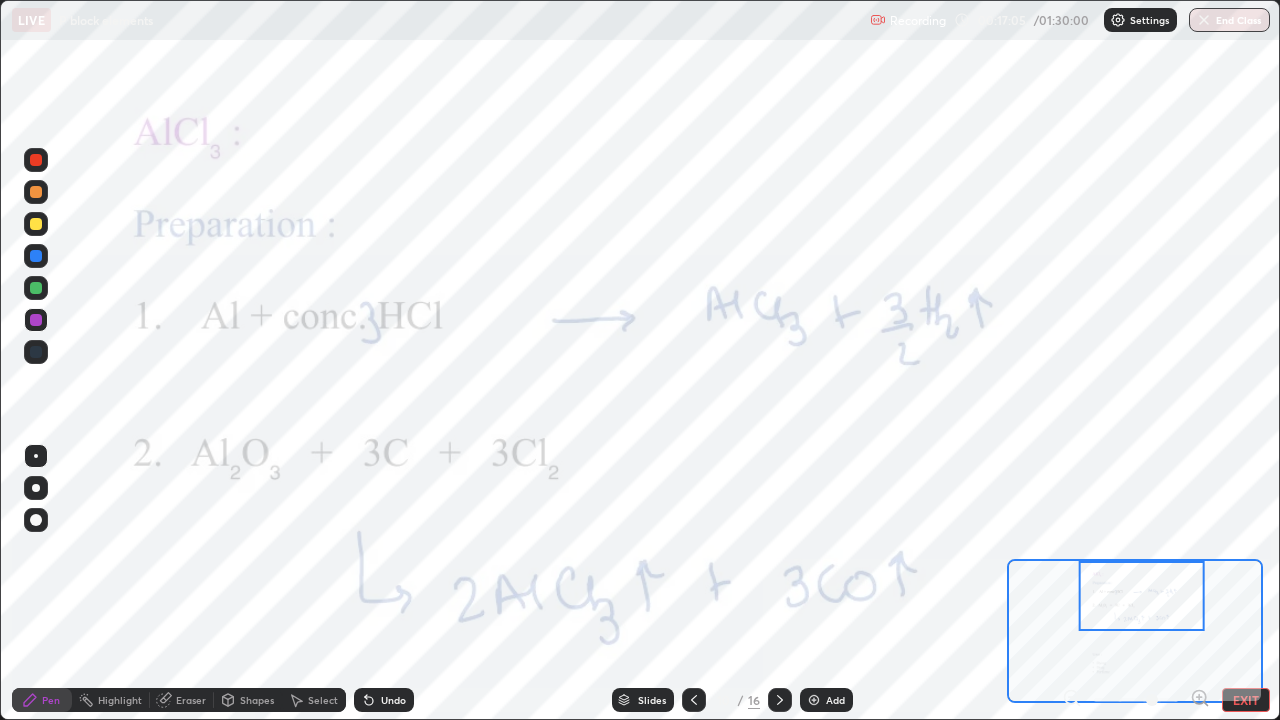 click 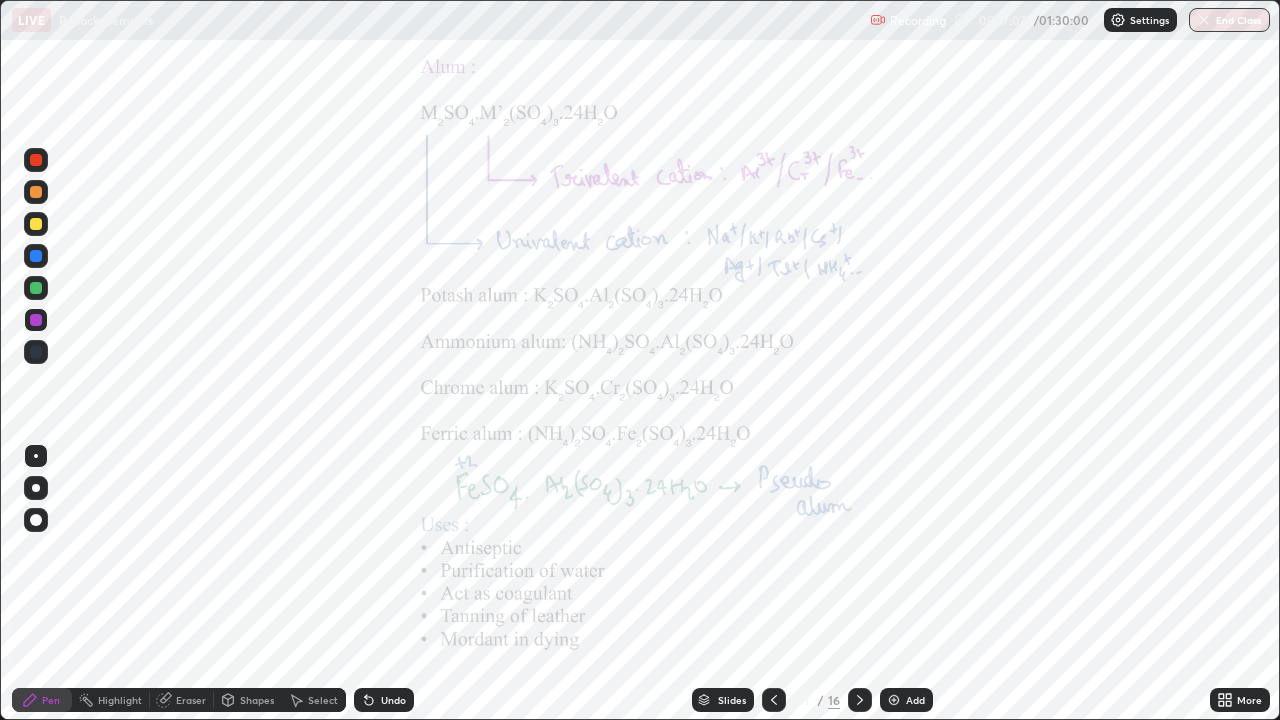 click 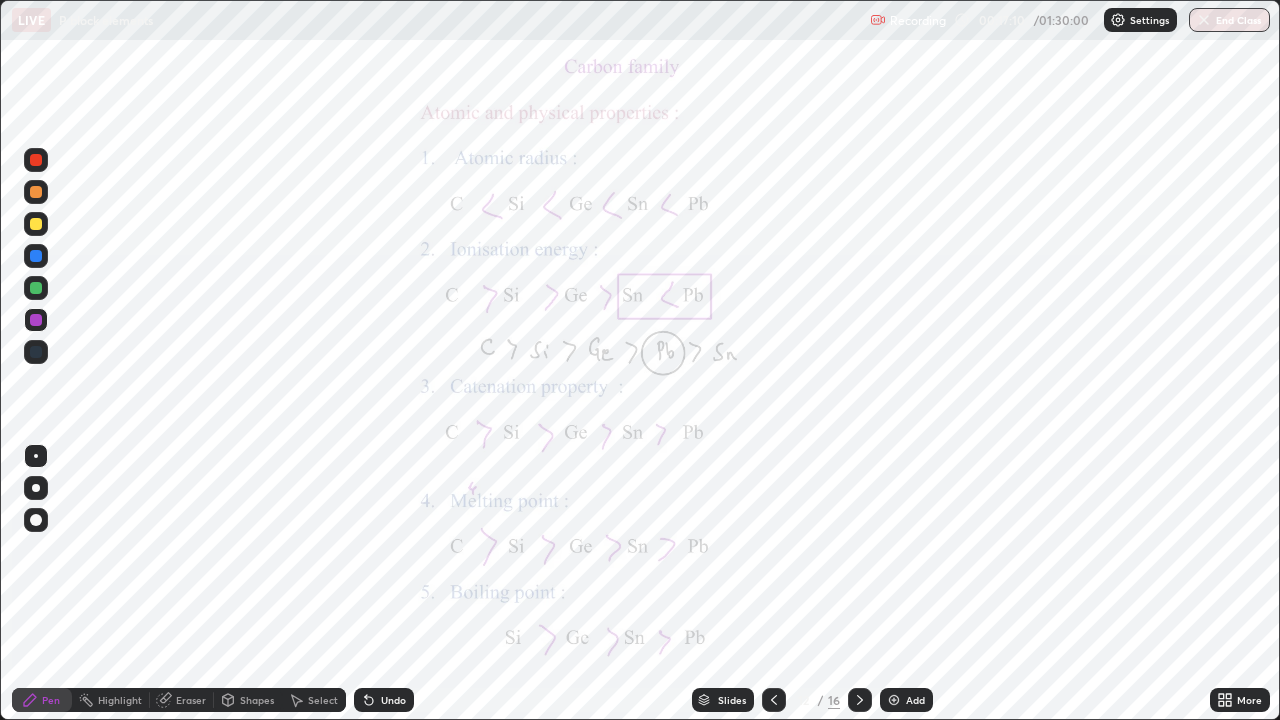 click 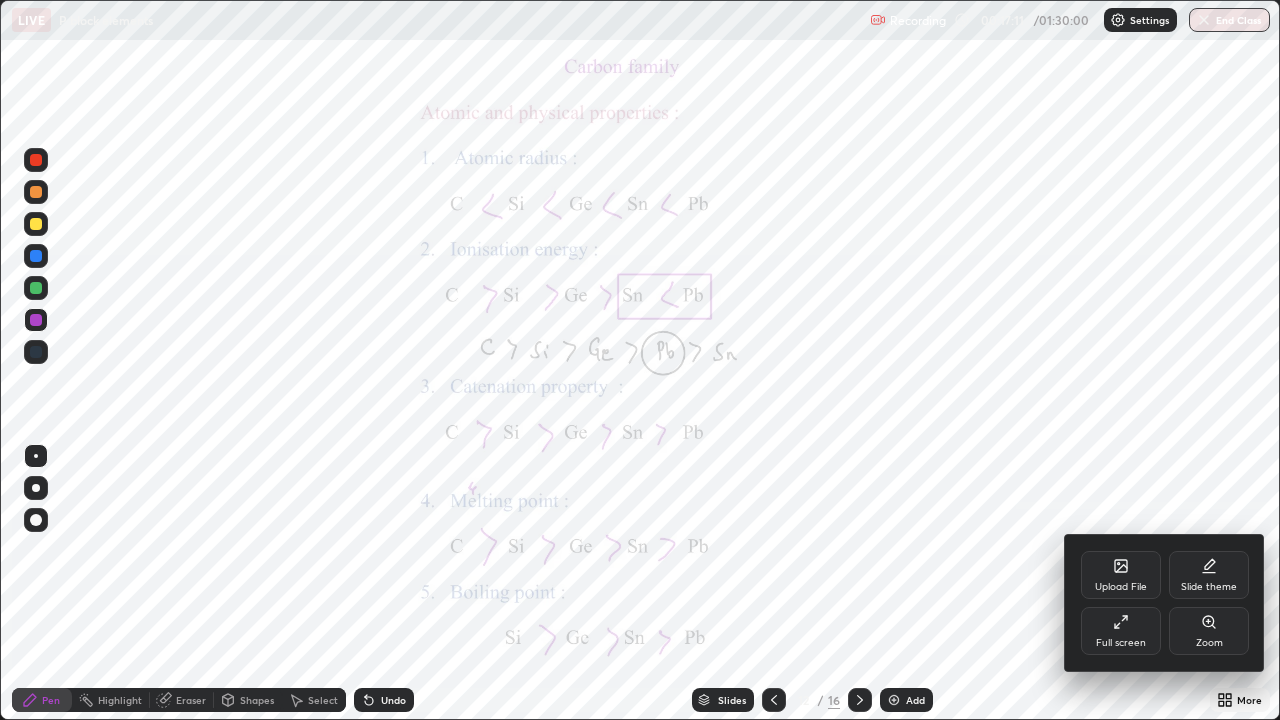 click on "Zoom" at bounding box center (1209, 643) 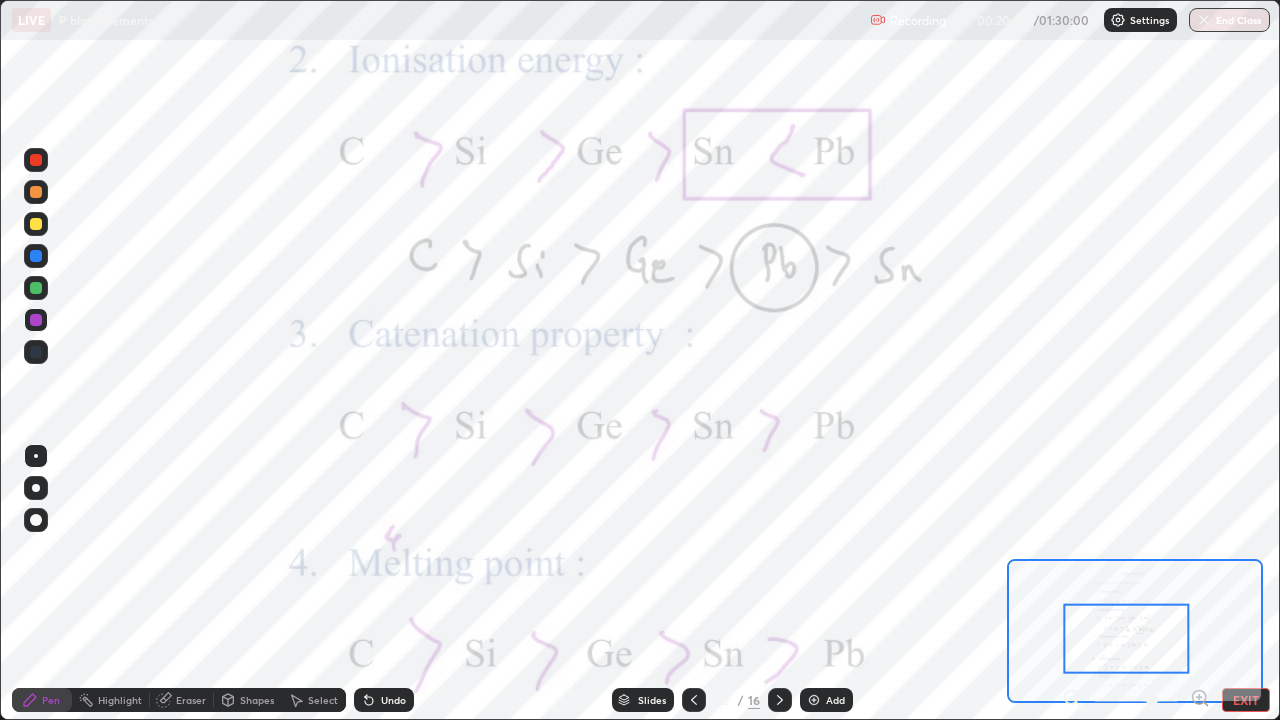 click 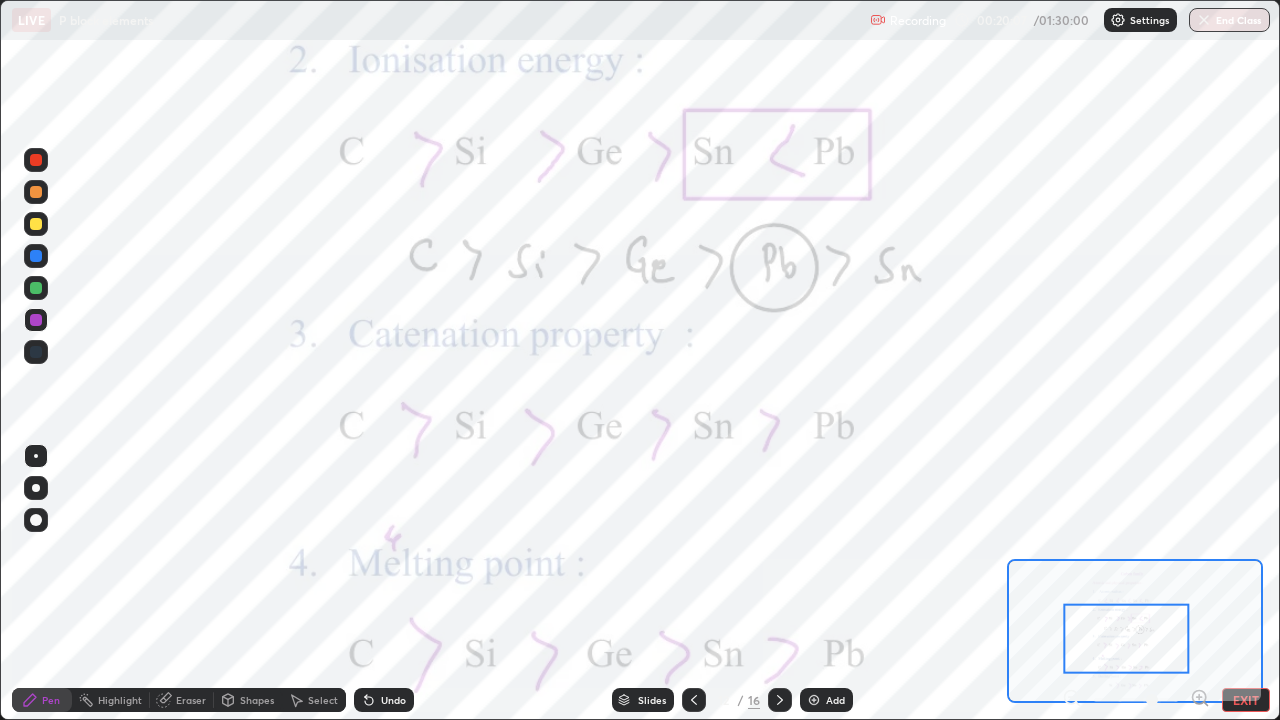 click at bounding box center [36, 288] 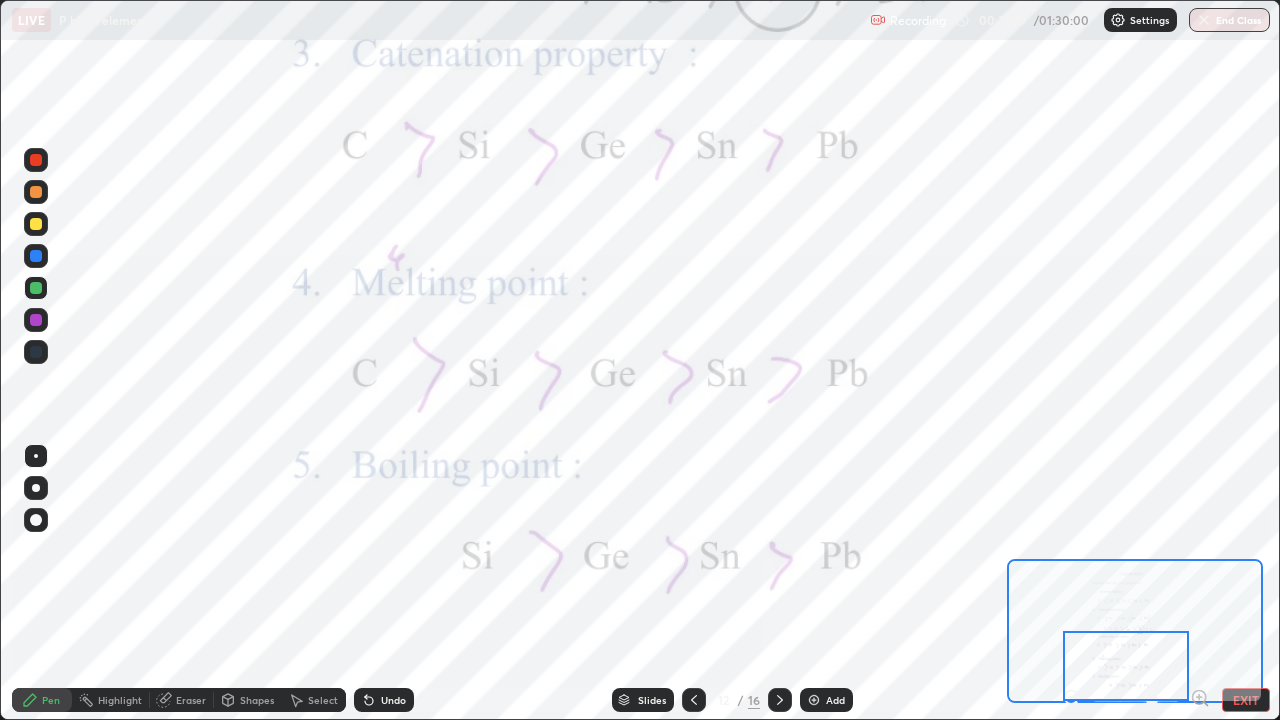click 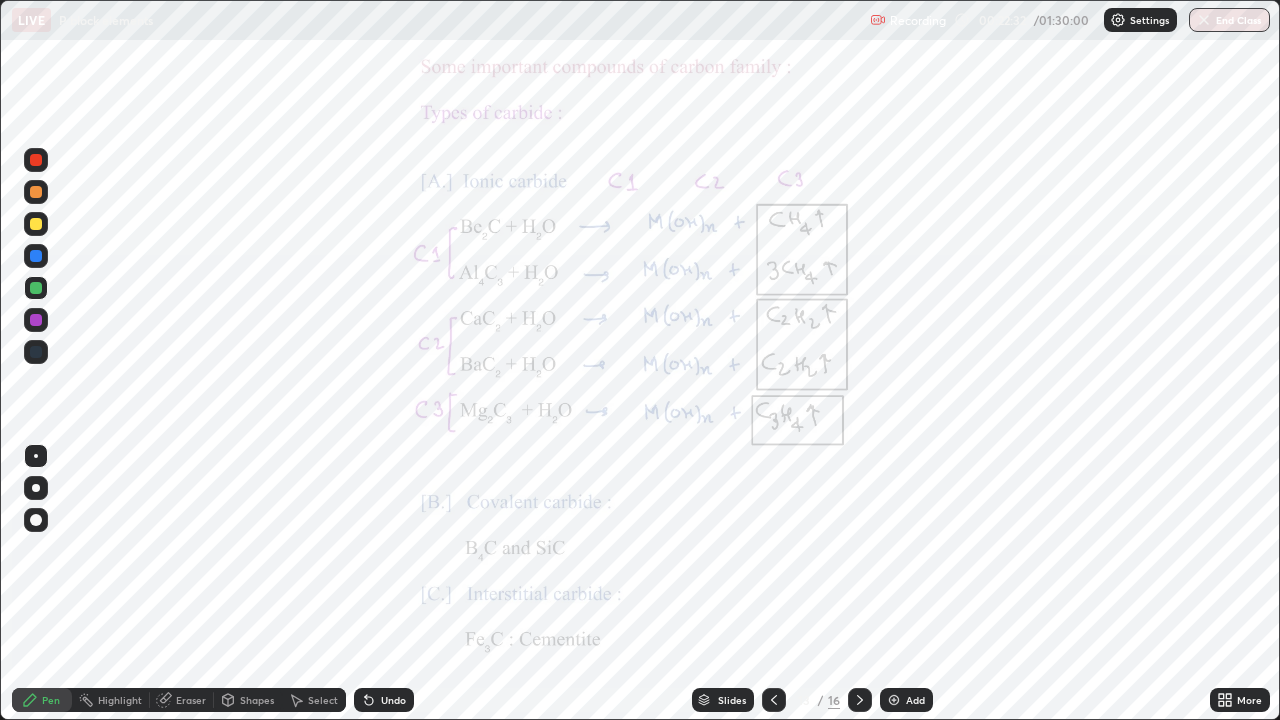click 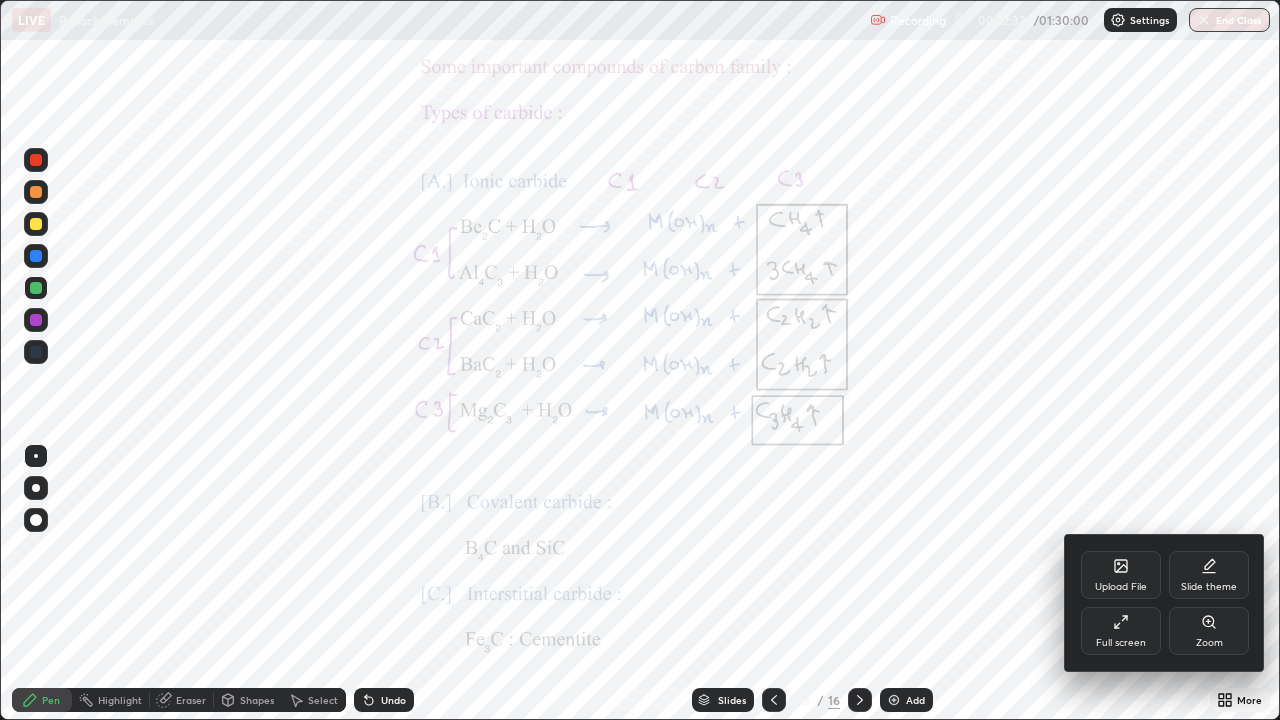click on "Zoom" at bounding box center [1209, 631] 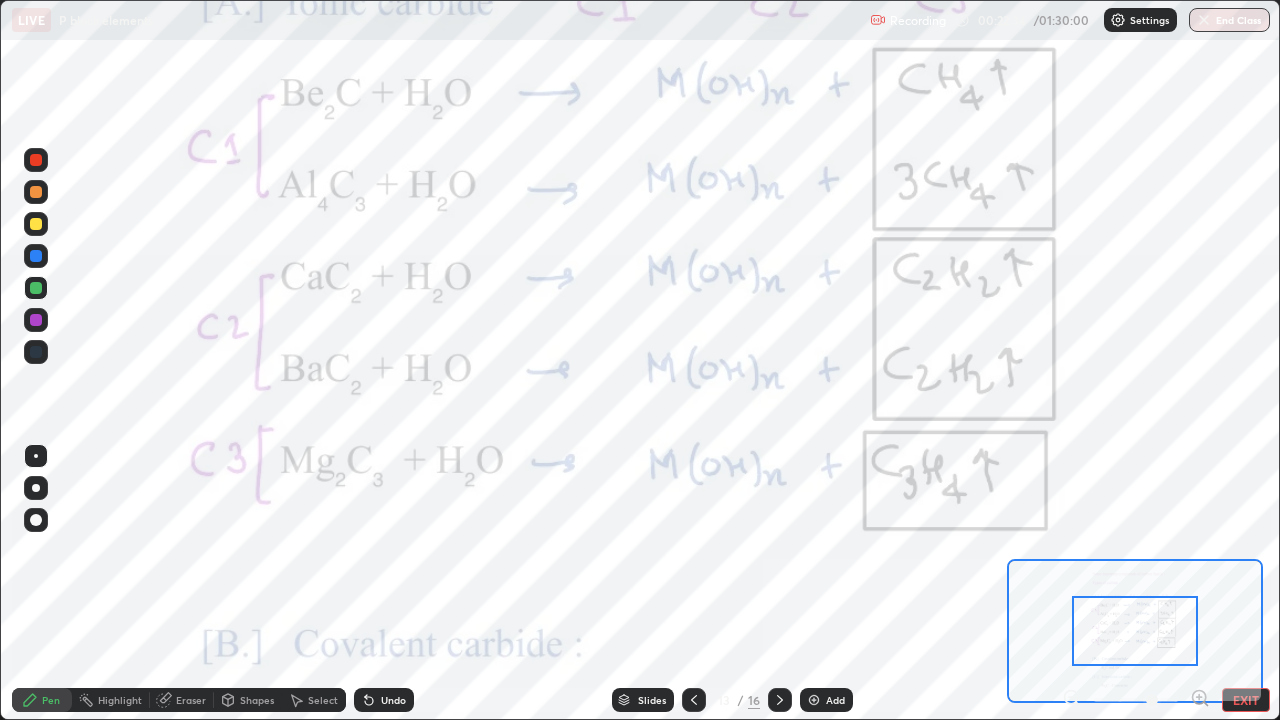 click at bounding box center (1135, 631) 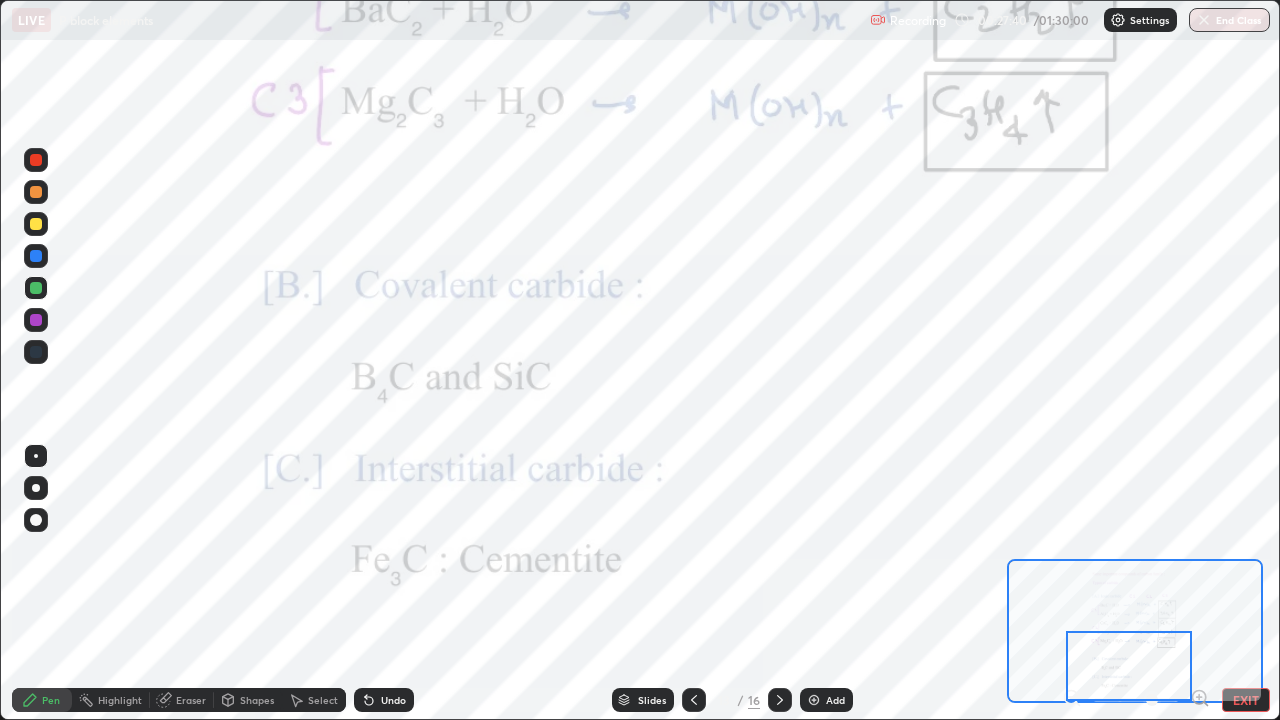 click 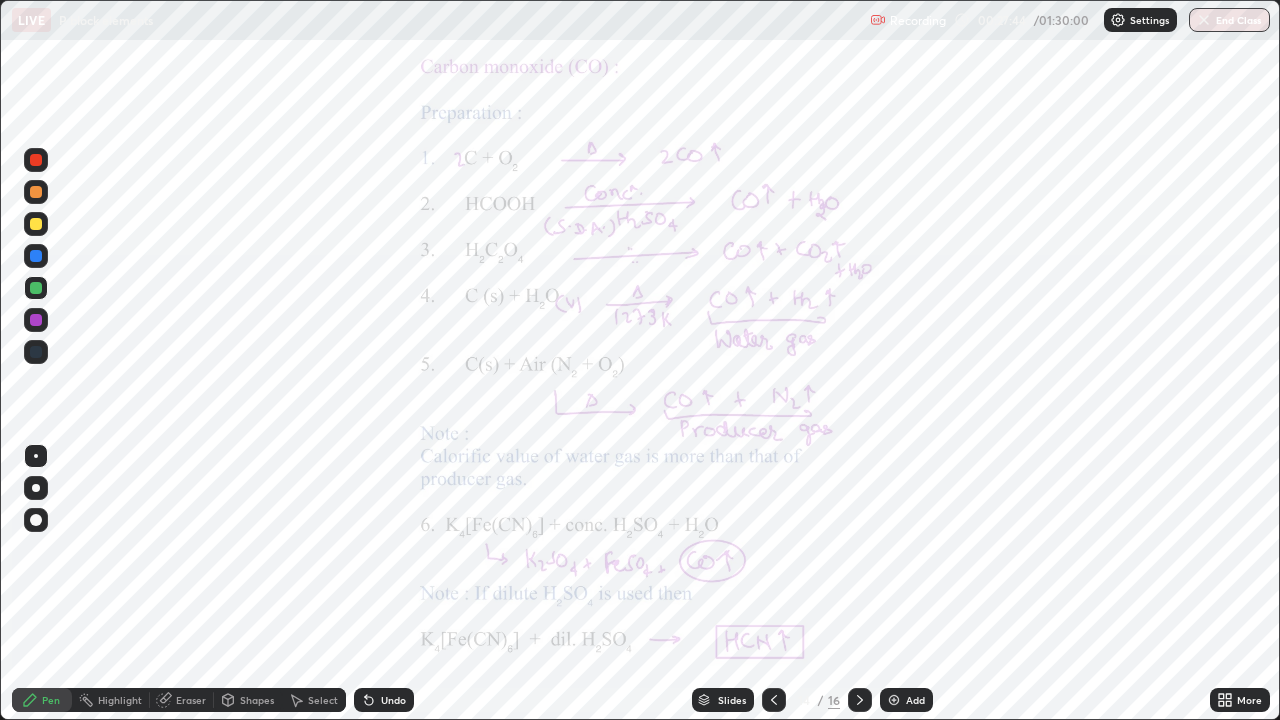 click 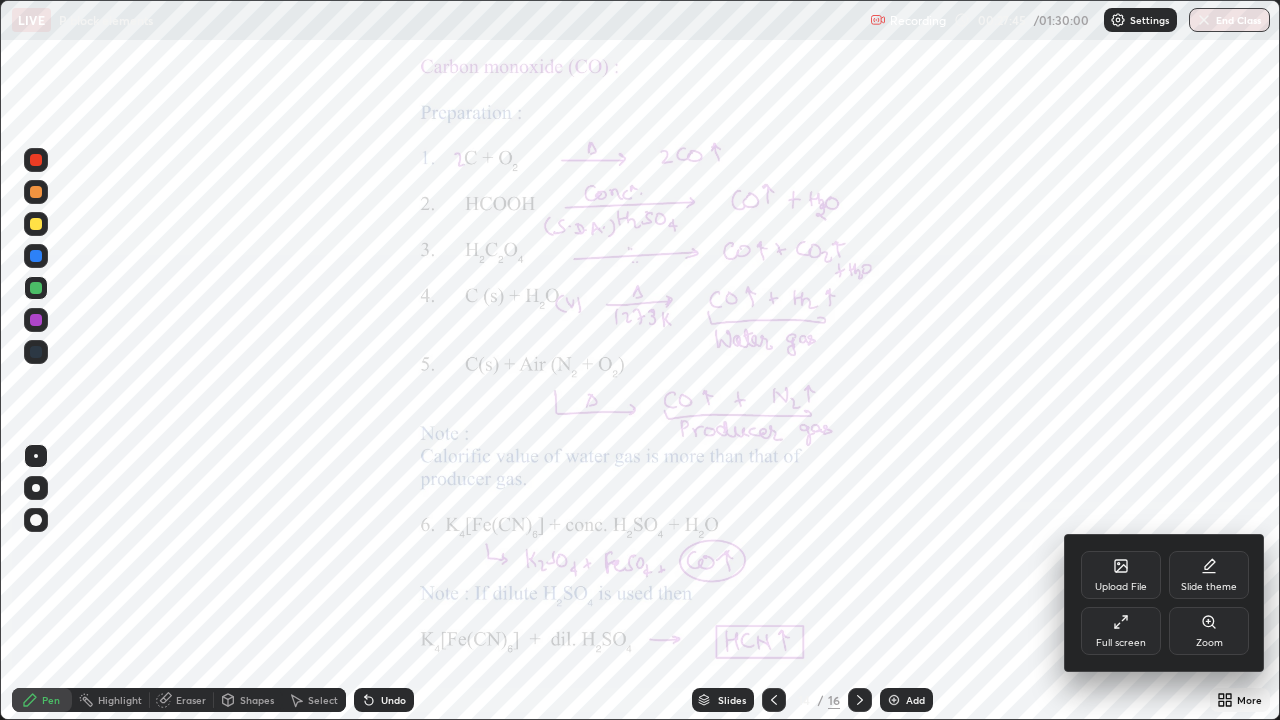 click on "Zoom" at bounding box center [1209, 631] 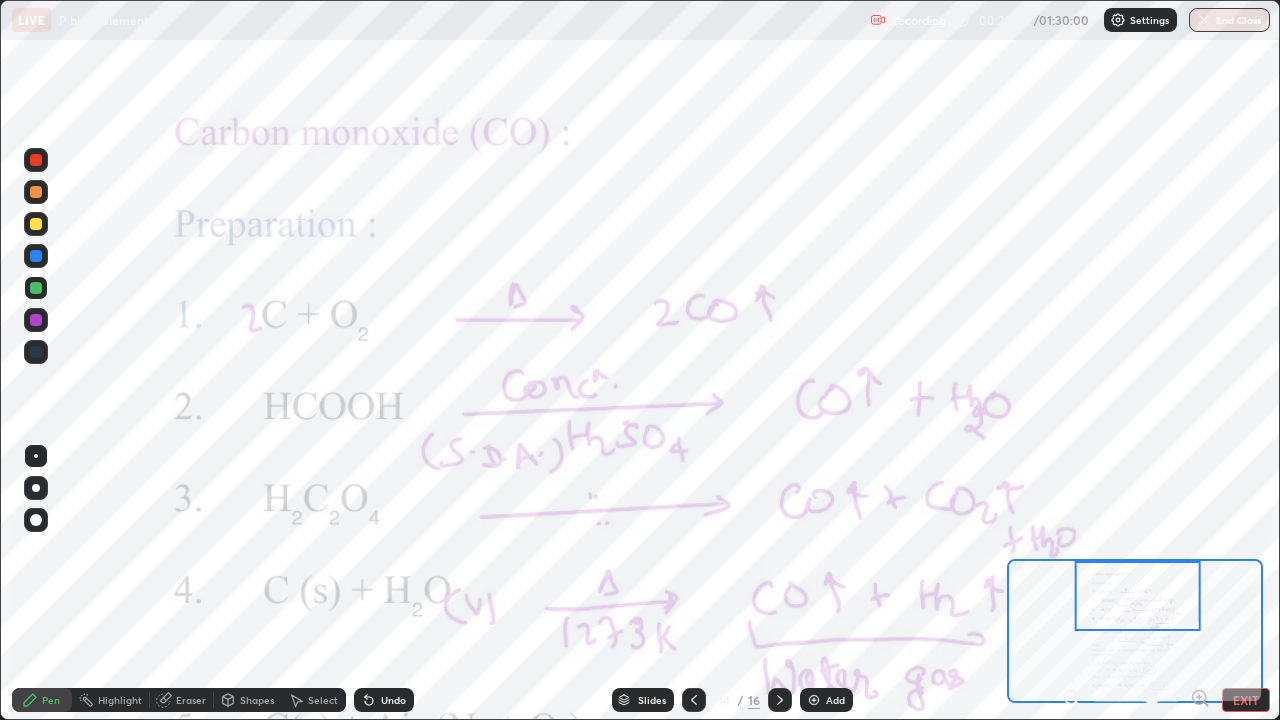 click at bounding box center [36, 224] 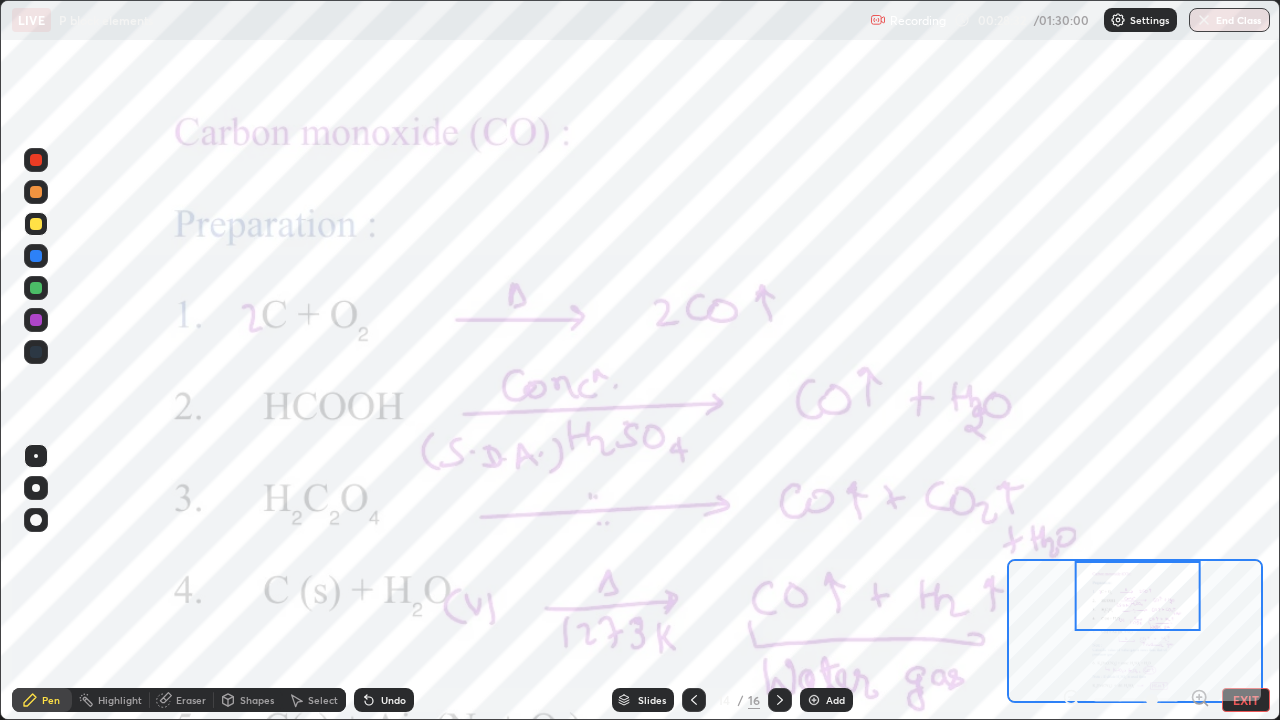 click at bounding box center [36, 192] 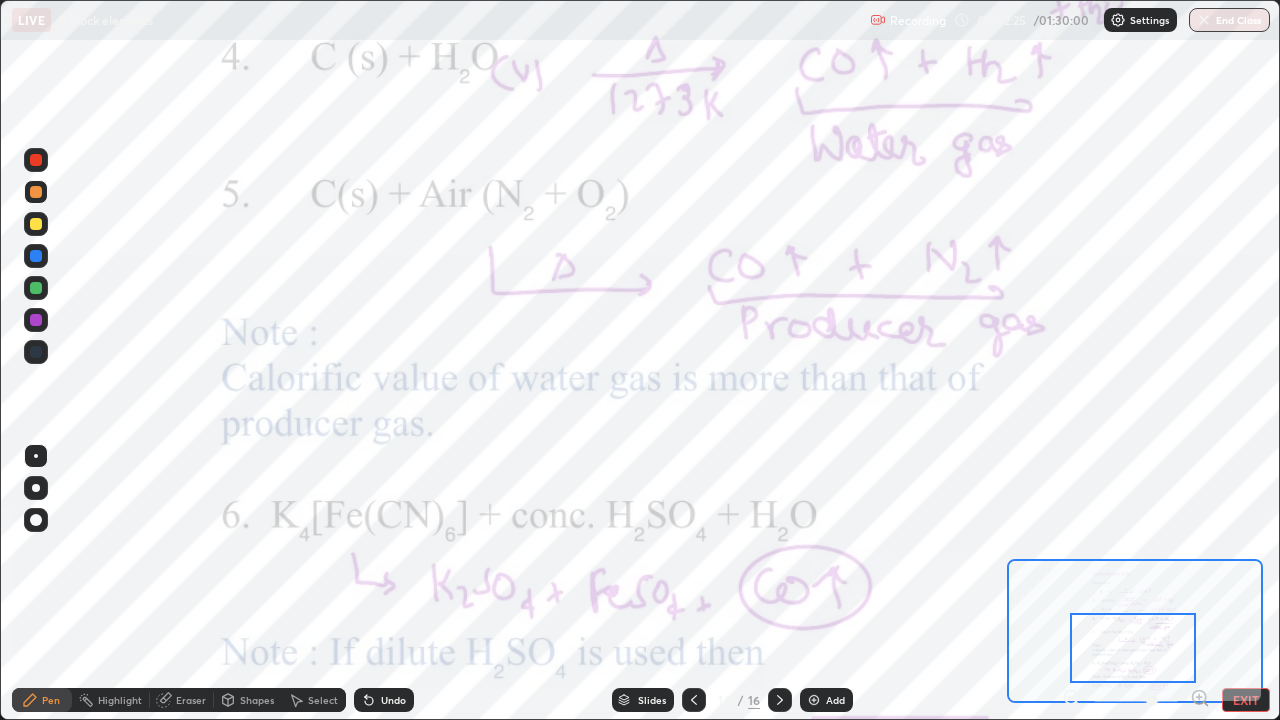 click 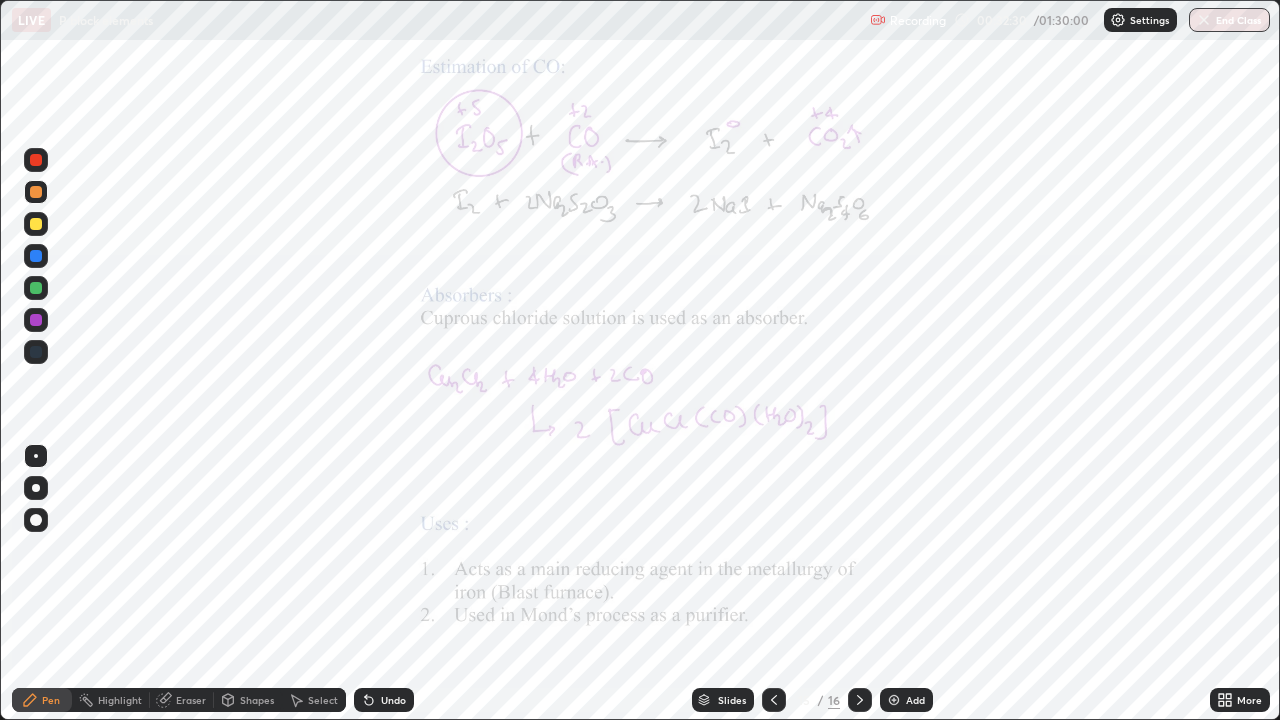 click 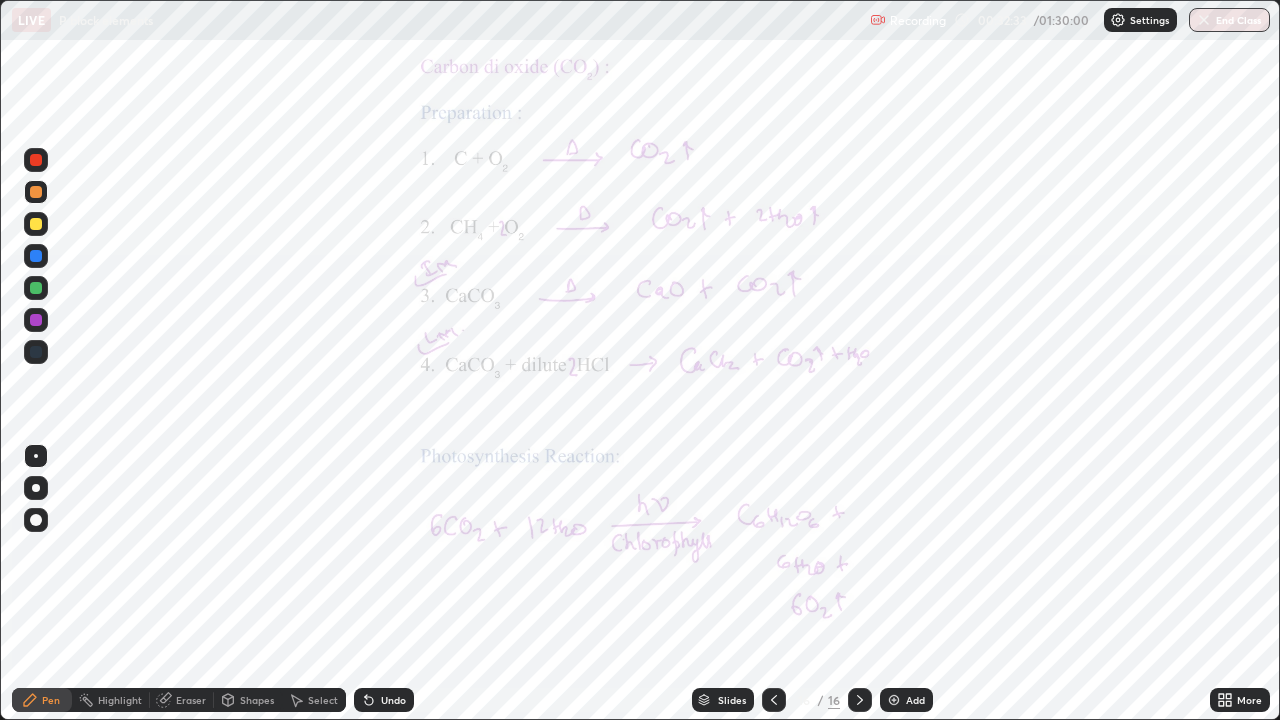 click 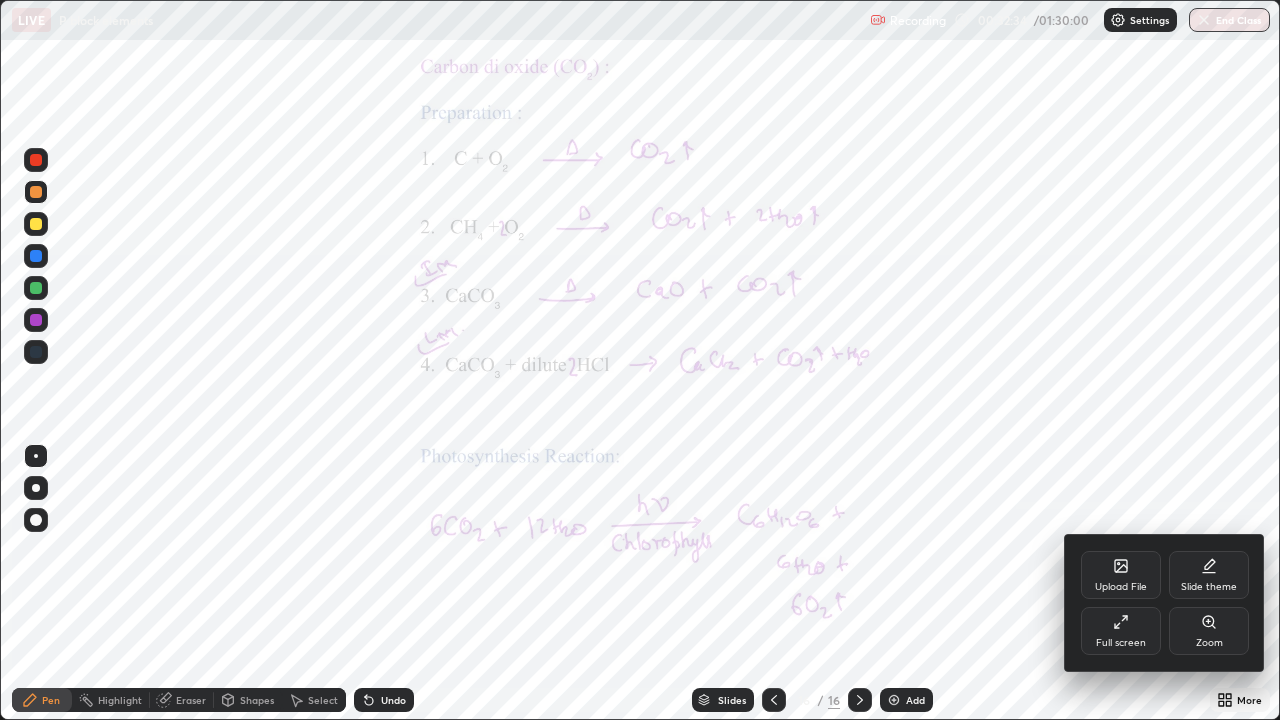 click on "Zoom" at bounding box center (1209, 631) 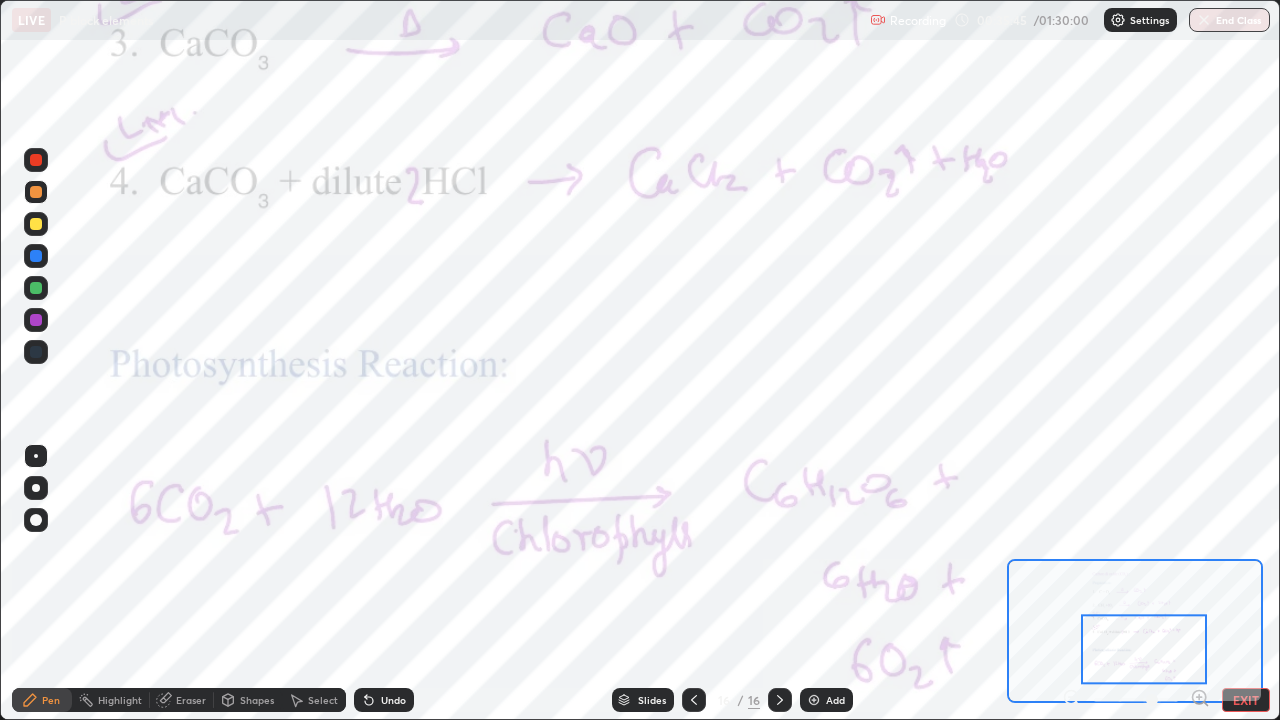 click on "EXIT" at bounding box center (1246, 700) 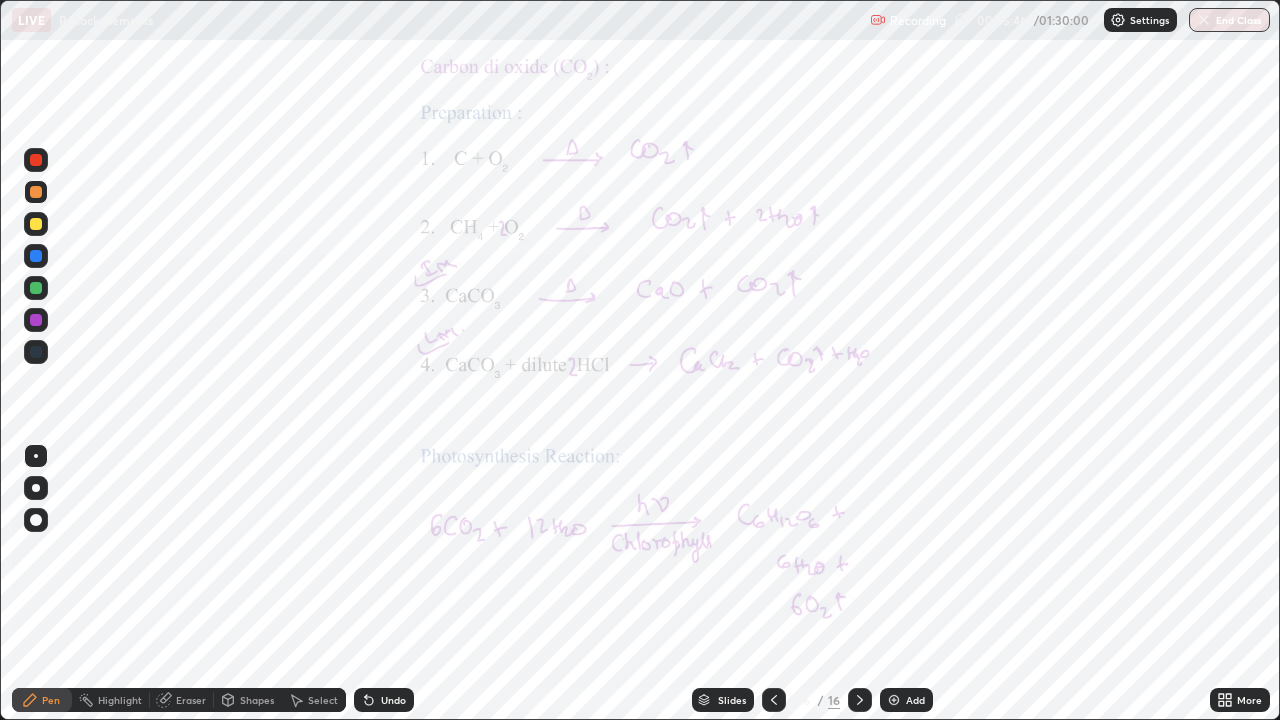 click 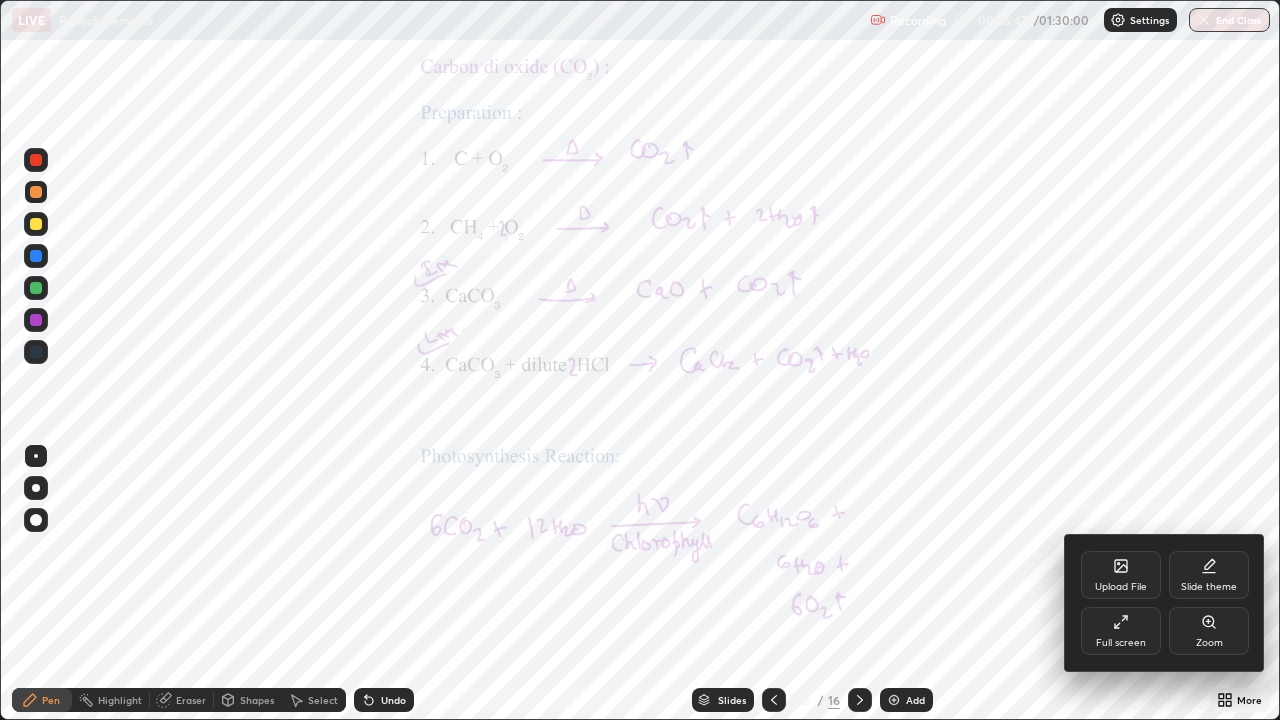 click on "Upload File" at bounding box center [1121, 575] 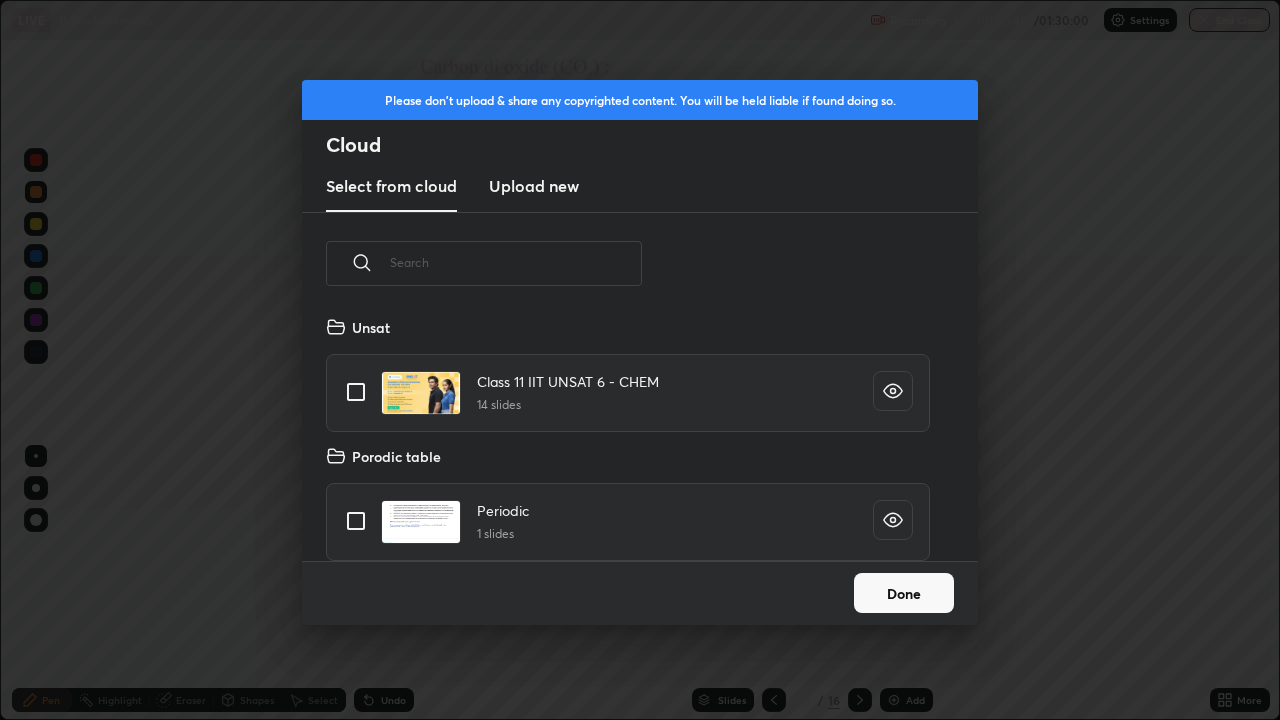scroll, scrollTop: 7, scrollLeft: 11, axis: both 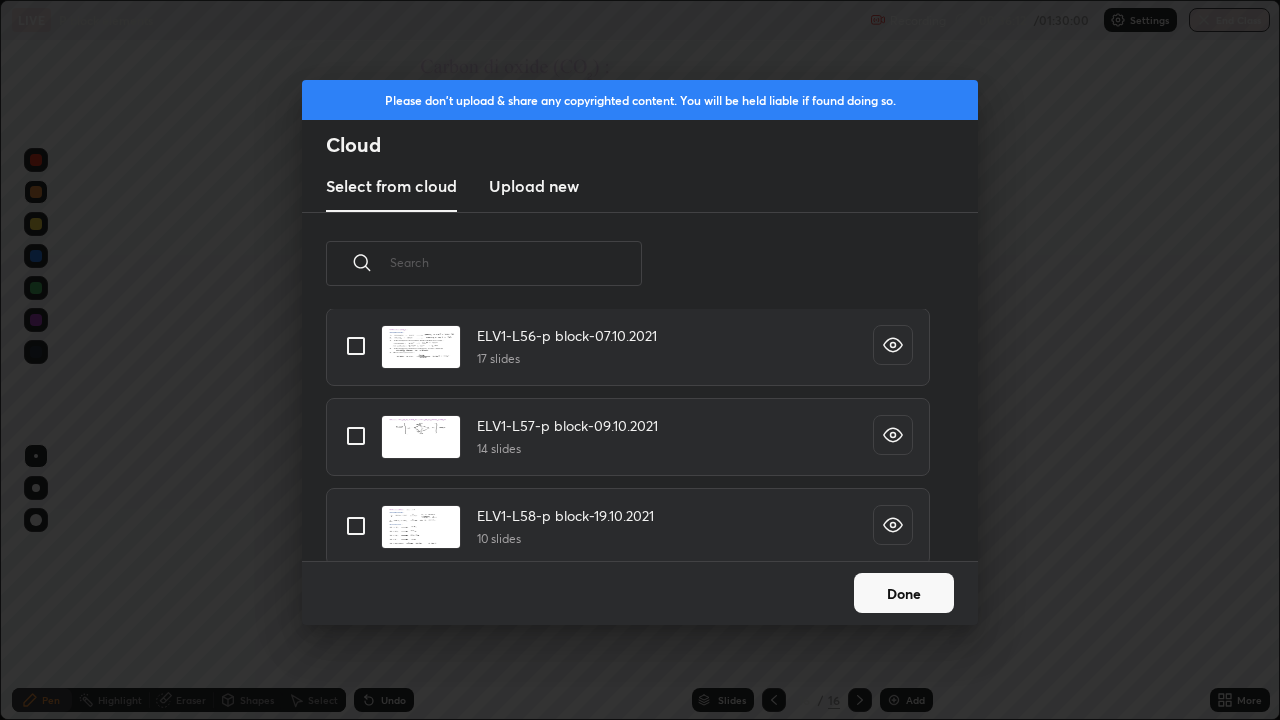 click at bounding box center (356, 526) 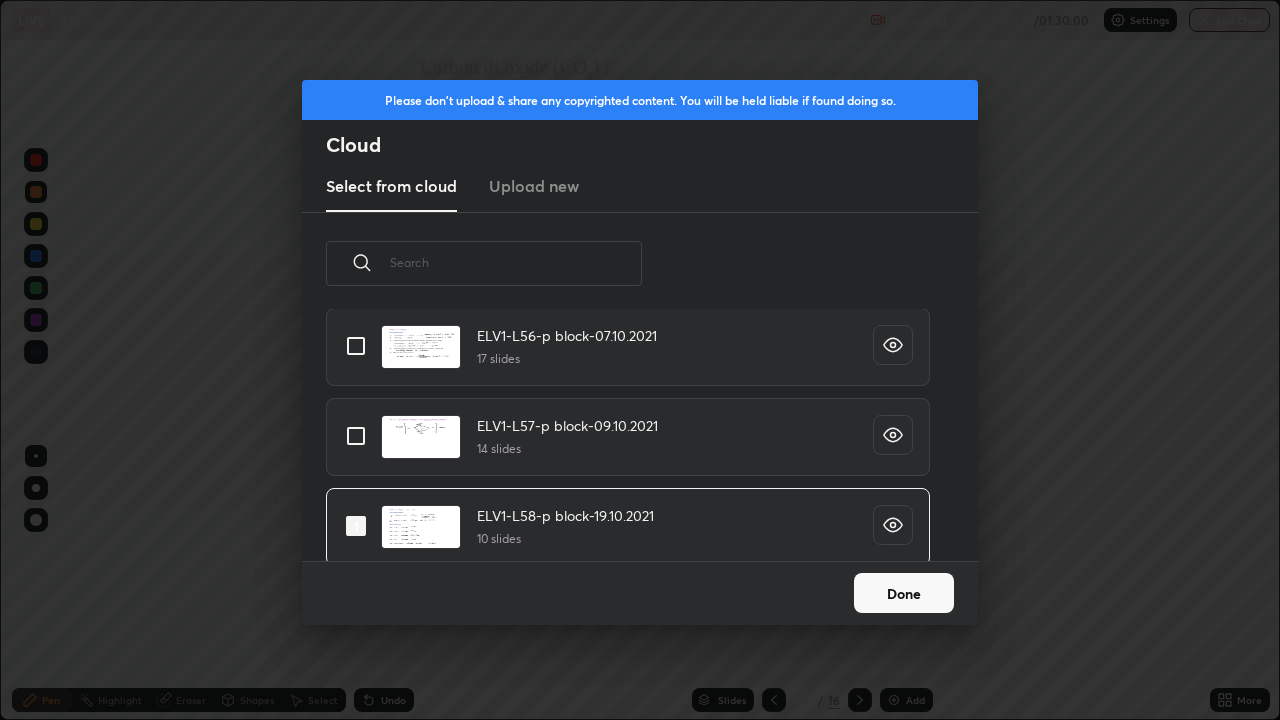 click on "Done" at bounding box center (904, 593) 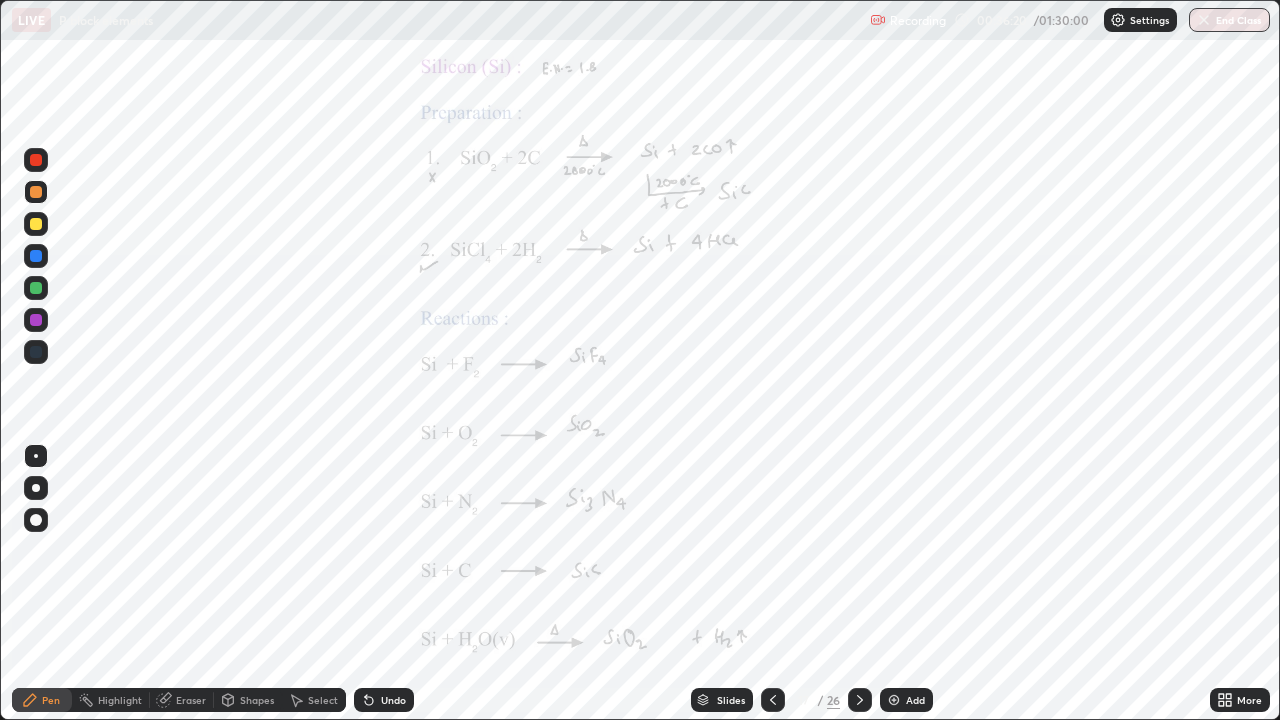 click 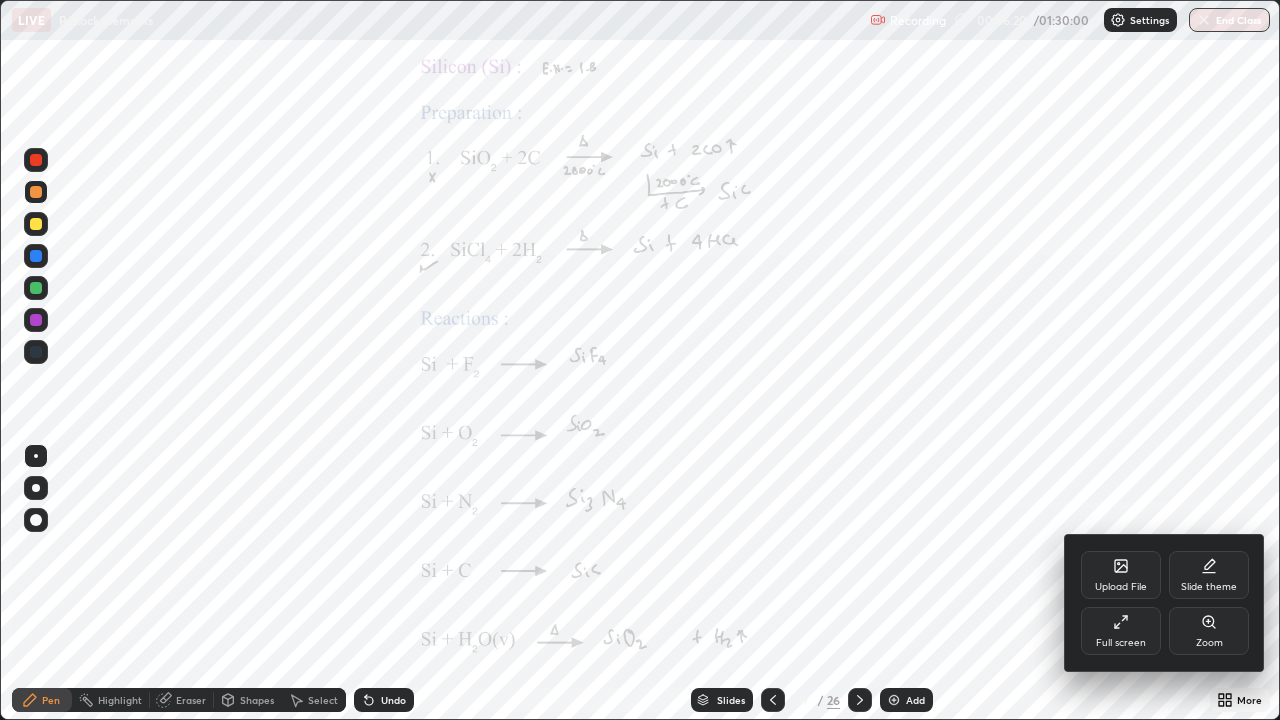 click on "Zoom" at bounding box center (1209, 643) 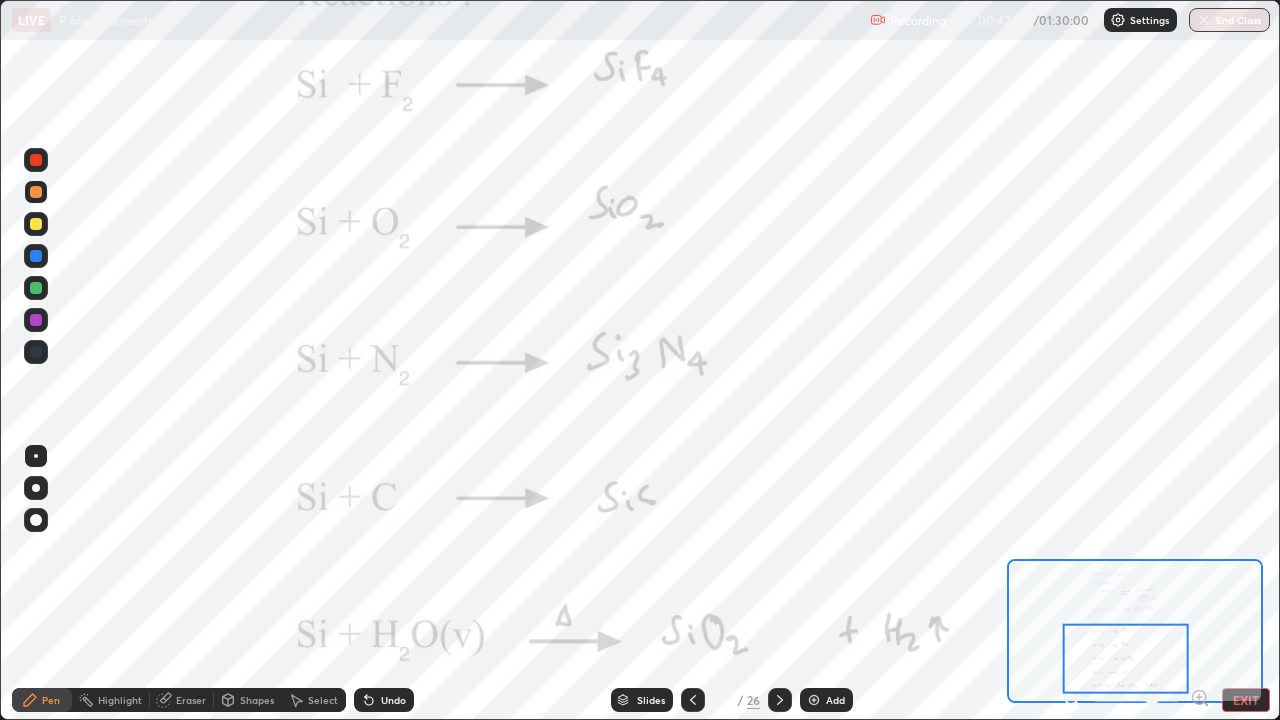click 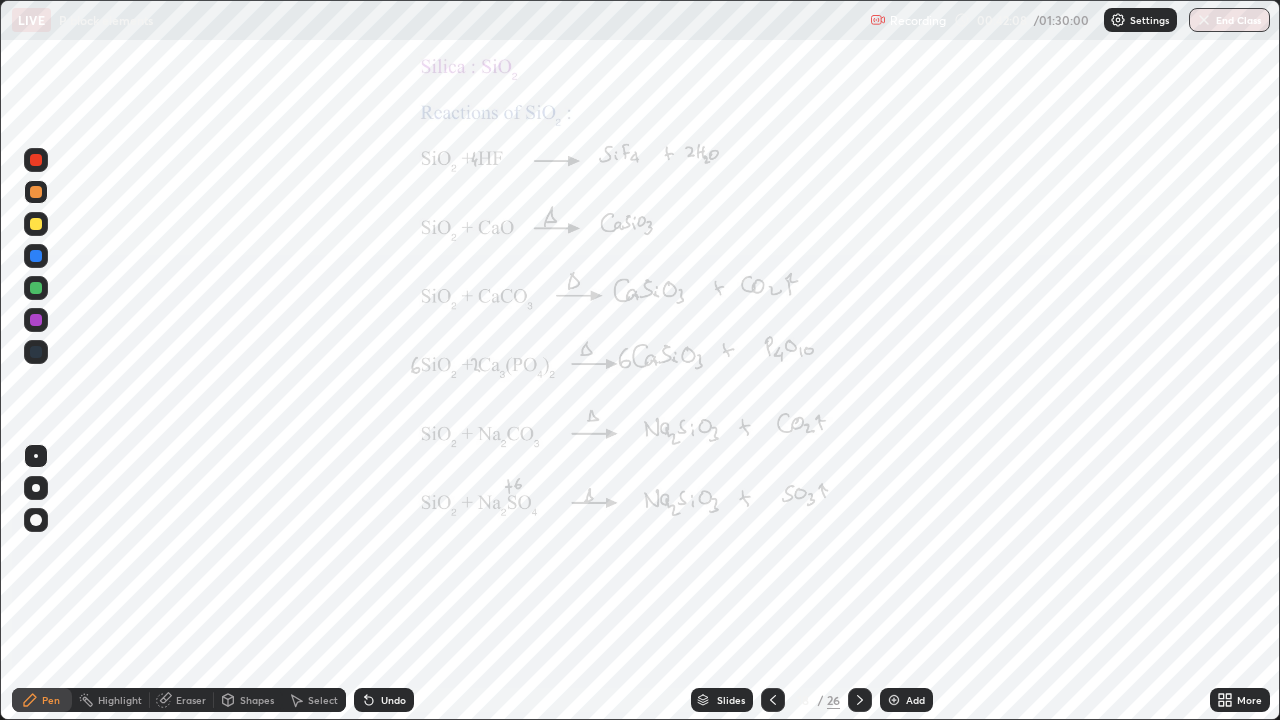 click 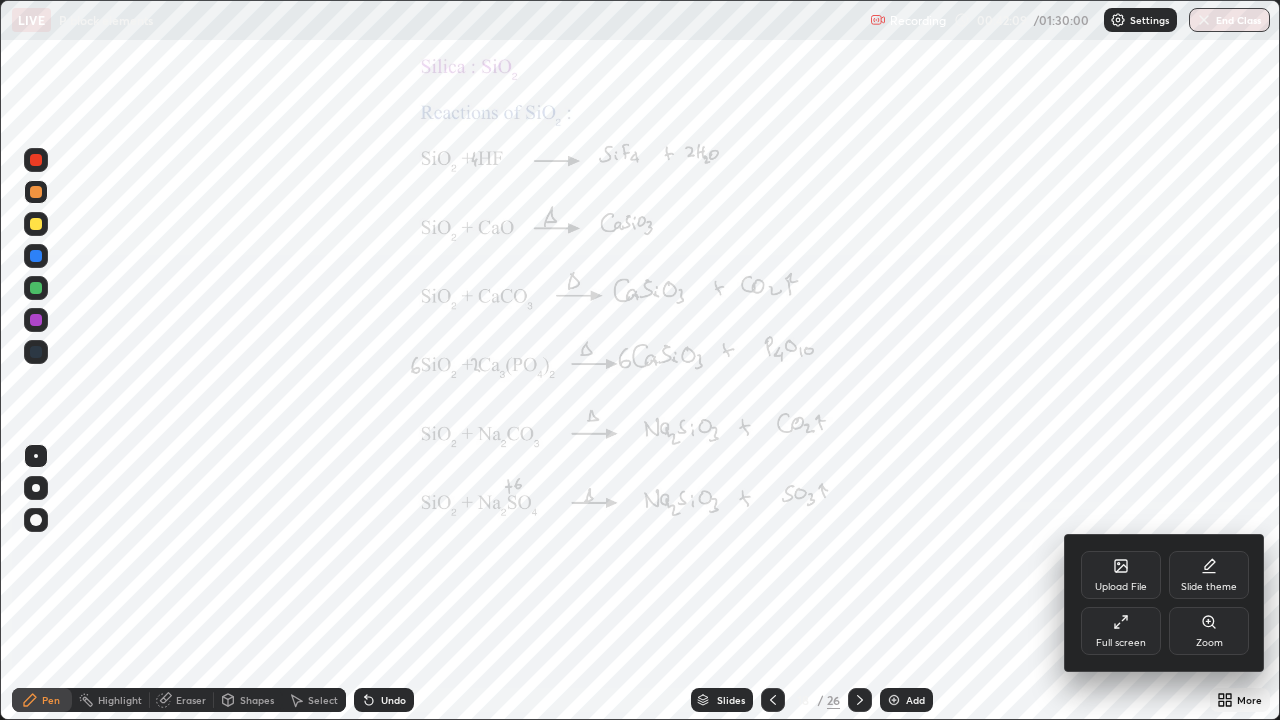 click on "Zoom" at bounding box center (1209, 643) 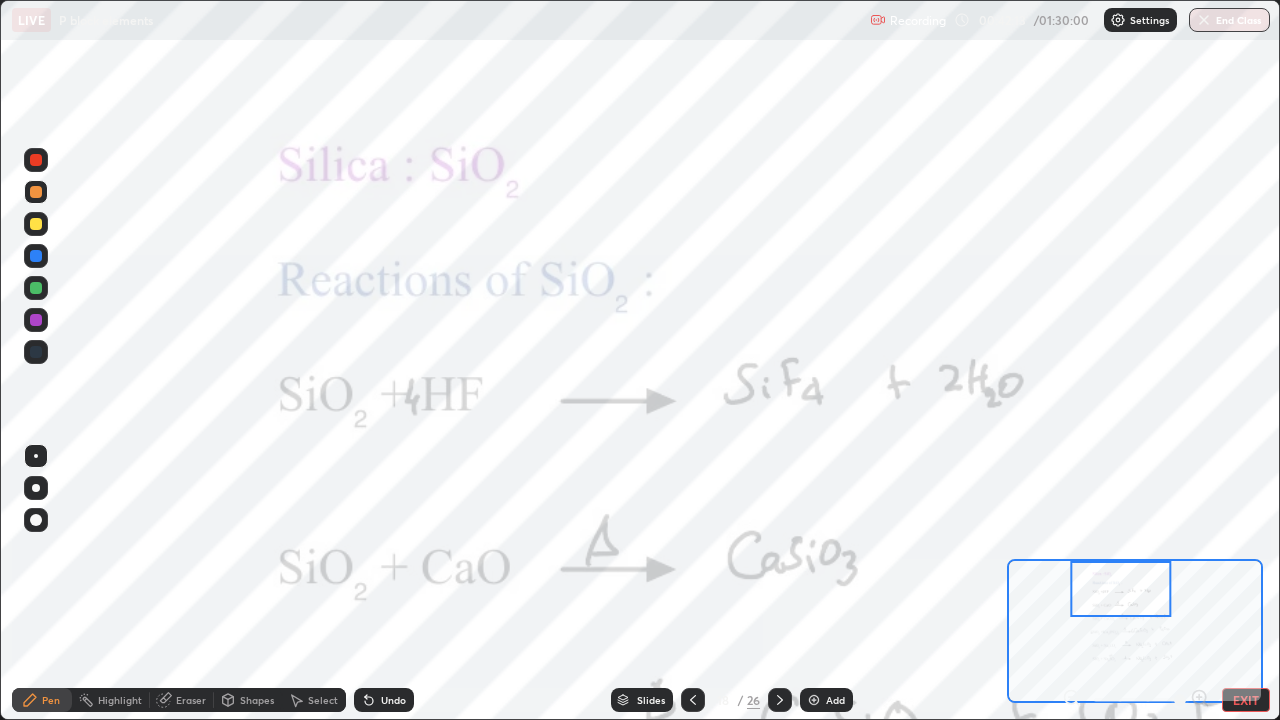 click at bounding box center (36, 256) 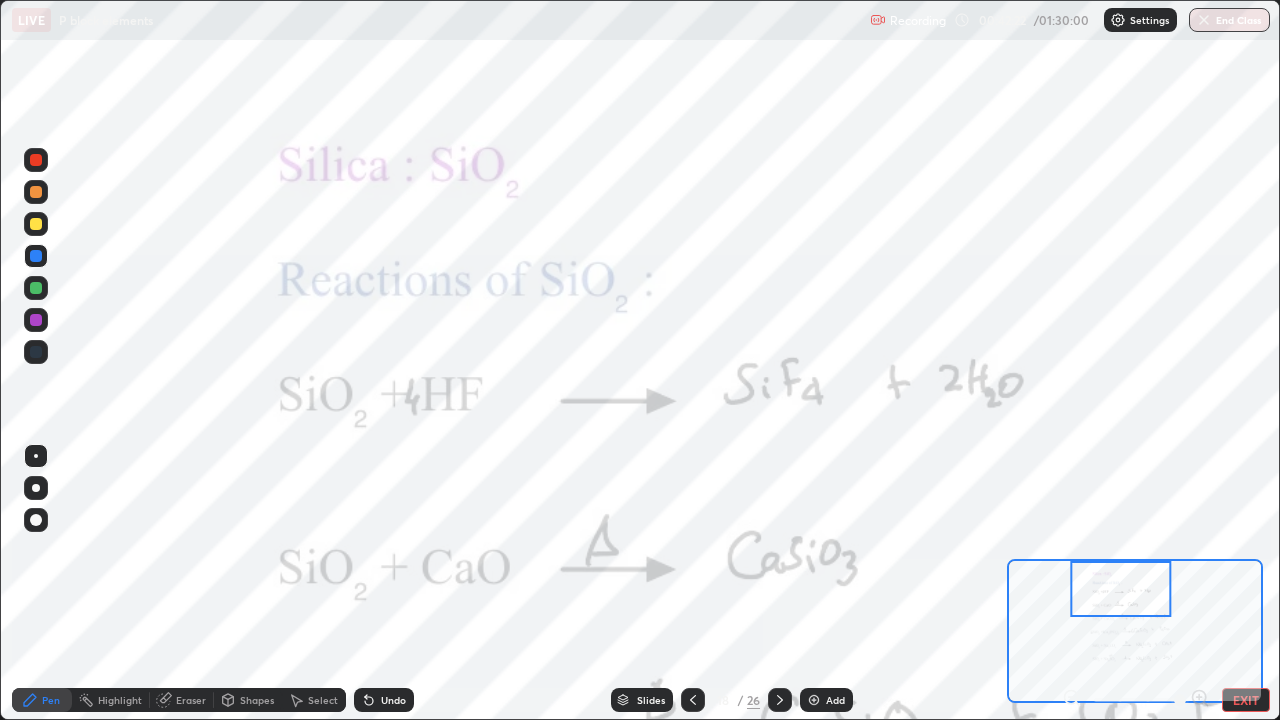 click at bounding box center [36, 224] 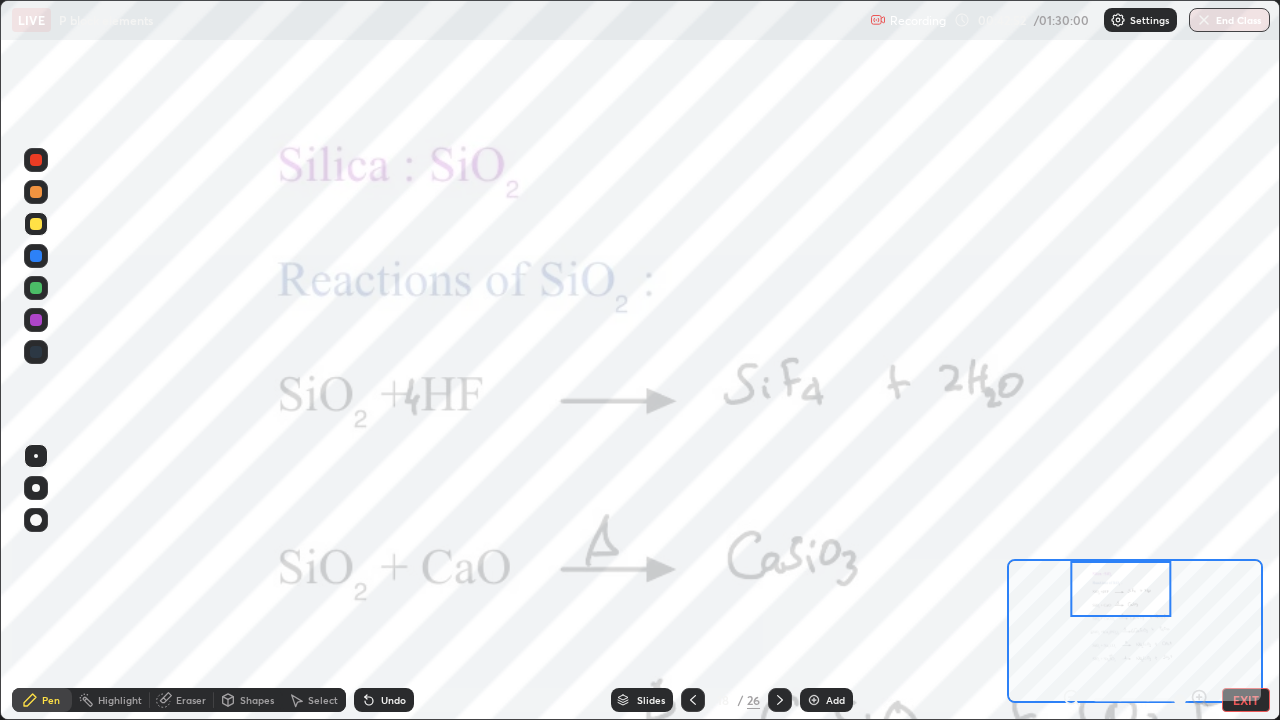 click at bounding box center (36, 160) 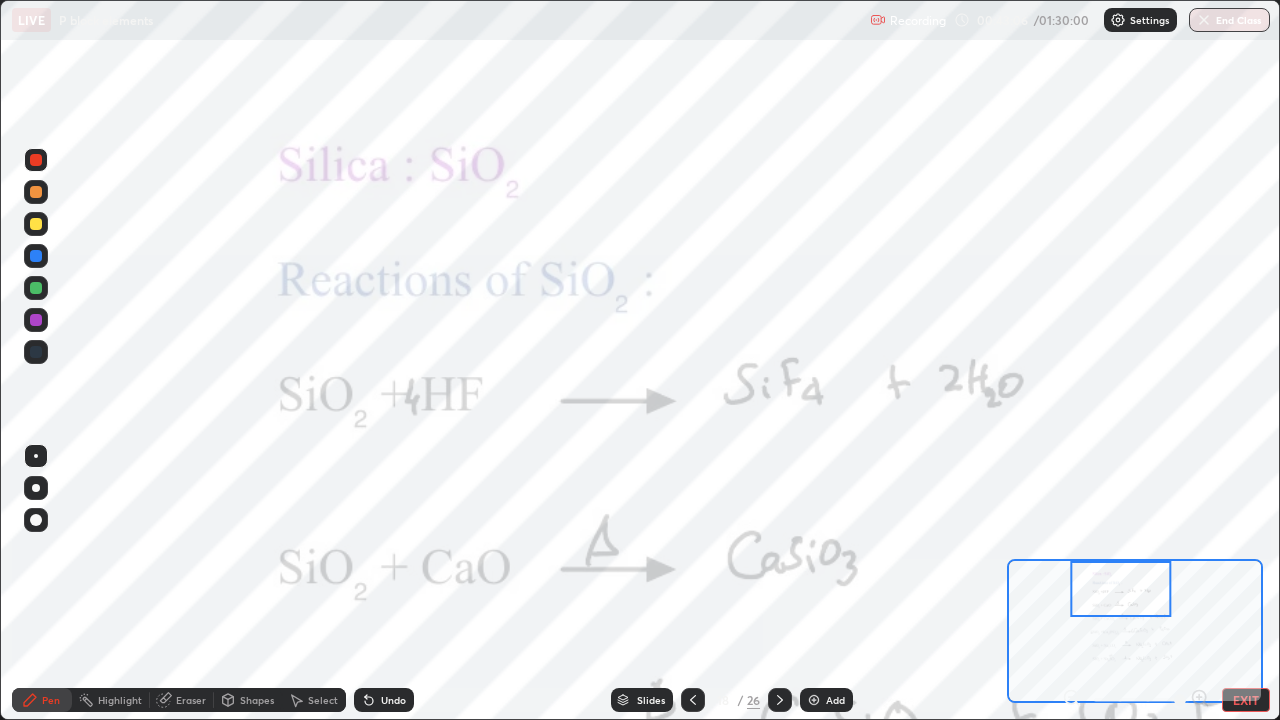 click at bounding box center (36, 288) 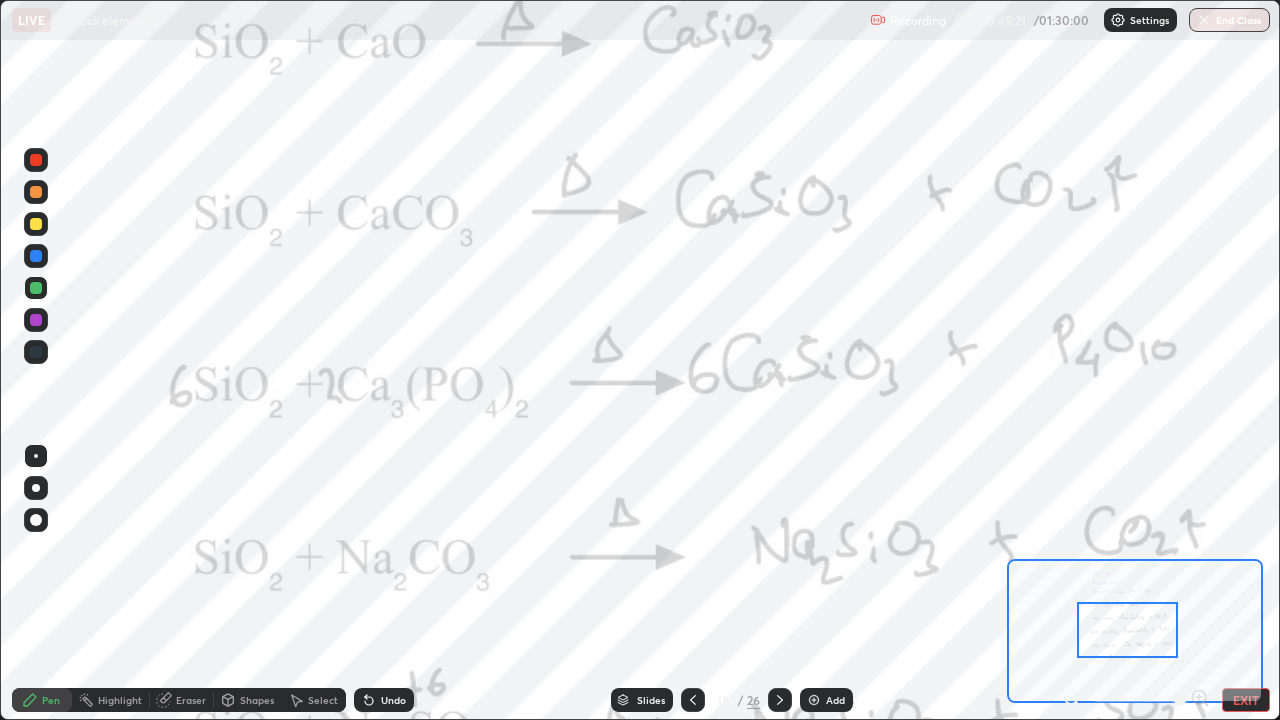 click at bounding box center (36, 352) 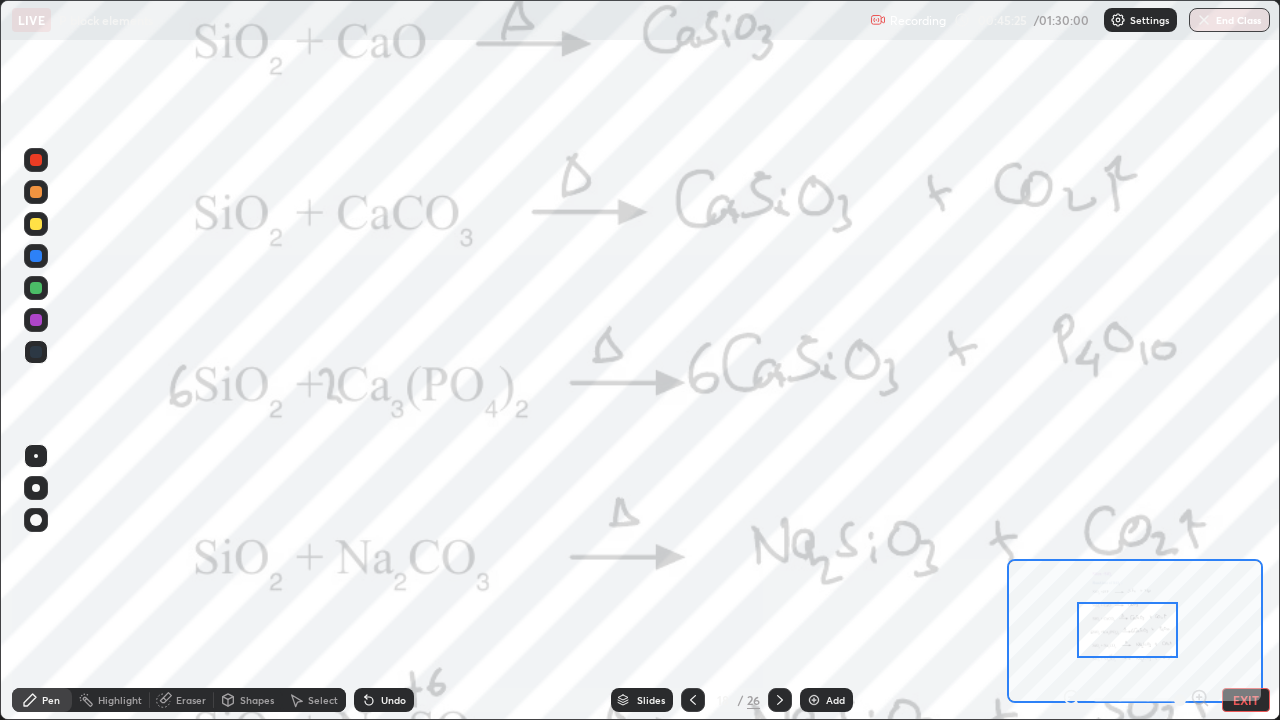 click at bounding box center [36, 320] 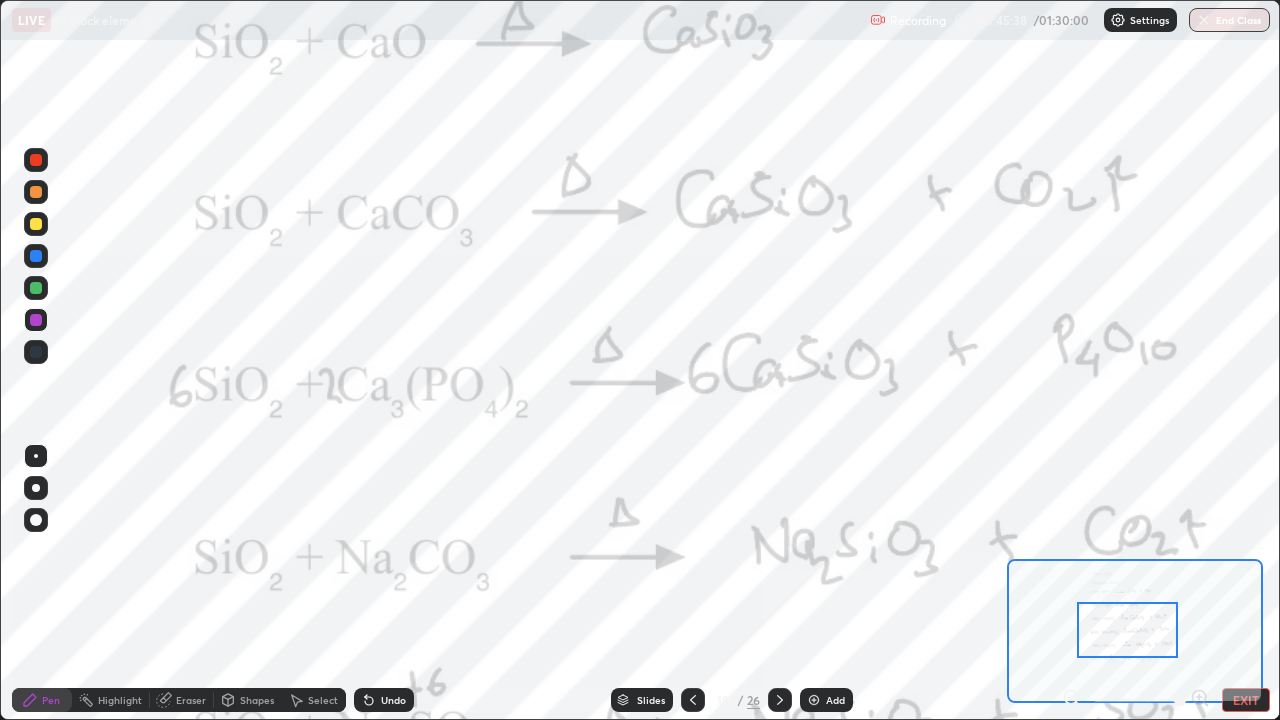 click at bounding box center (36, 192) 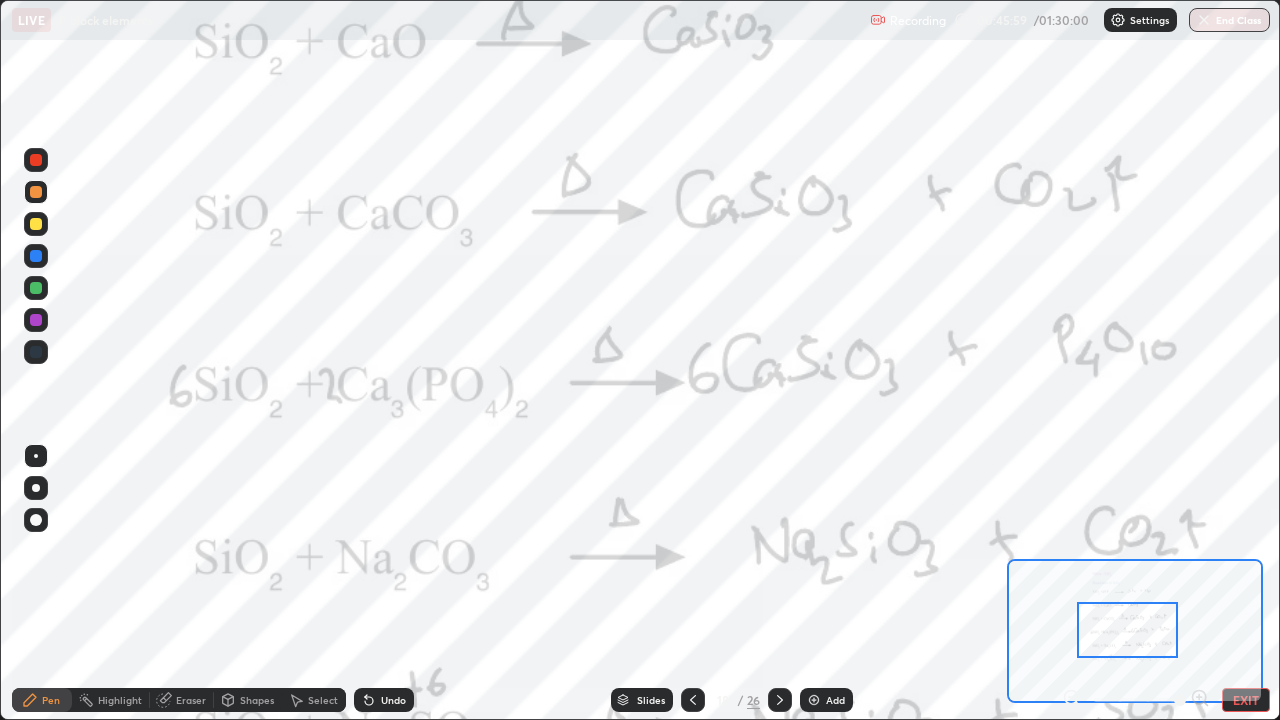 click 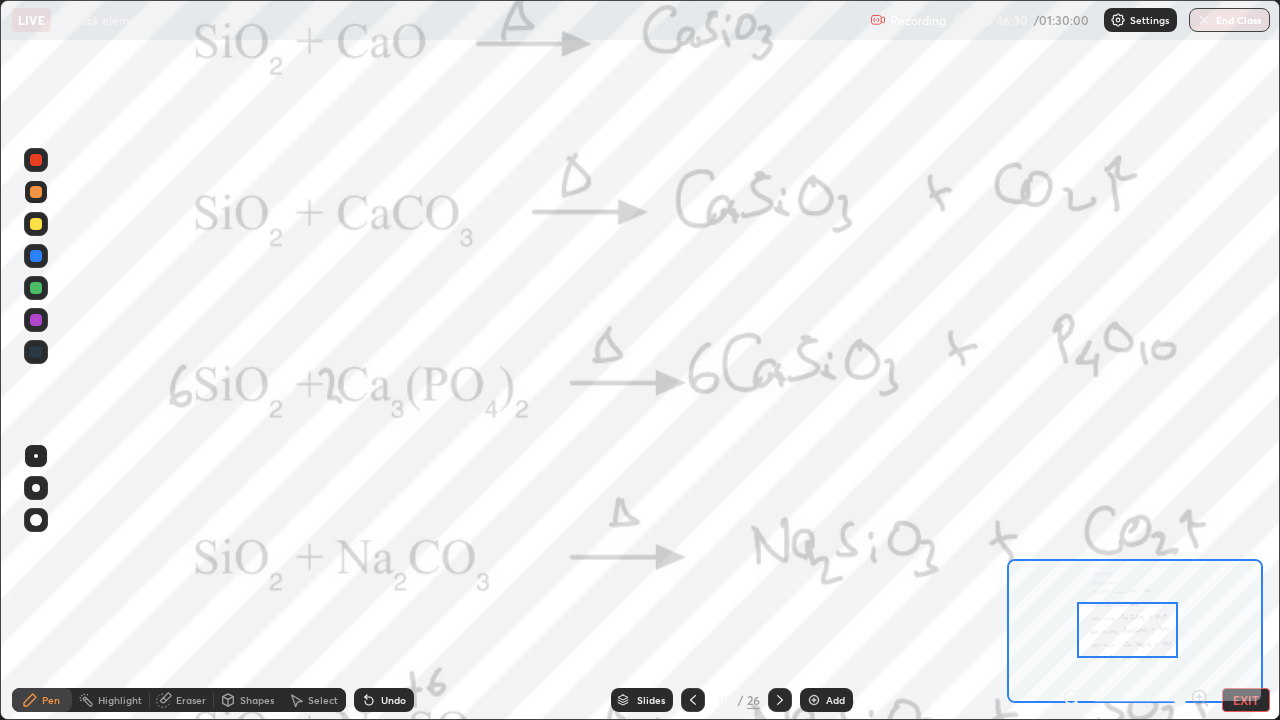 click 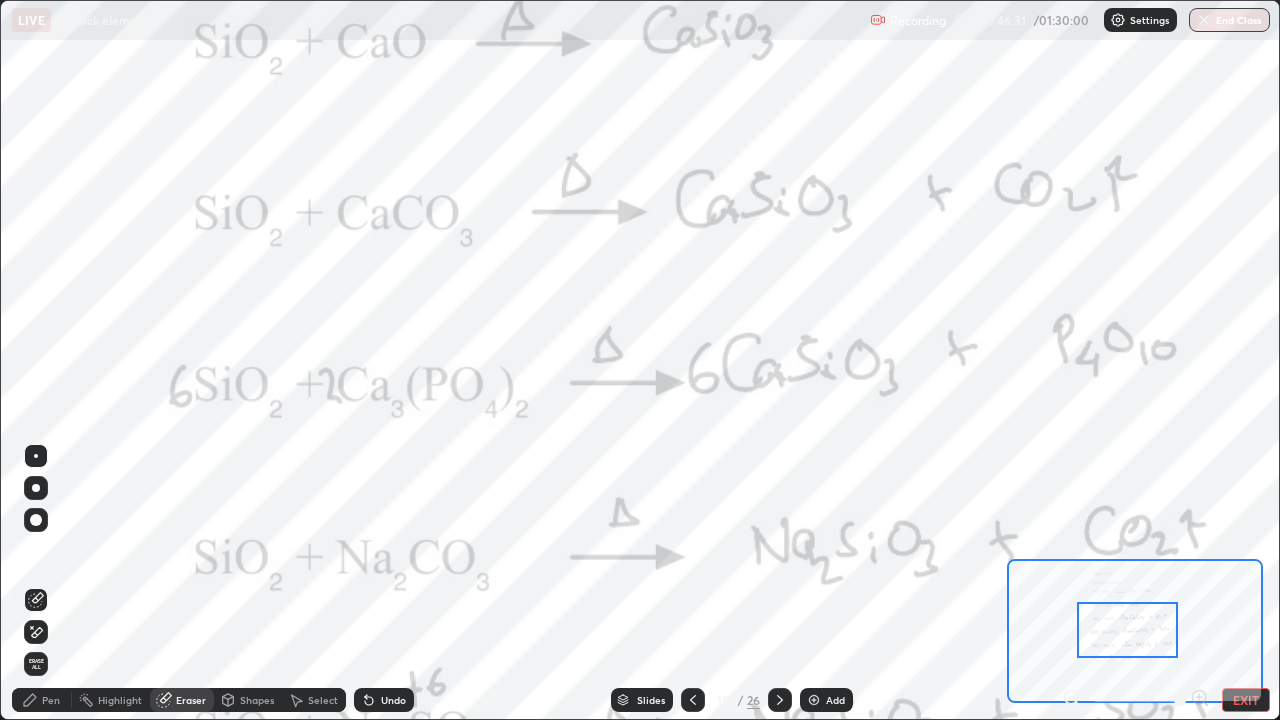 click 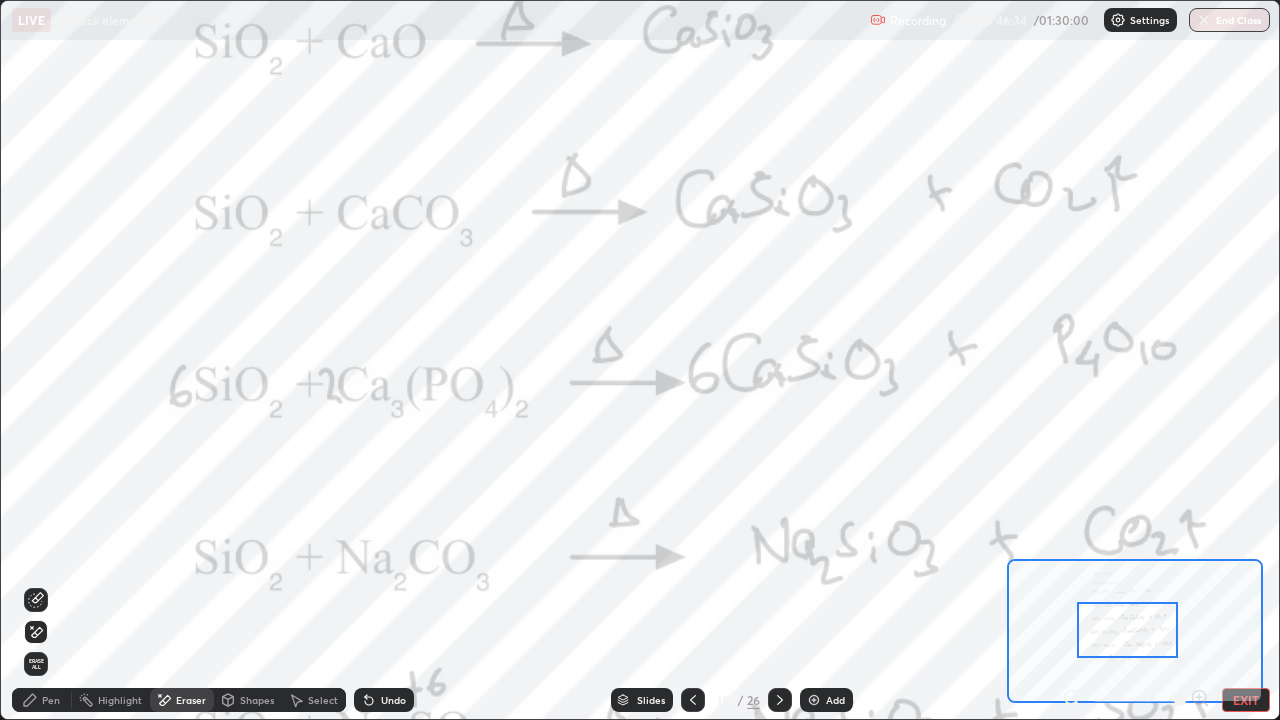 click on "Pen" at bounding box center (51, 700) 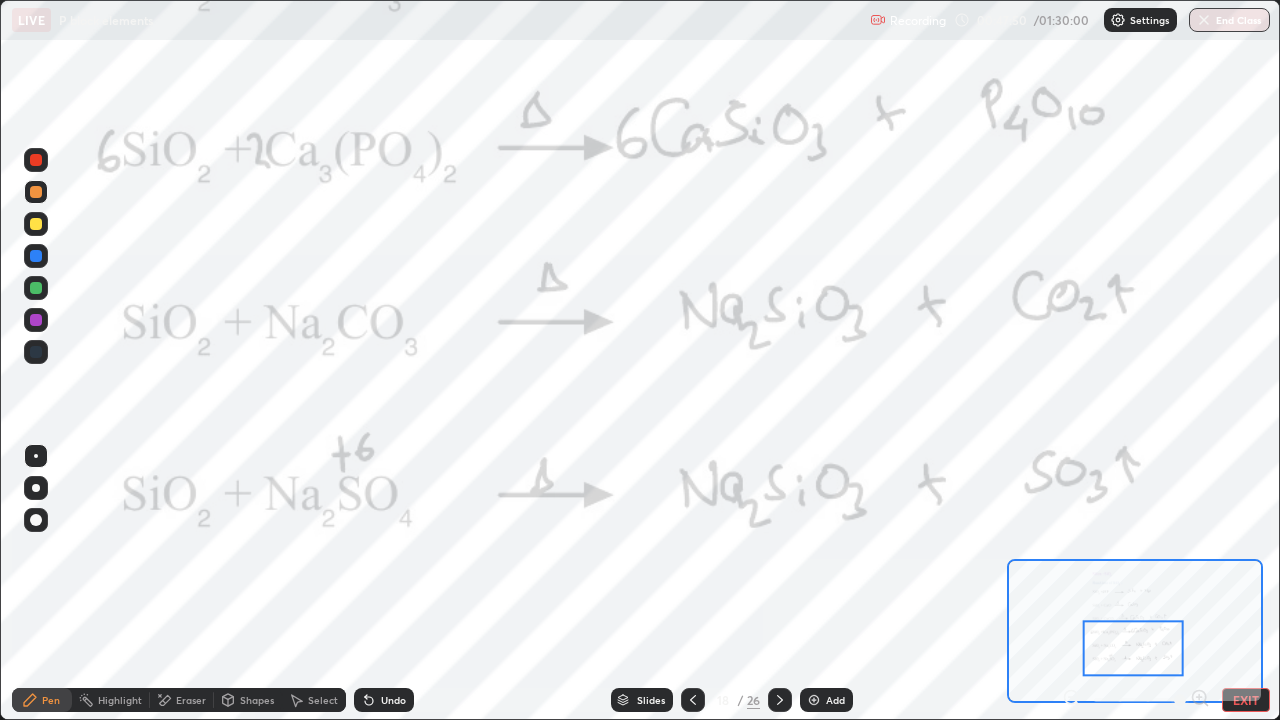 click at bounding box center [780, 700] 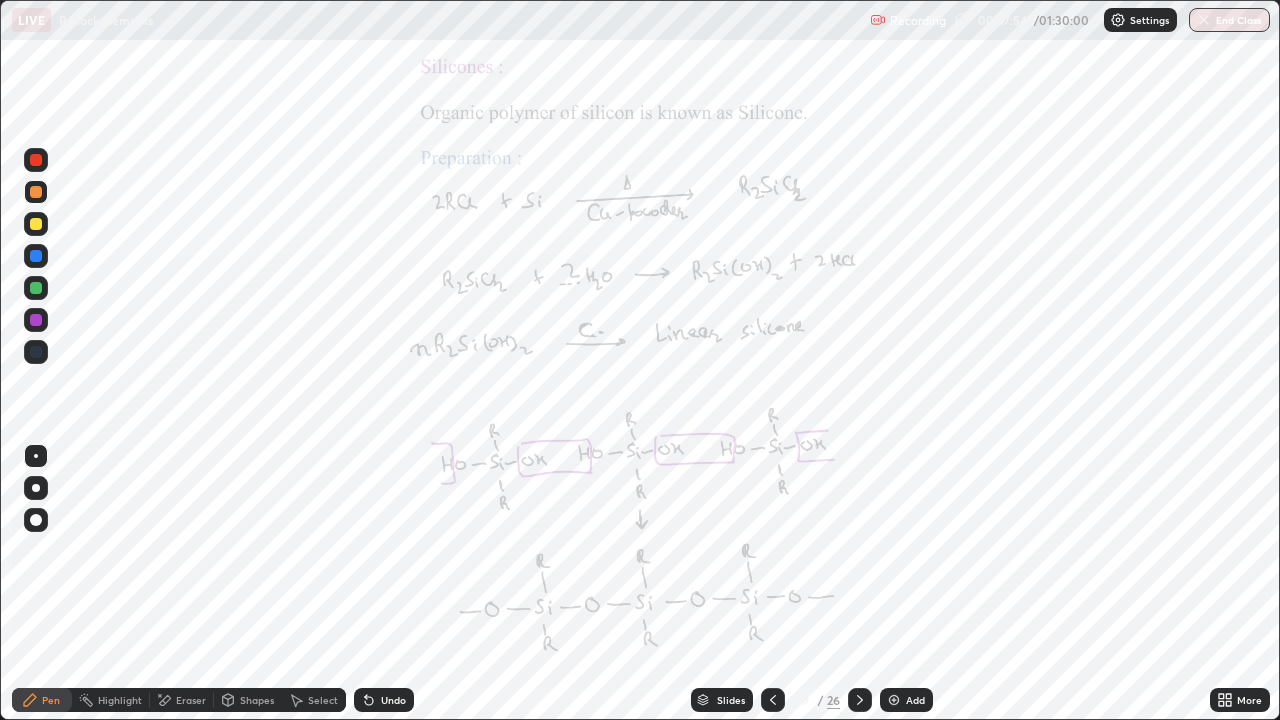 click 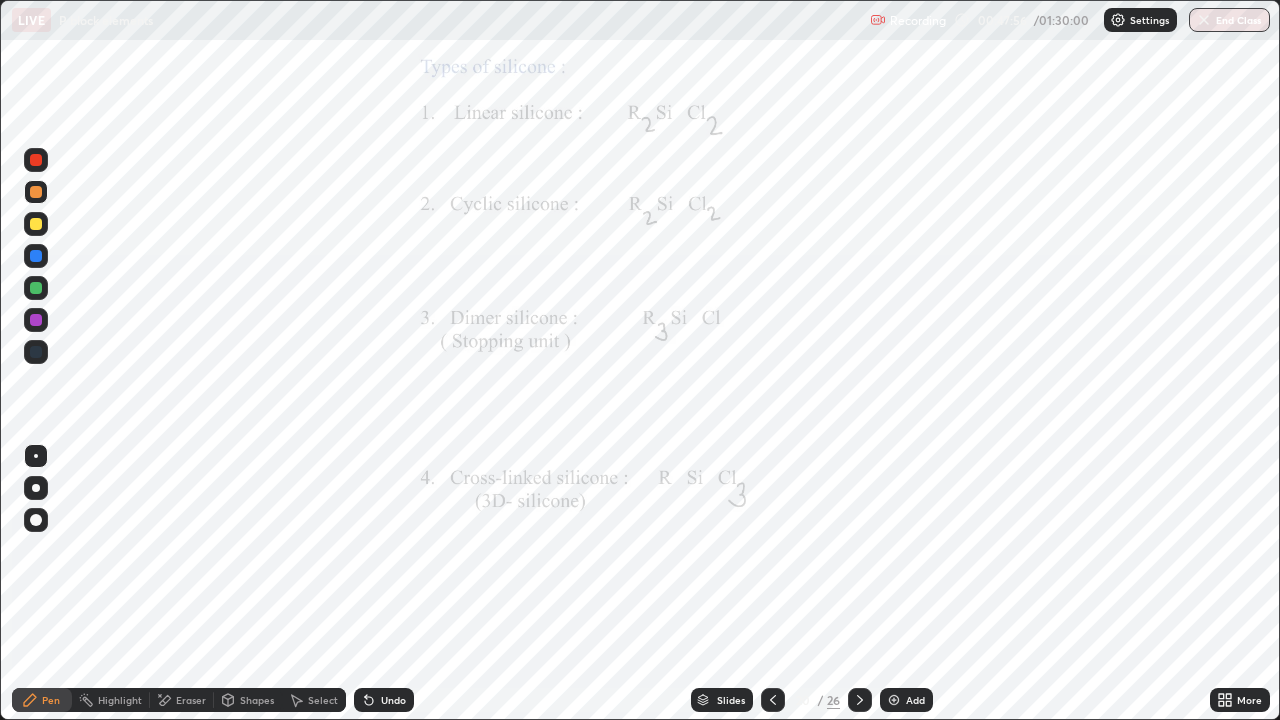 click 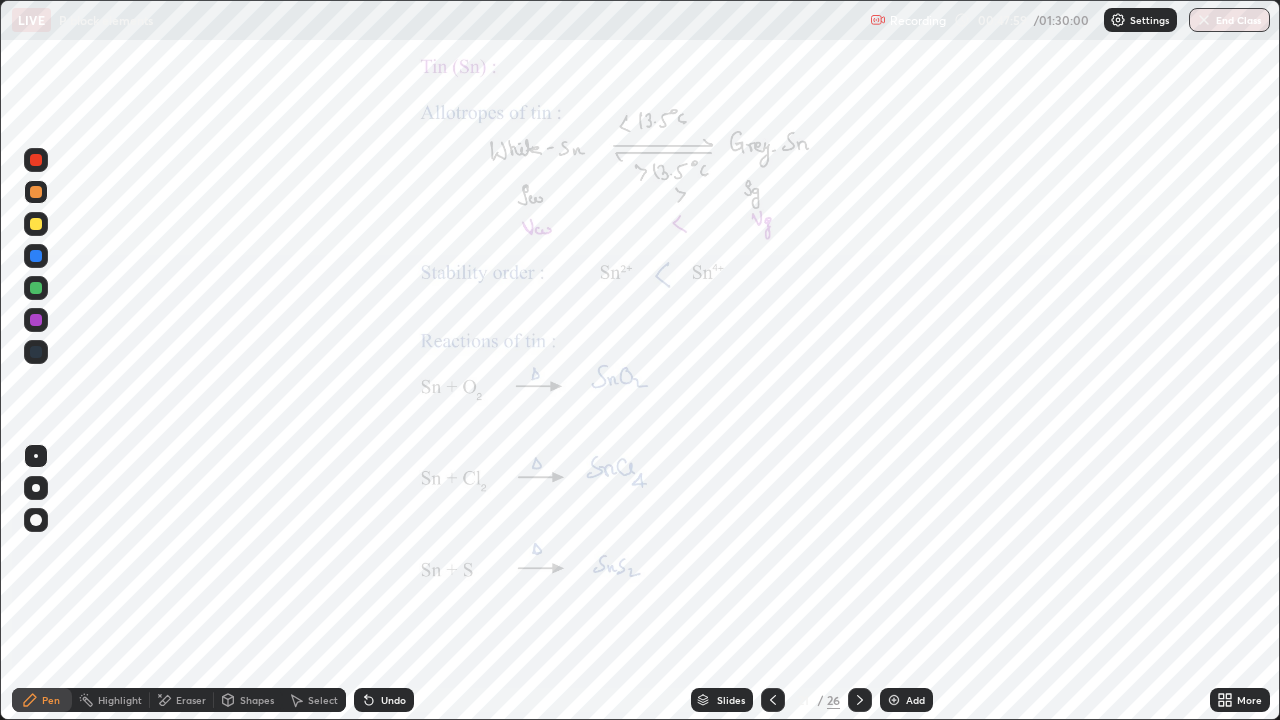 click on "More" at bounding box center [1240, 700] 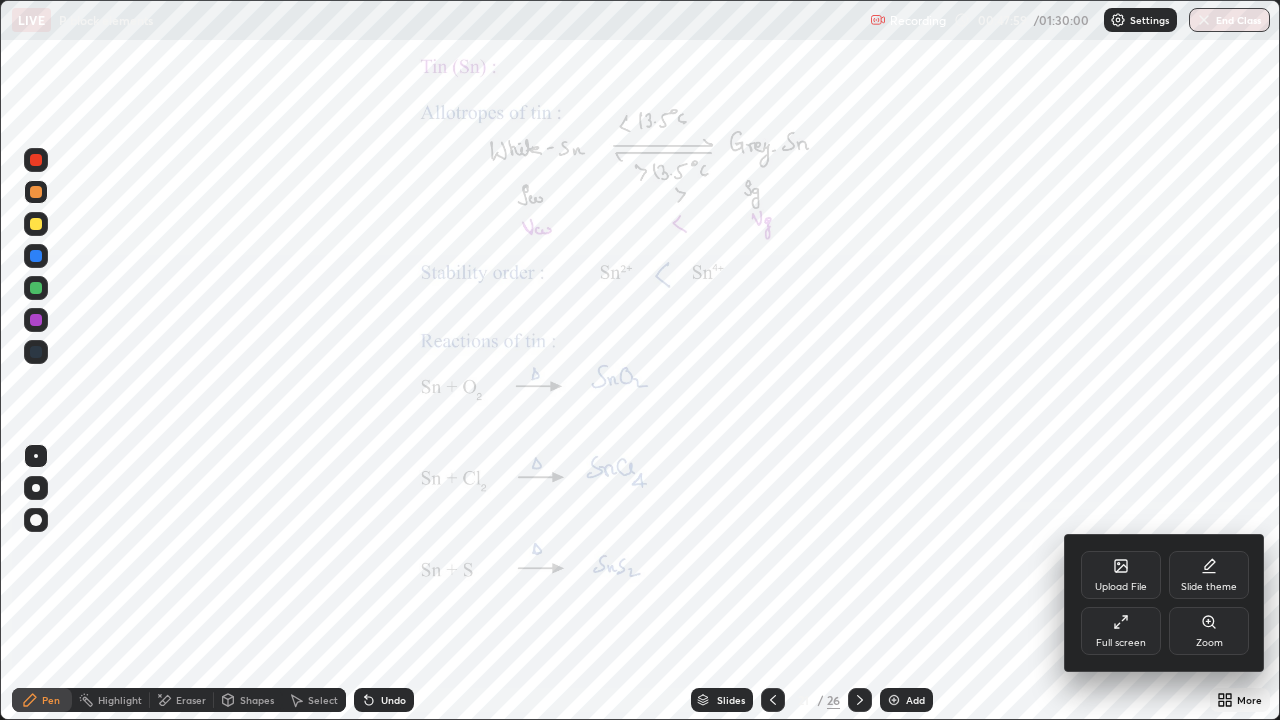 click on "Zoom" at bounding box center [1209, 643] 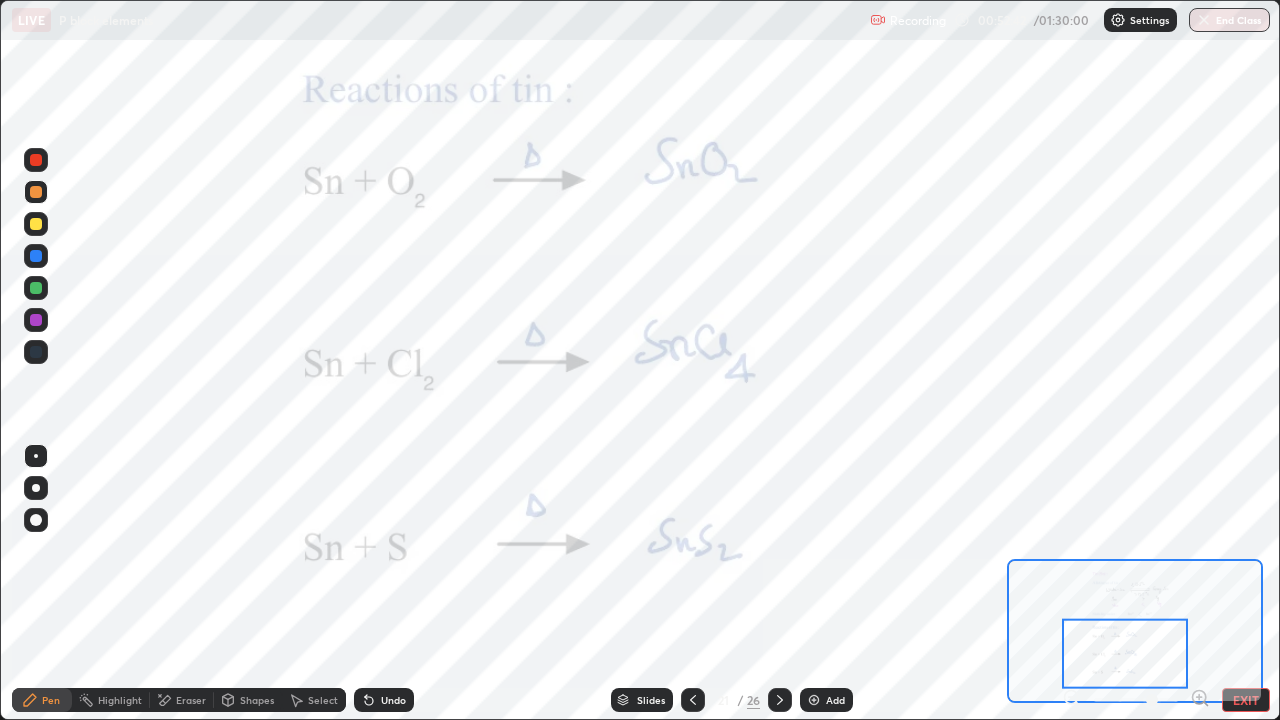 click 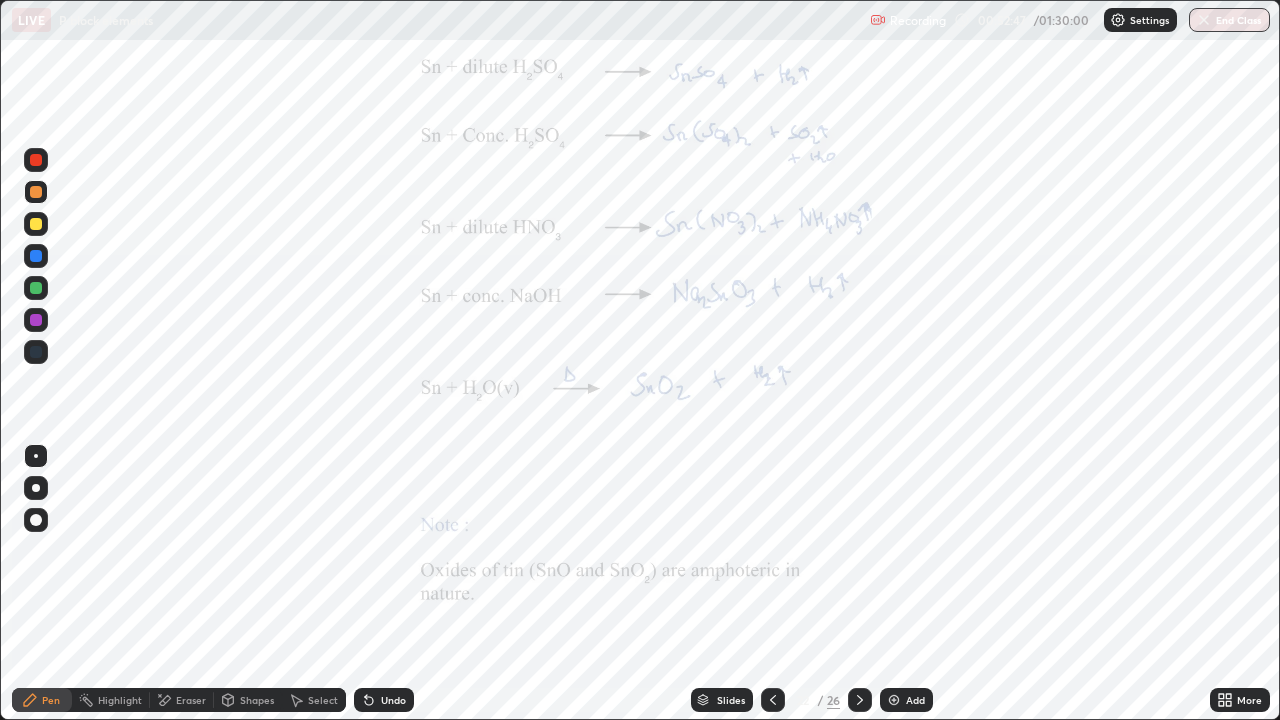 click 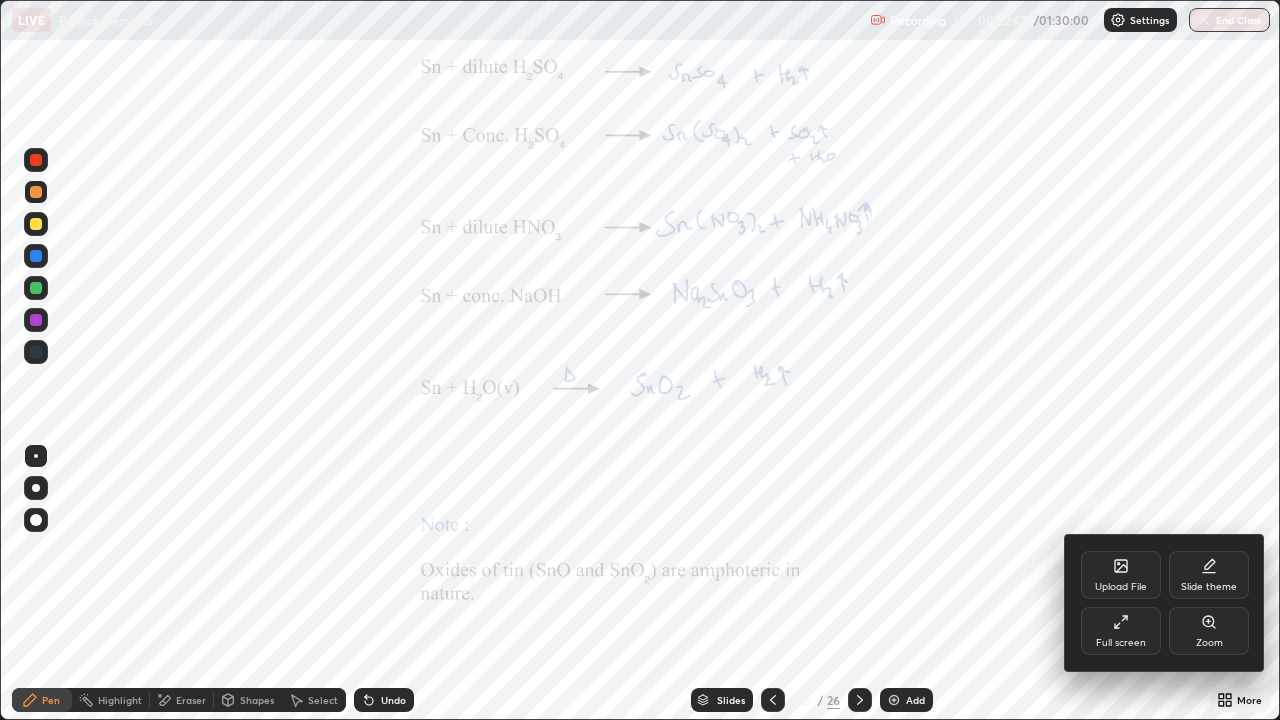 click on "Zoom" at bounding box center [1209, 631] 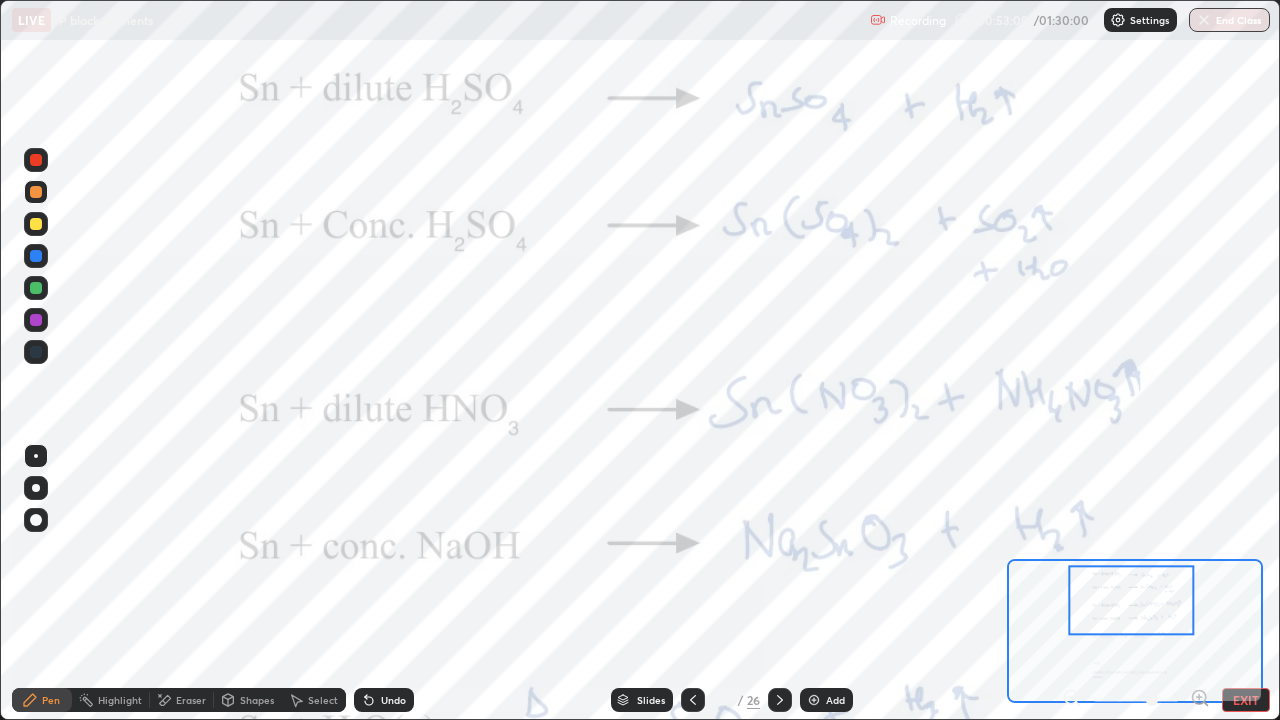 click at bounding box center (36, 224) 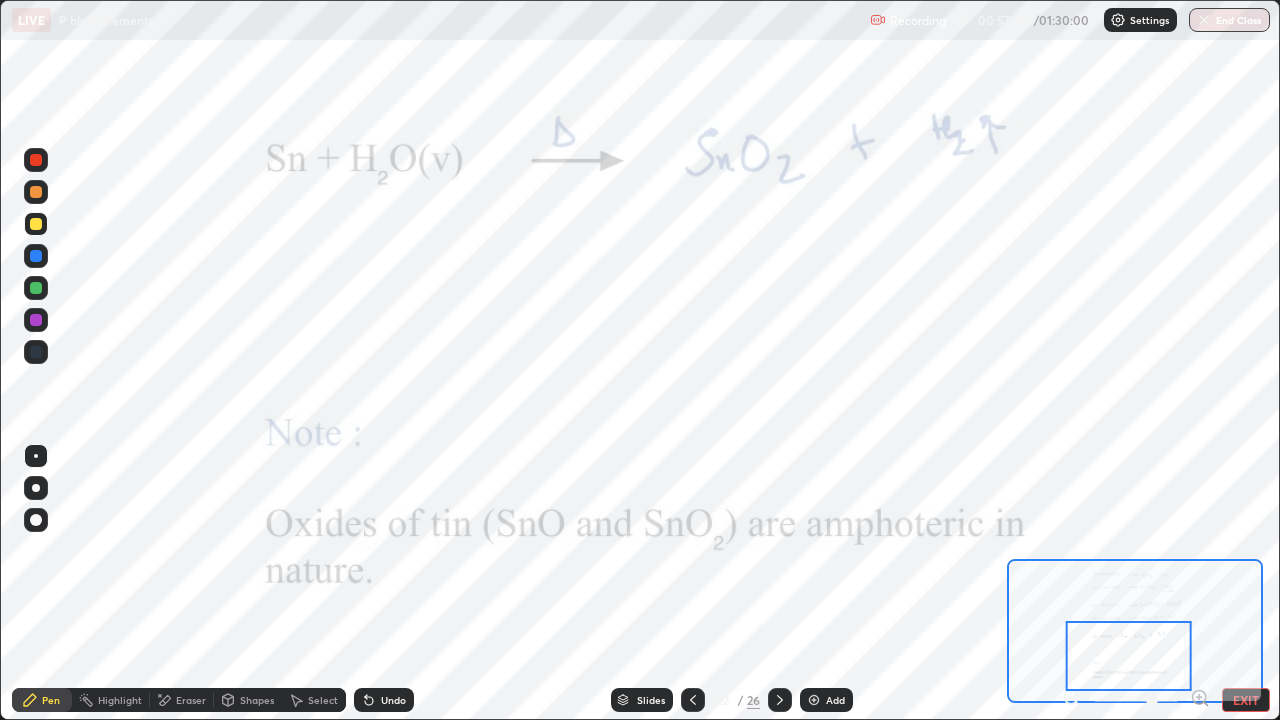click 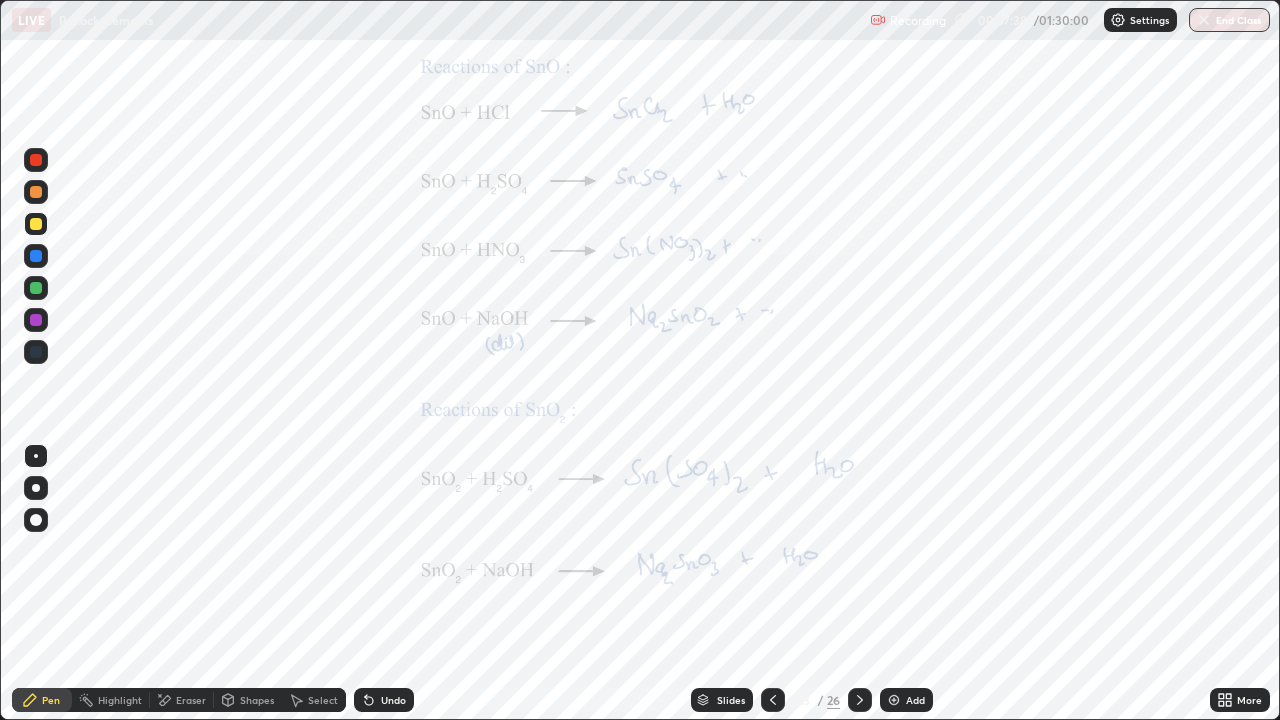 click 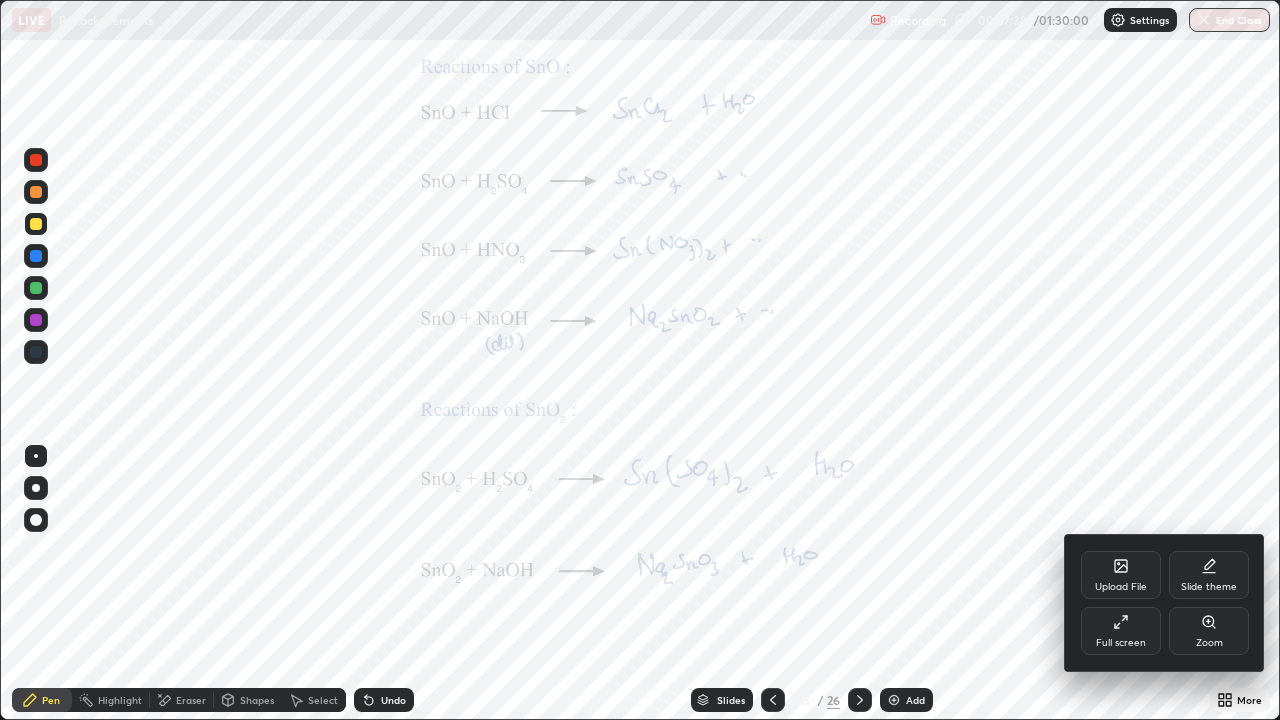 click on "Zoom" at bounding box center (1209, 631) 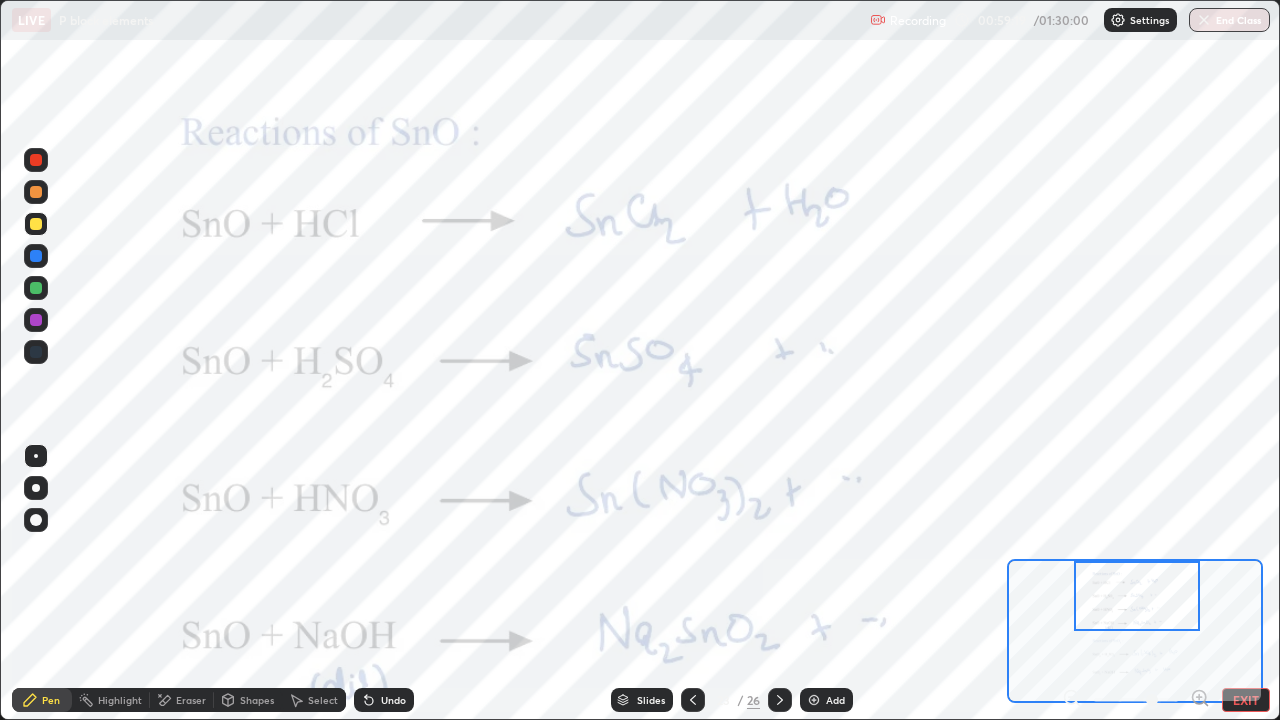 click at bounding box center (36, 160) 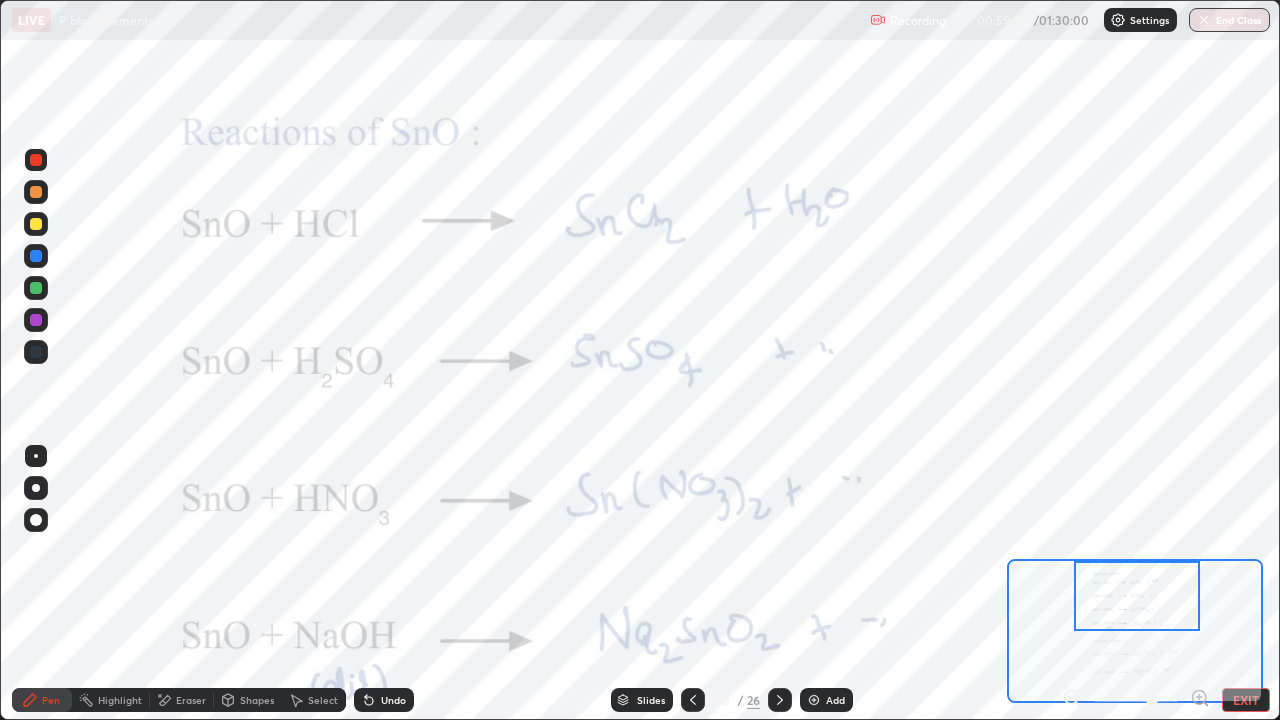 click 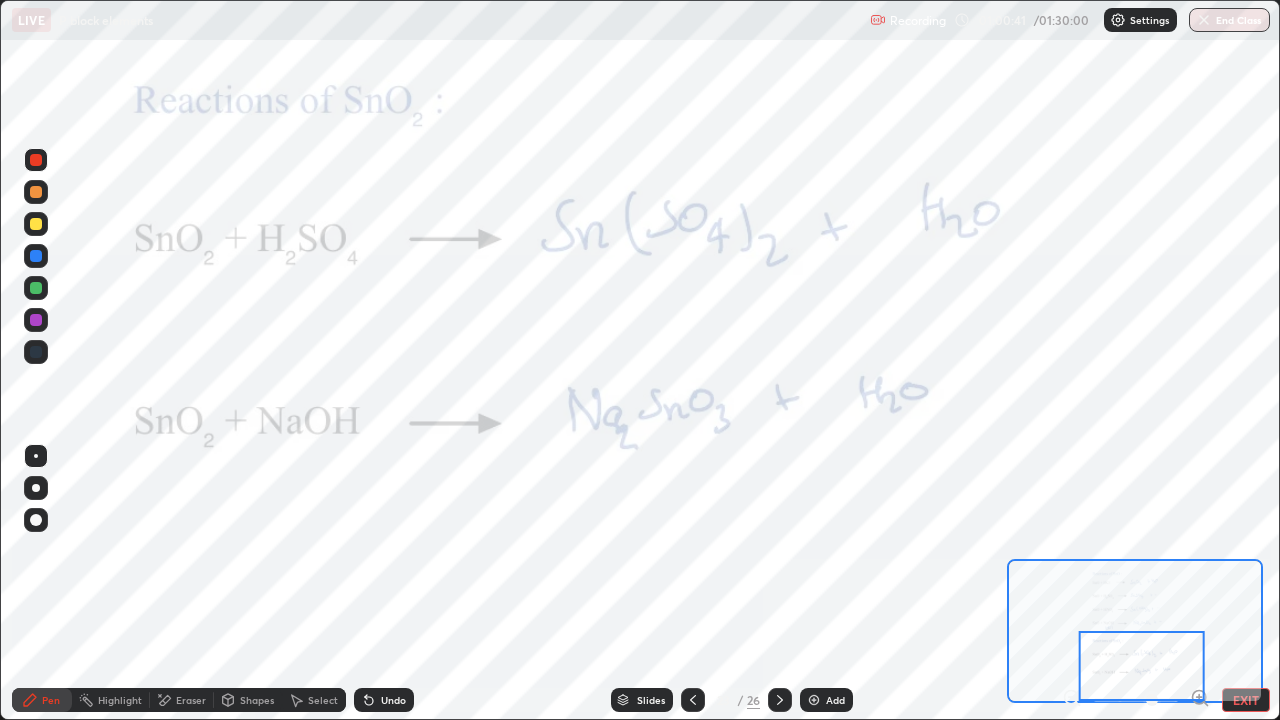 click at bounding box center (36, 288) 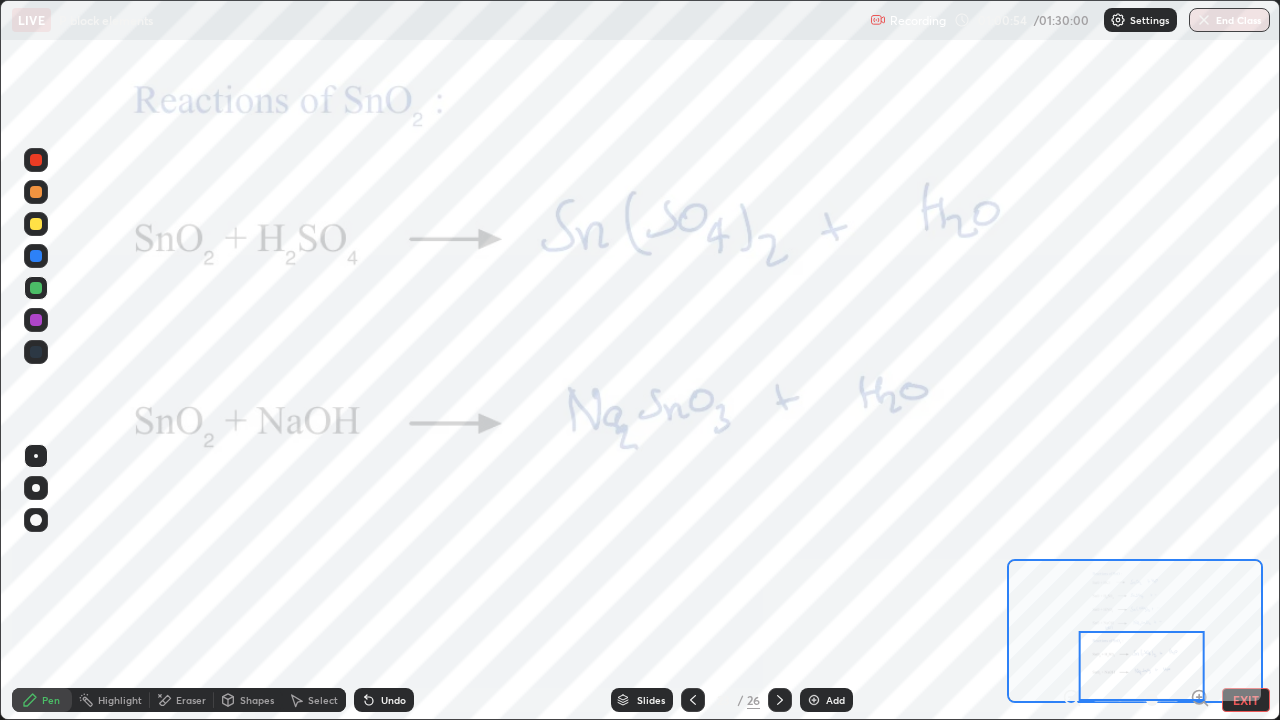 click at bounding box center (36, 224) 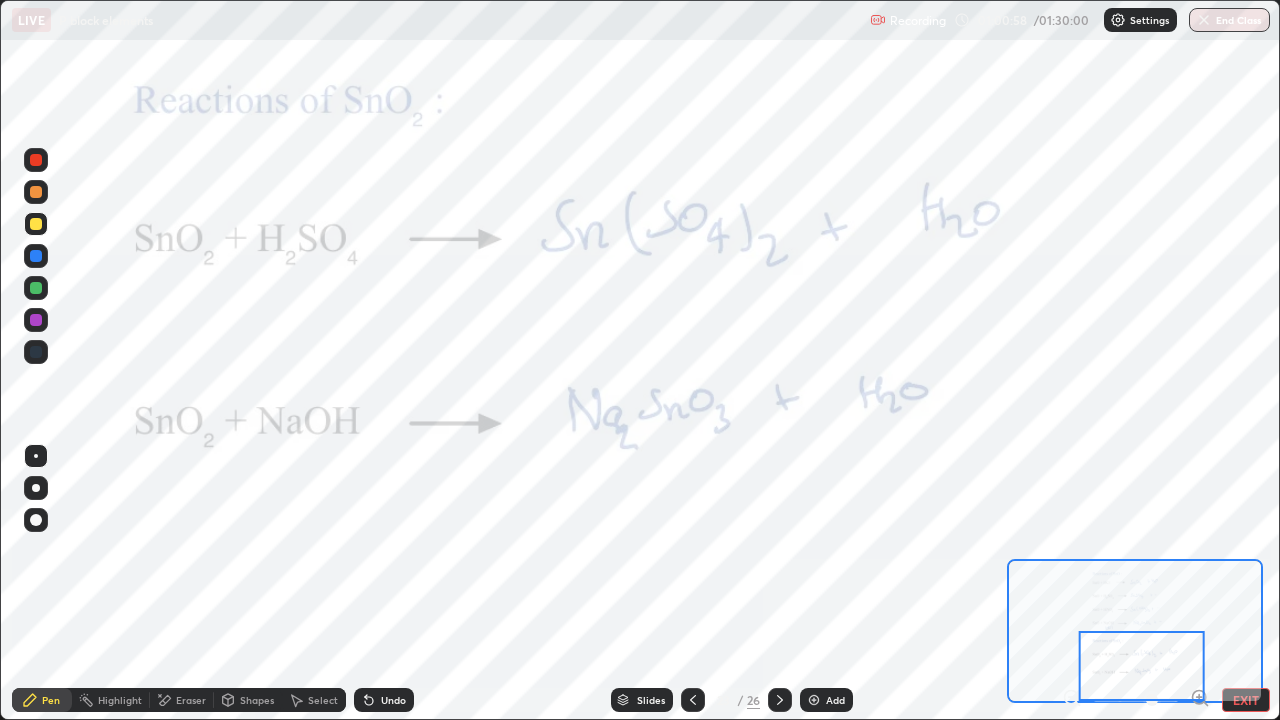 click at bounding box center (36, 192) 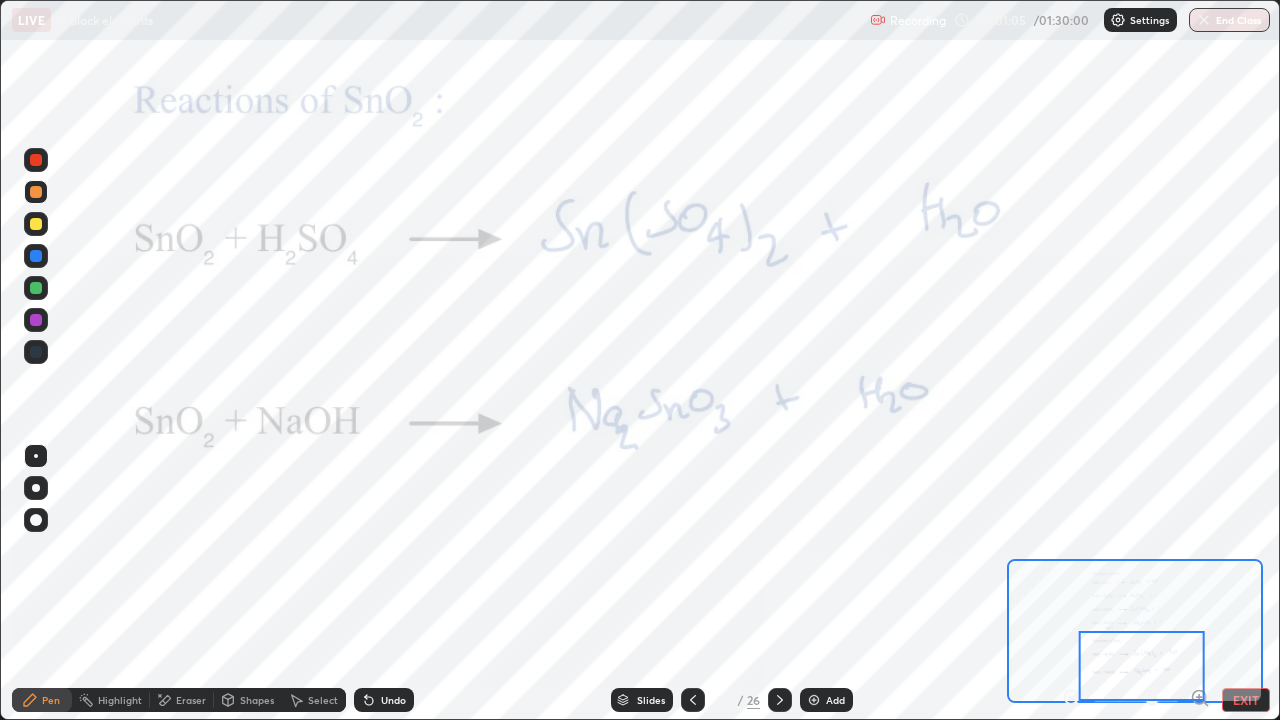 click 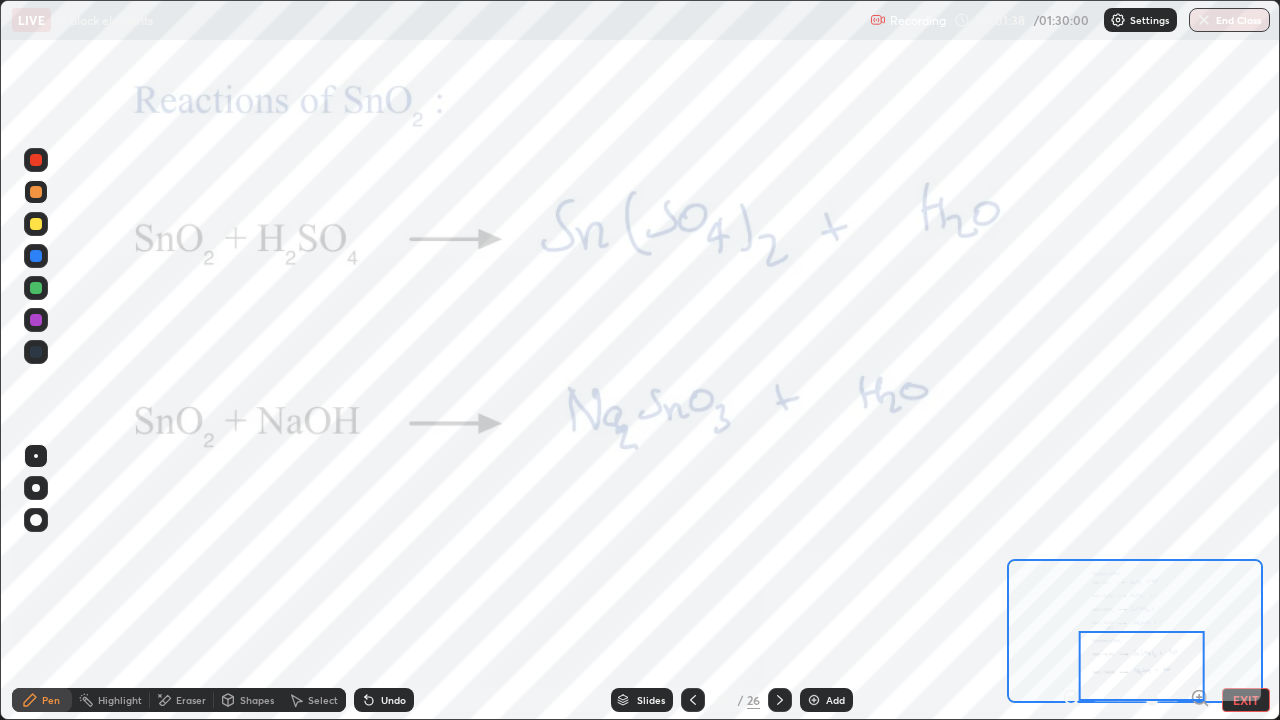 click 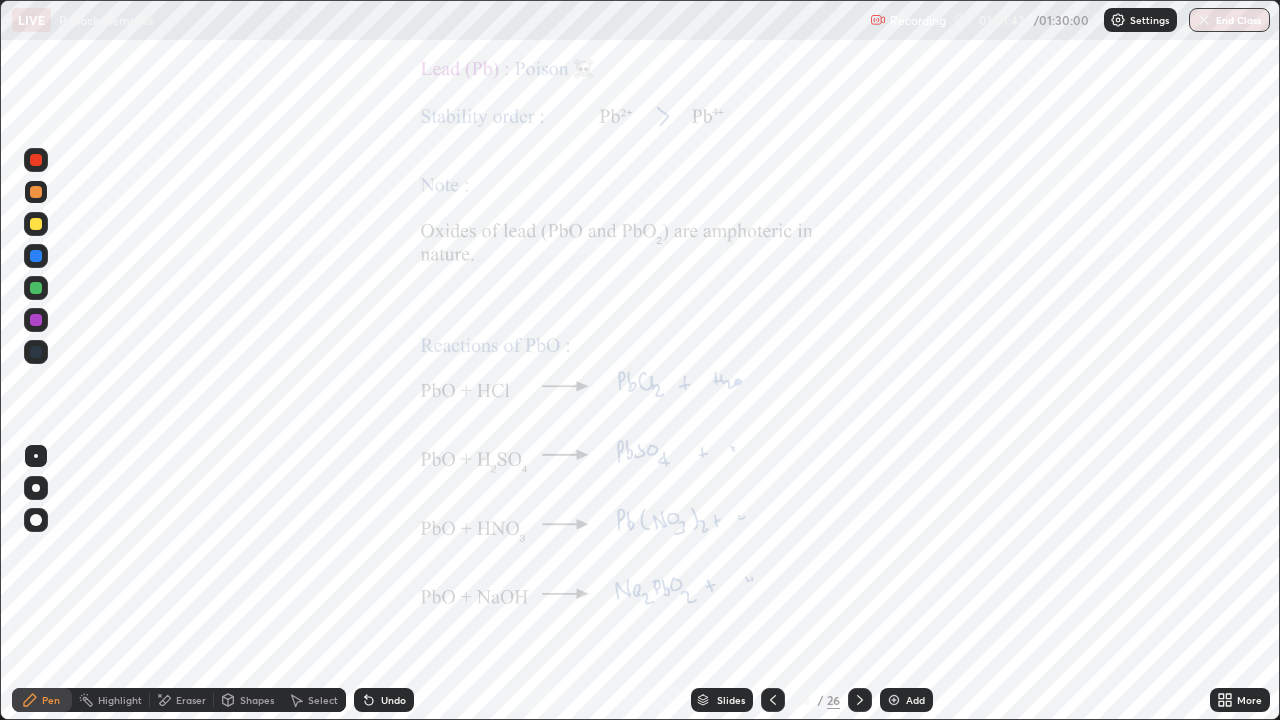 click 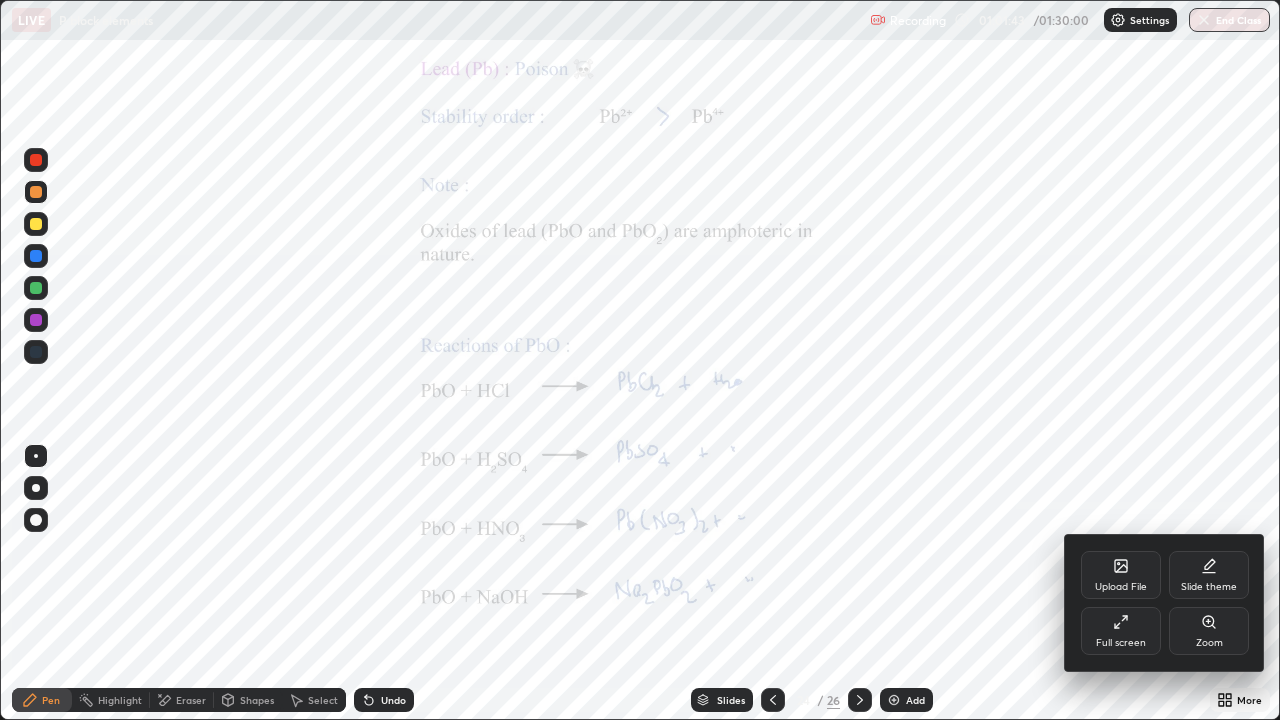 click on "Zoom" at bounding box center [1209, 643] 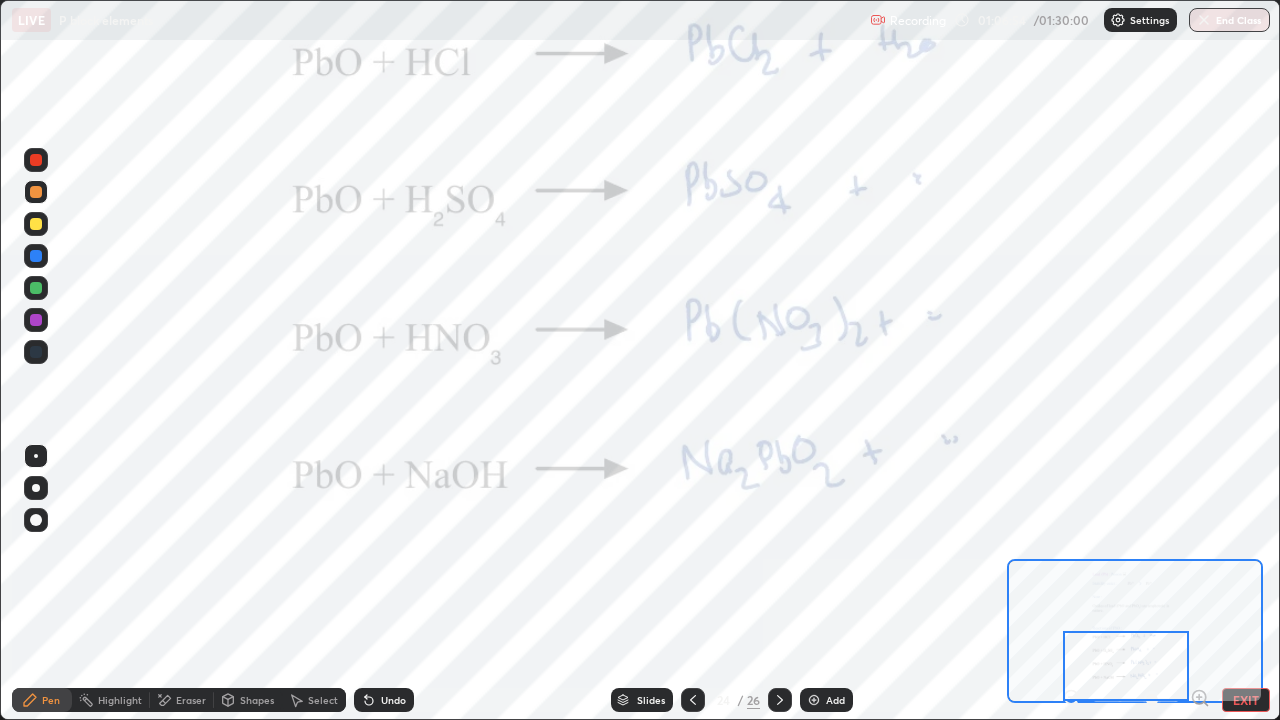 click 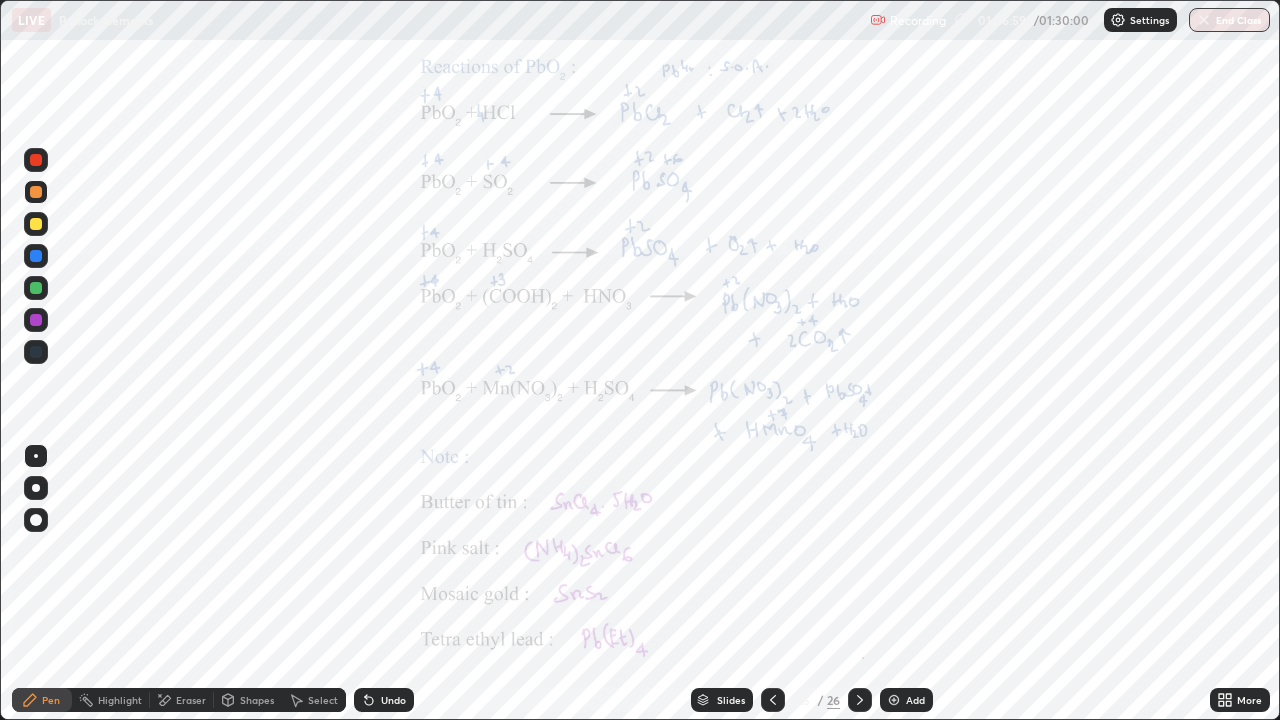 click 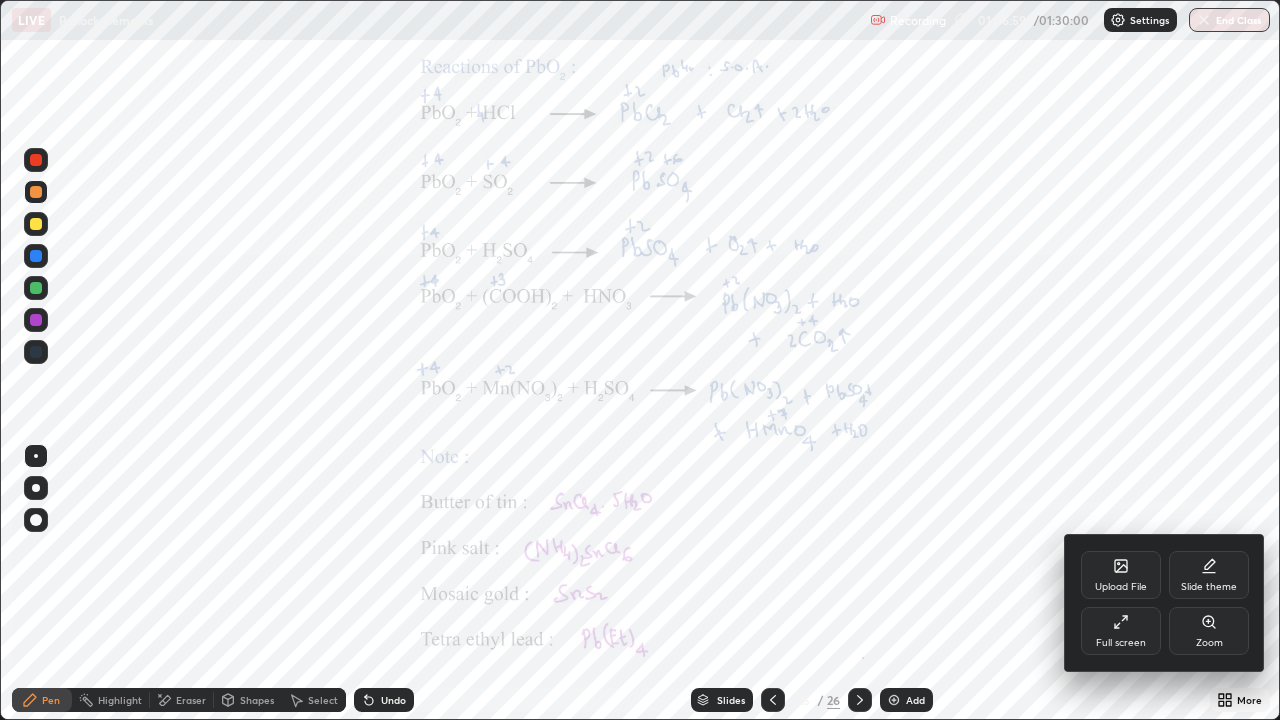 click on "Zoom" at bounding box center (1209, 631) 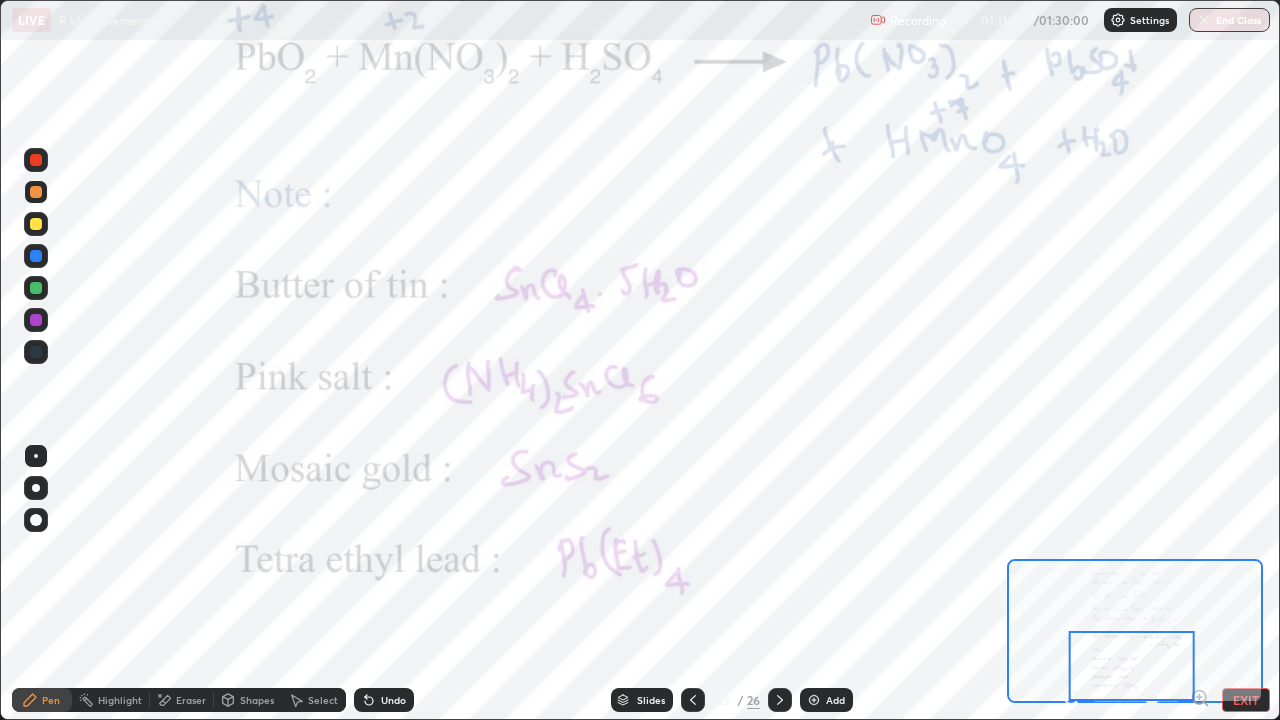 click 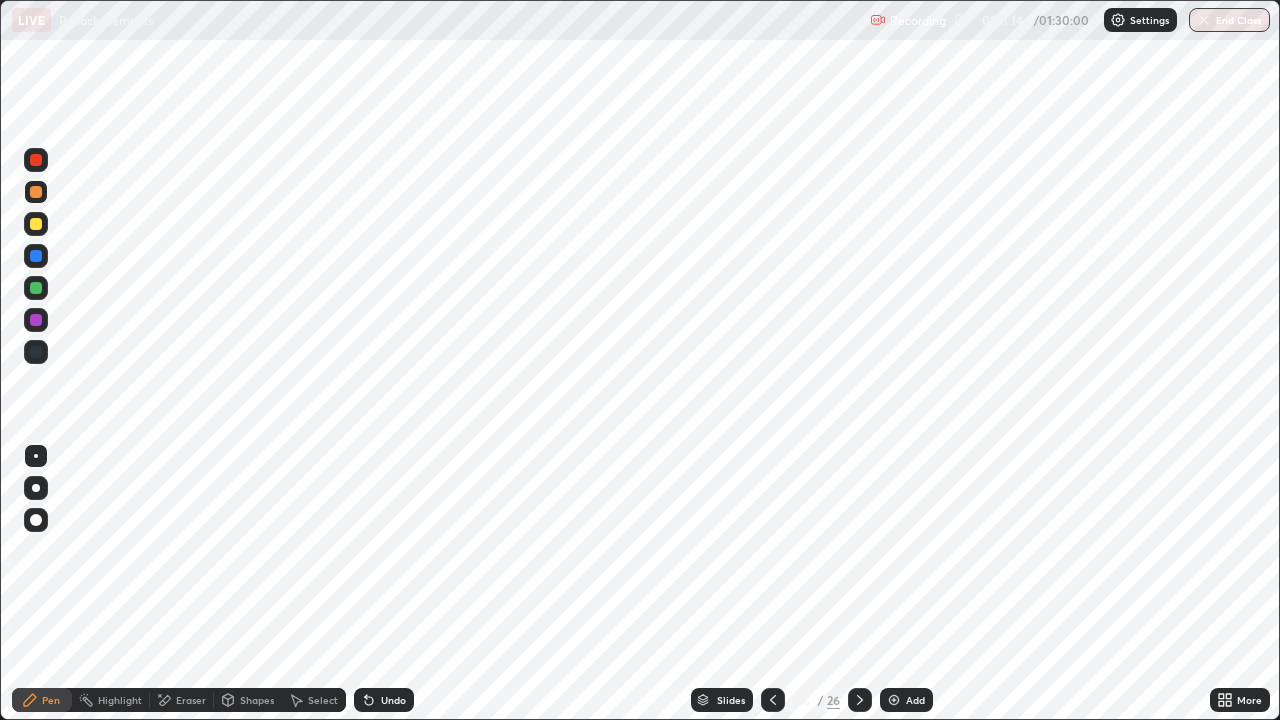 click 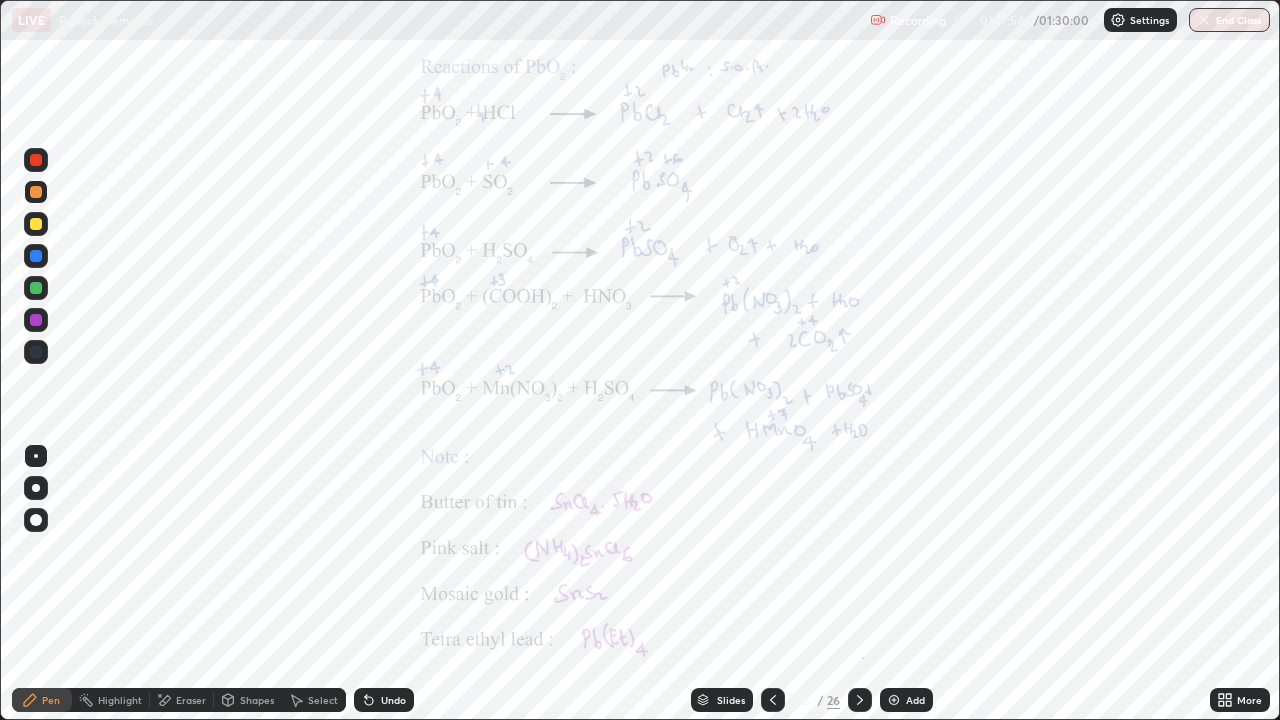 click at bounding box center [894, 700] 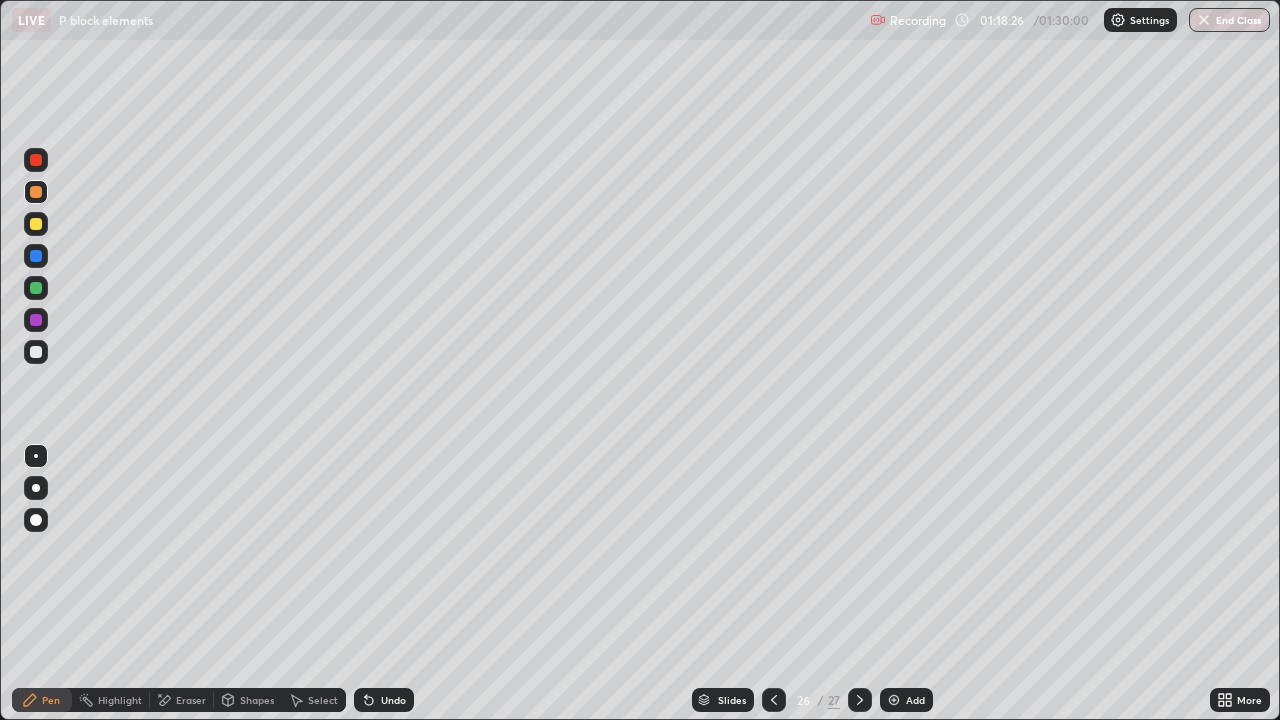 click at bounding box center [36, 256] 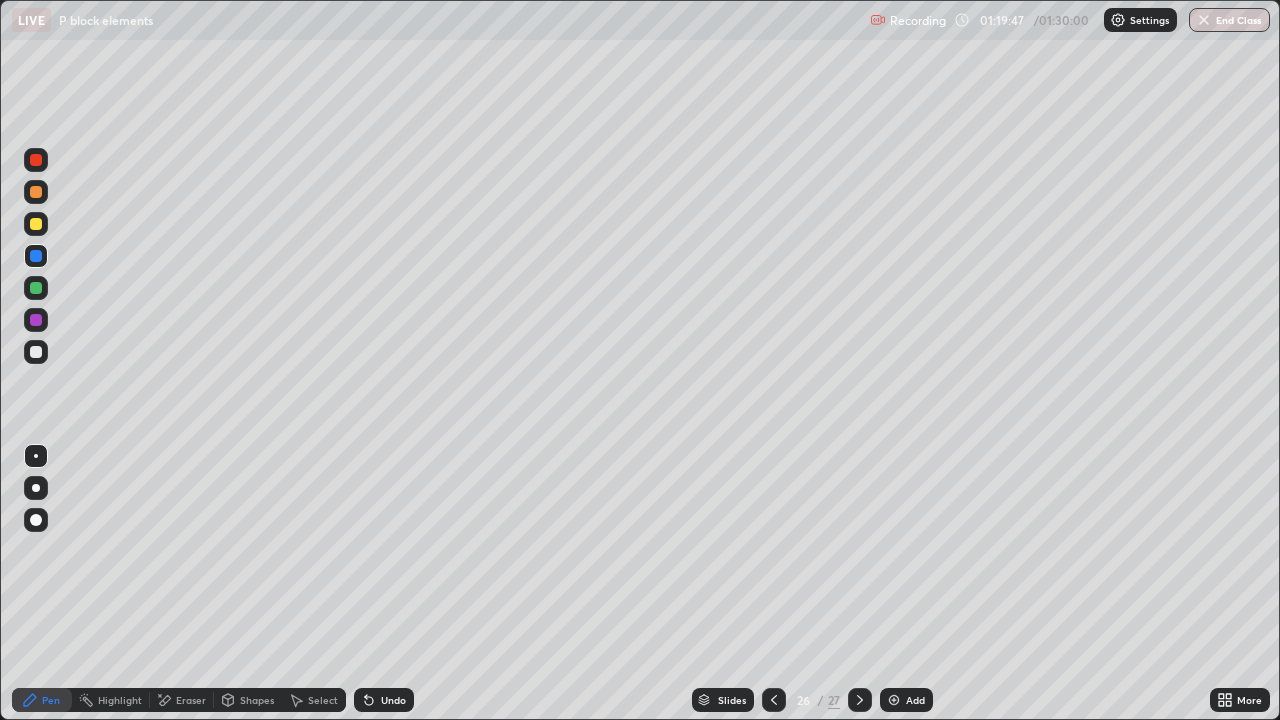 click 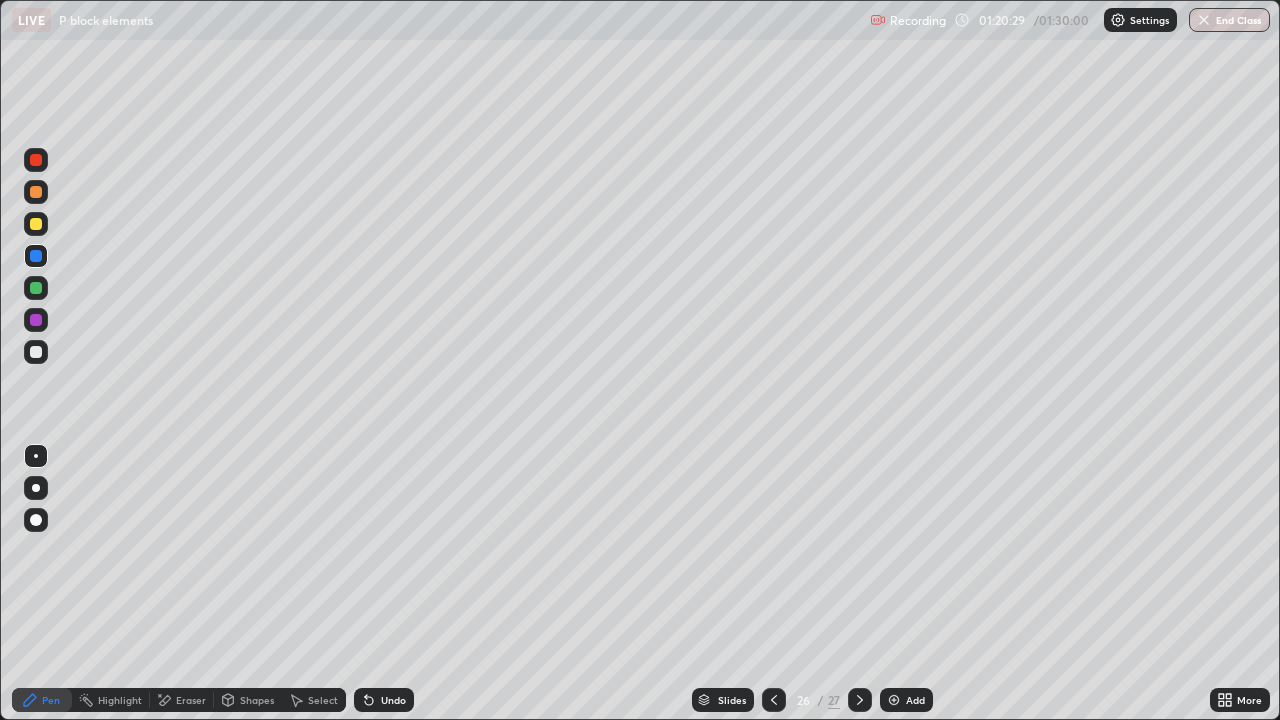 click at bounding box center [36, 224] 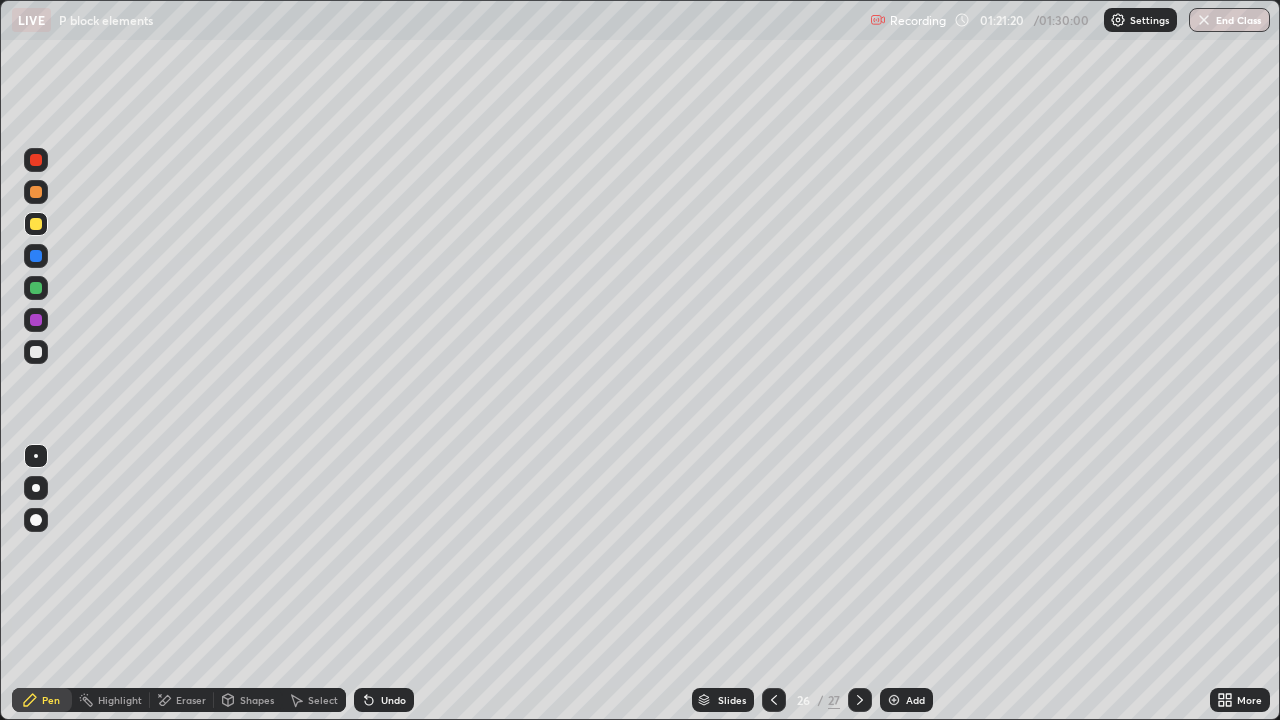 click at bounding box center [36, 352] 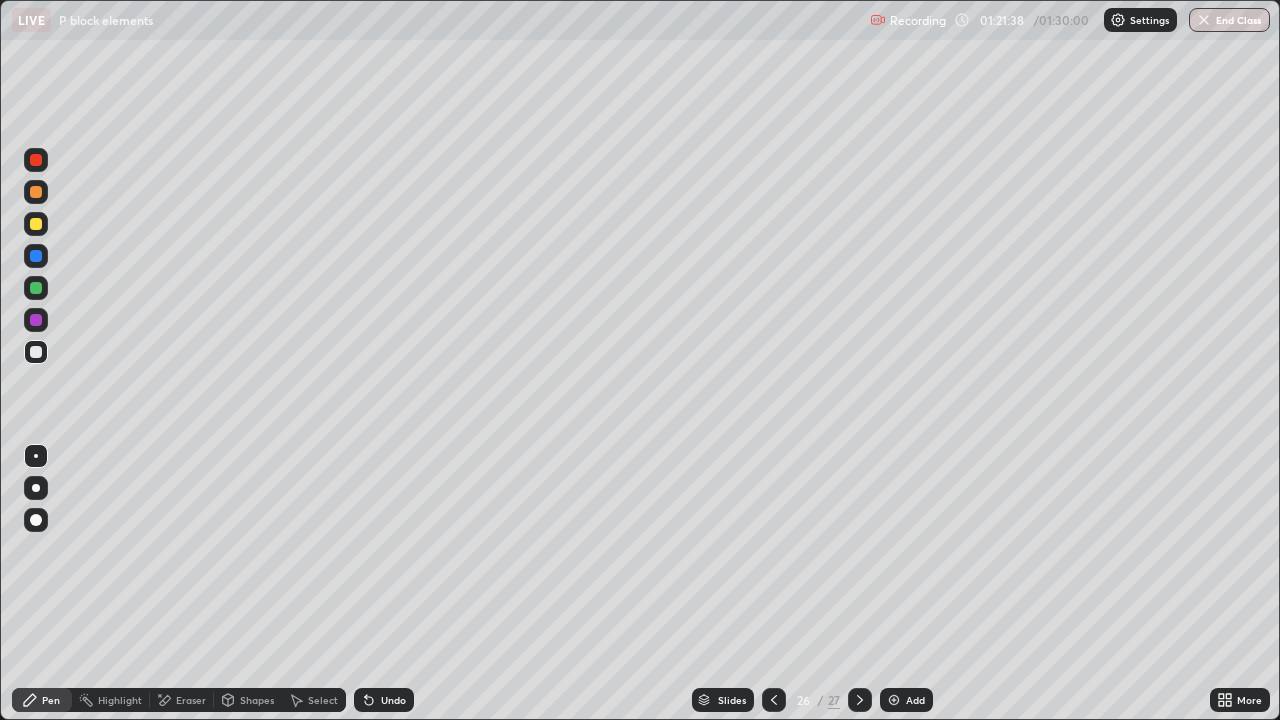 click at bounding box center (36, 288) 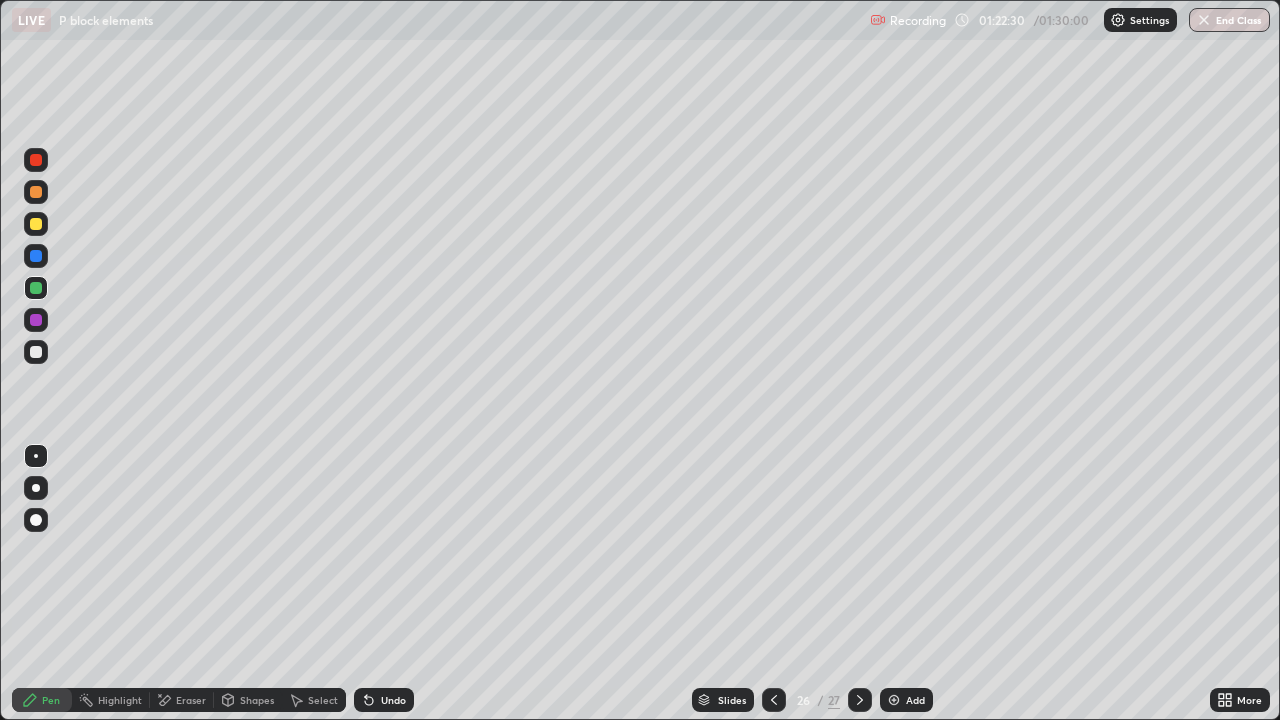 click at bounding box center [36, 320] 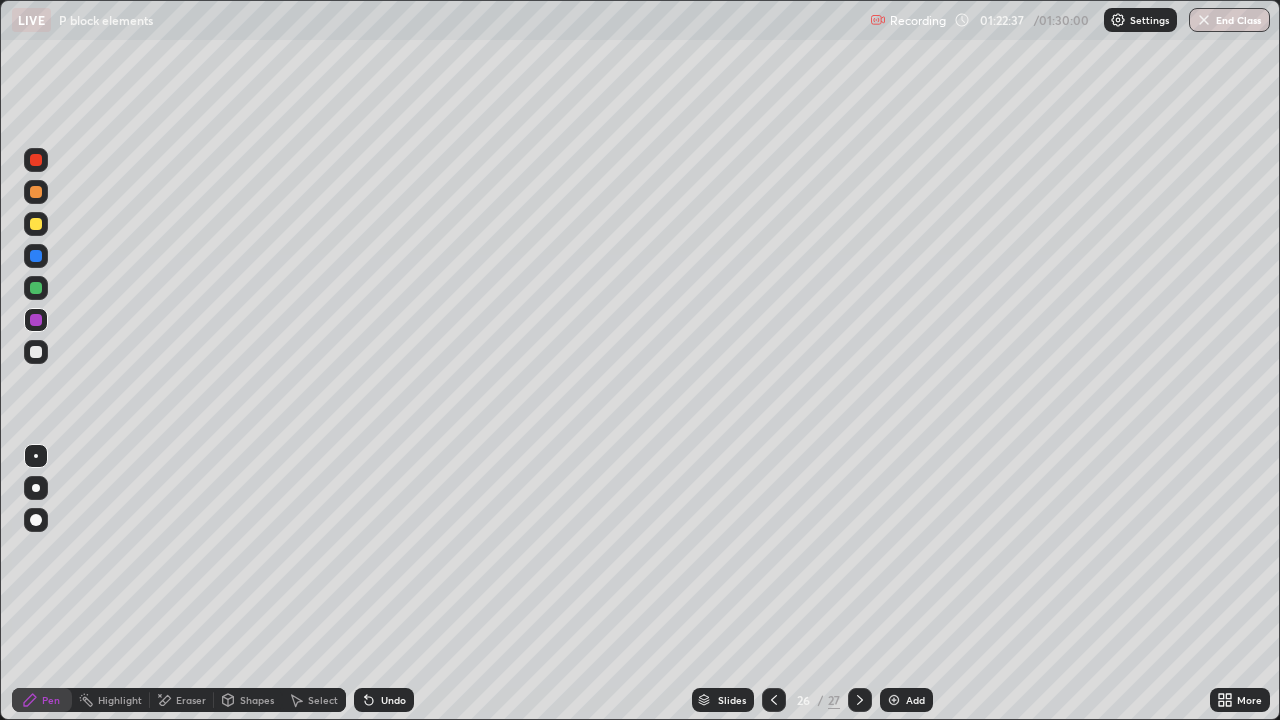 click on "Slides 26 / 27 Add" at bounding box center [812, 700] 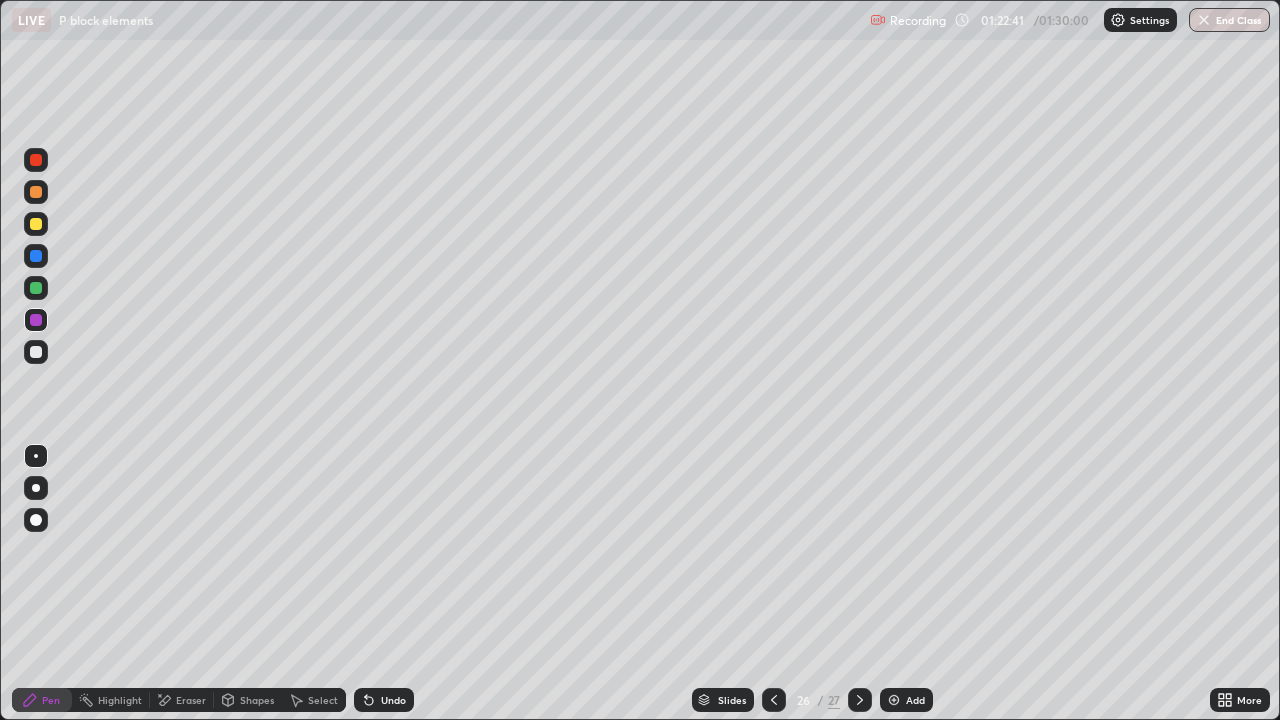 click on "Slides 26 / 27 Add" at bounding box center (812, 700) 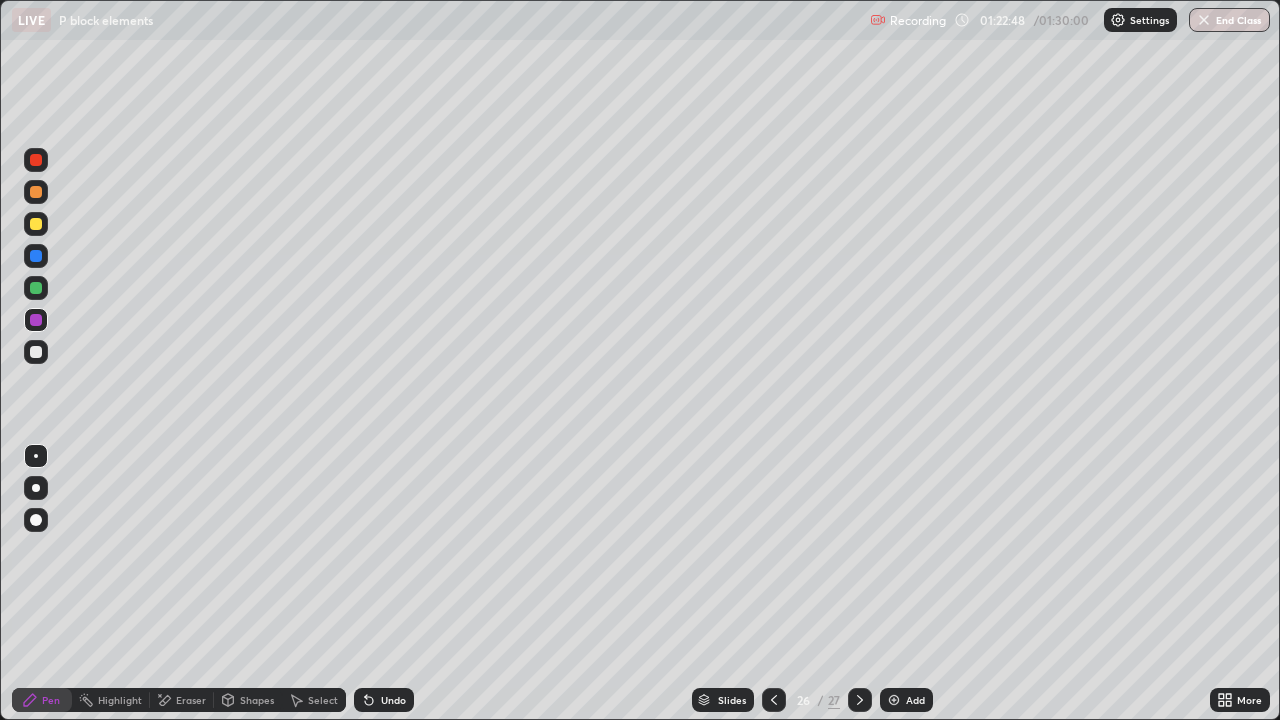 click on "Eraser" at bounding box center [182, 700] 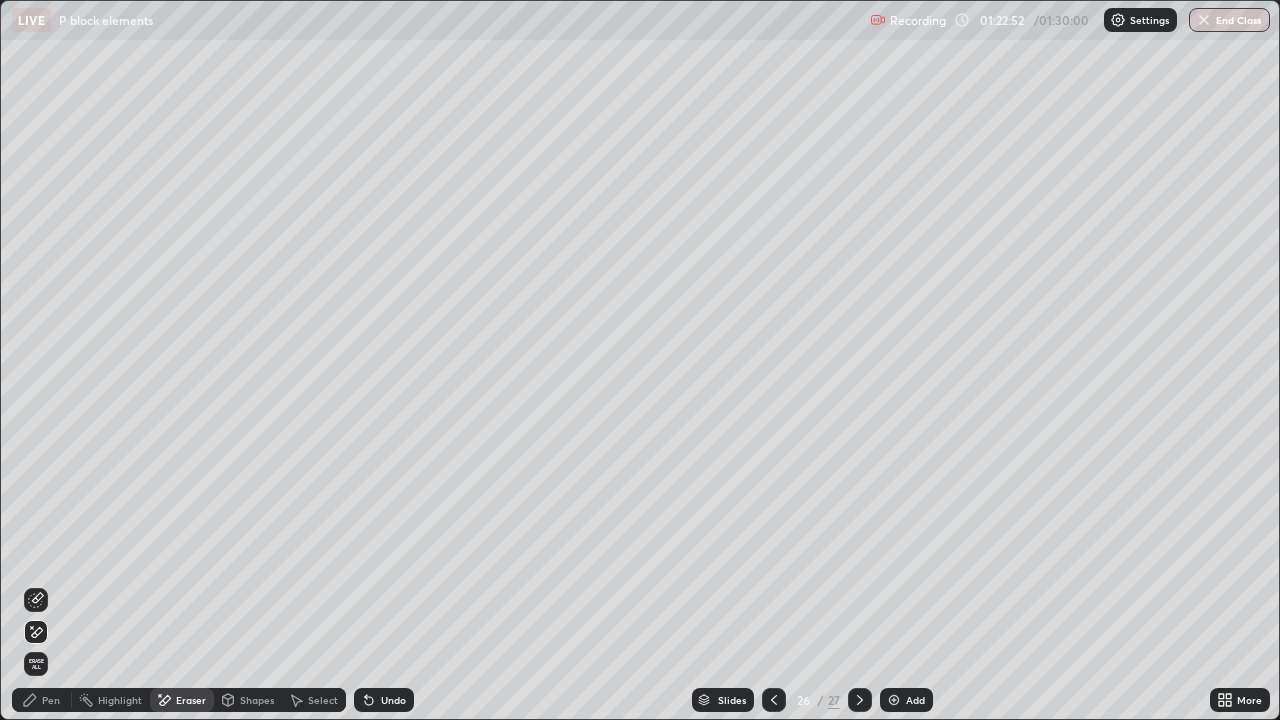 click on "Select" at bounding box center (323, 700) 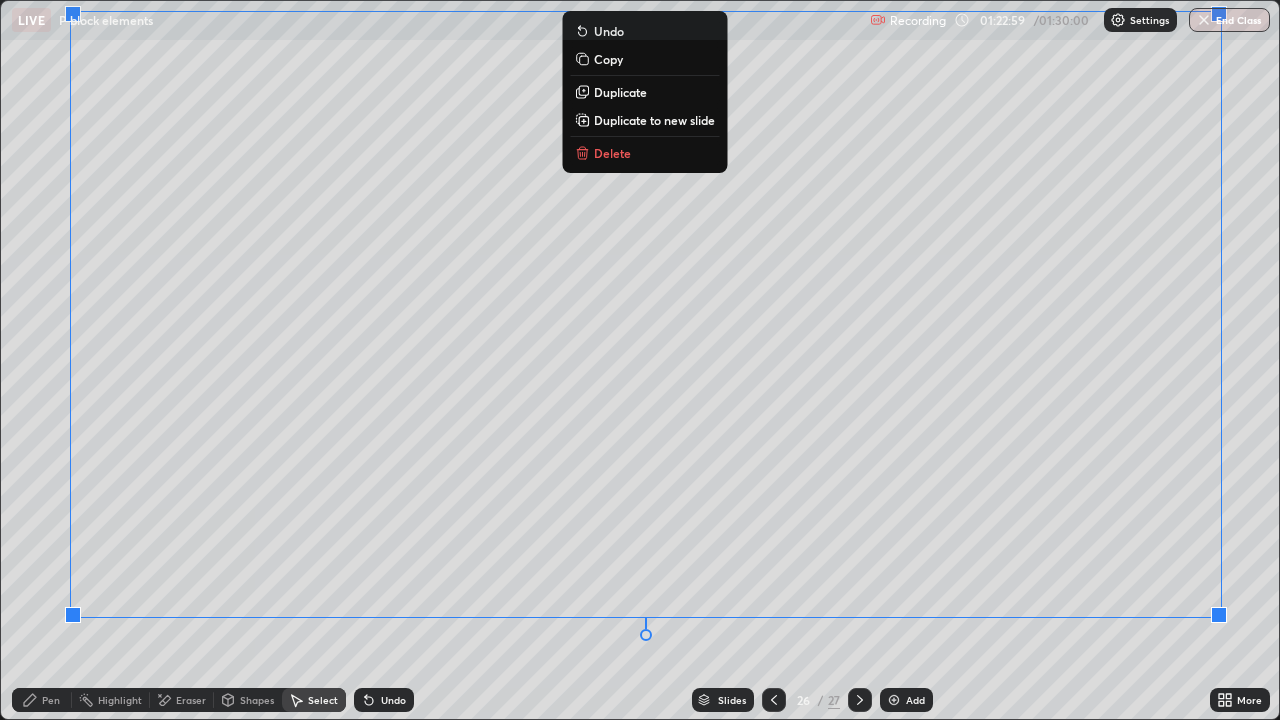 click 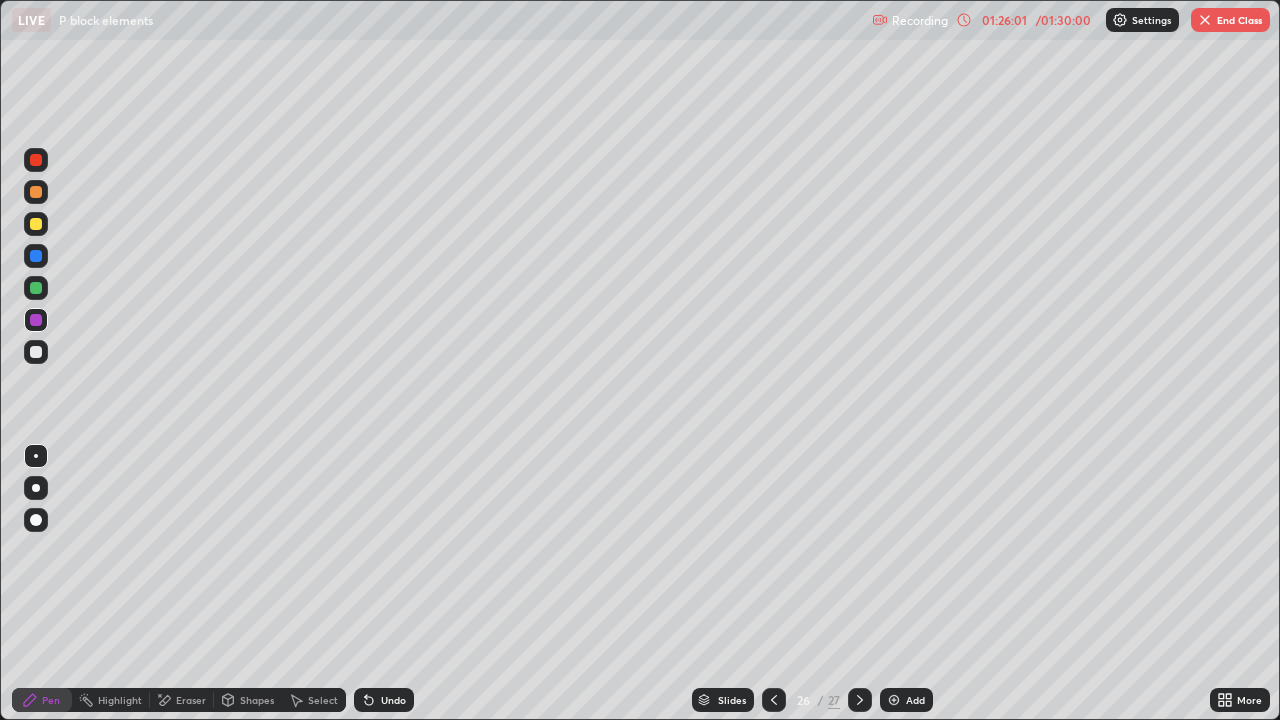 click on "End Class" at bounding box center [1230, 20] 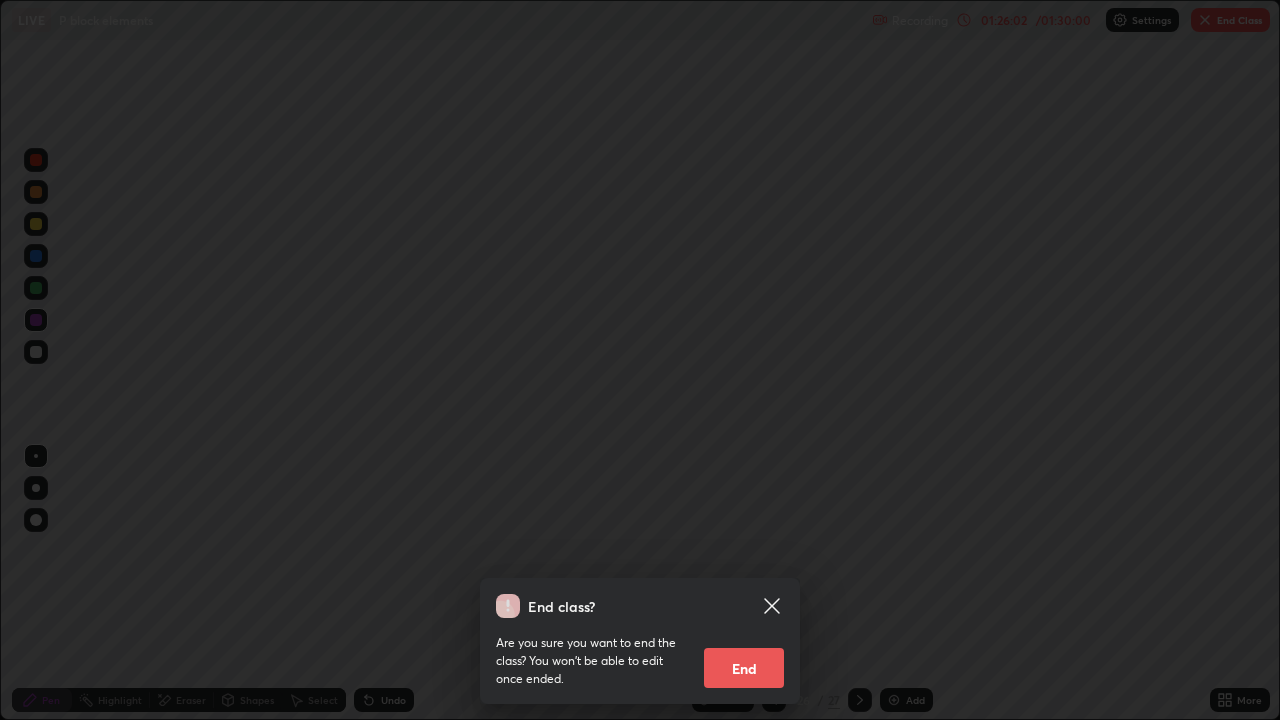 click on "End" at bounding box center [744, 668] 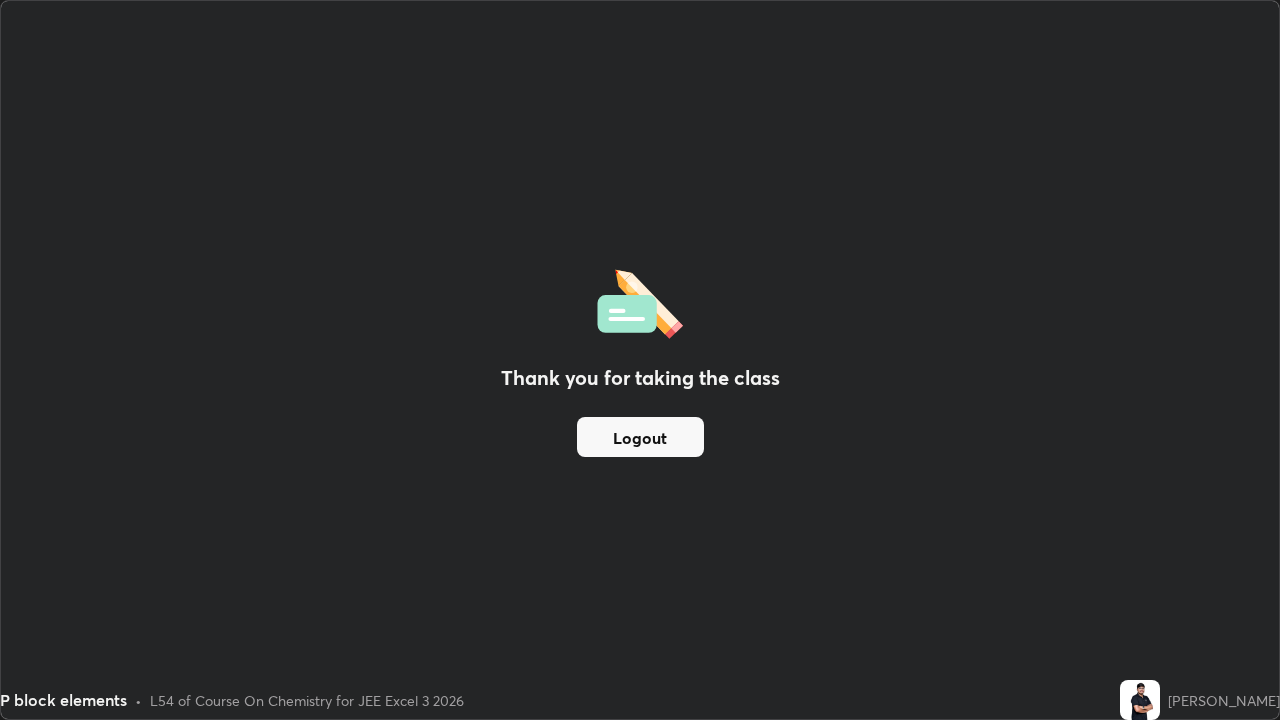 click on "Logout" at bounding box center (640, 437) 